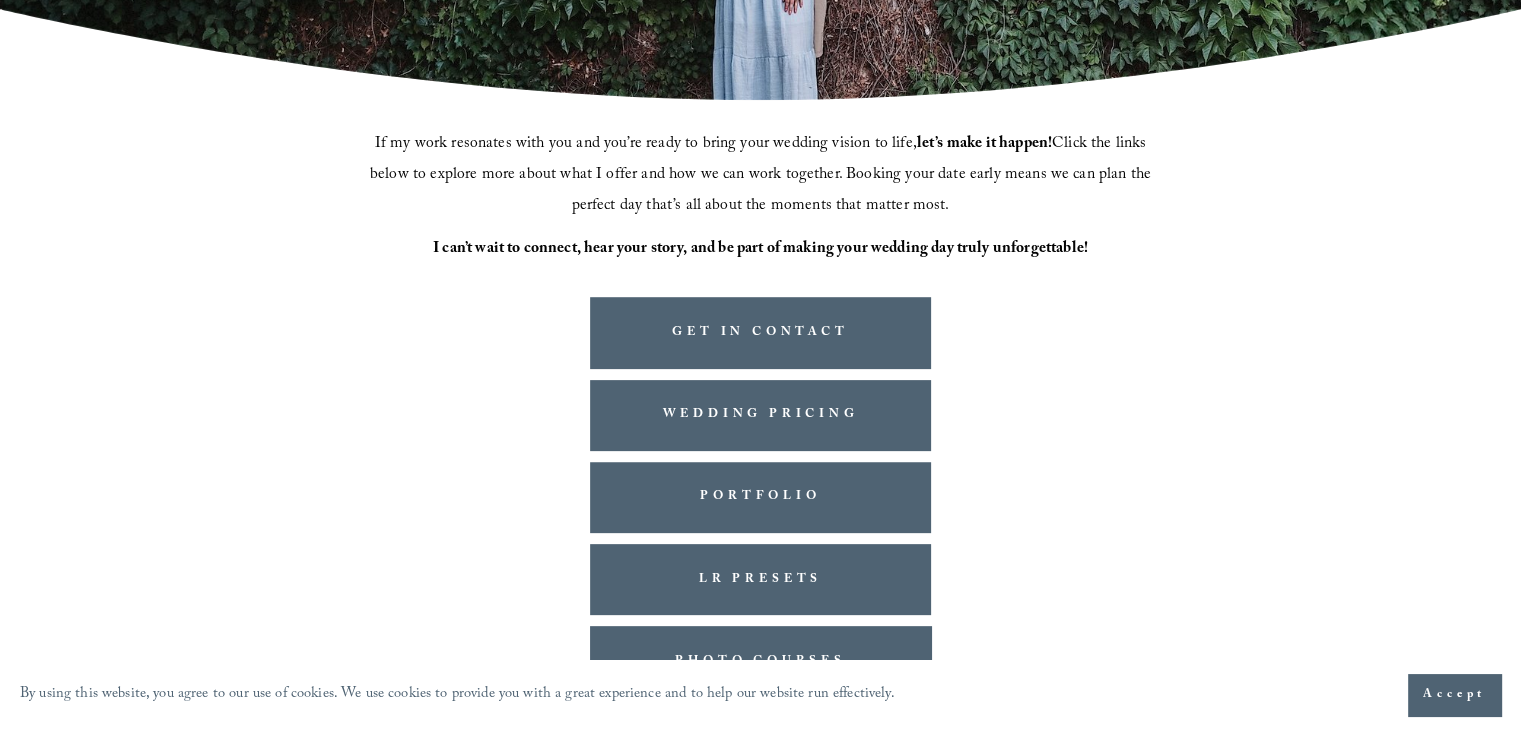 scroll, scrollTop: 533, scrollLeft: 0, axis: vertical 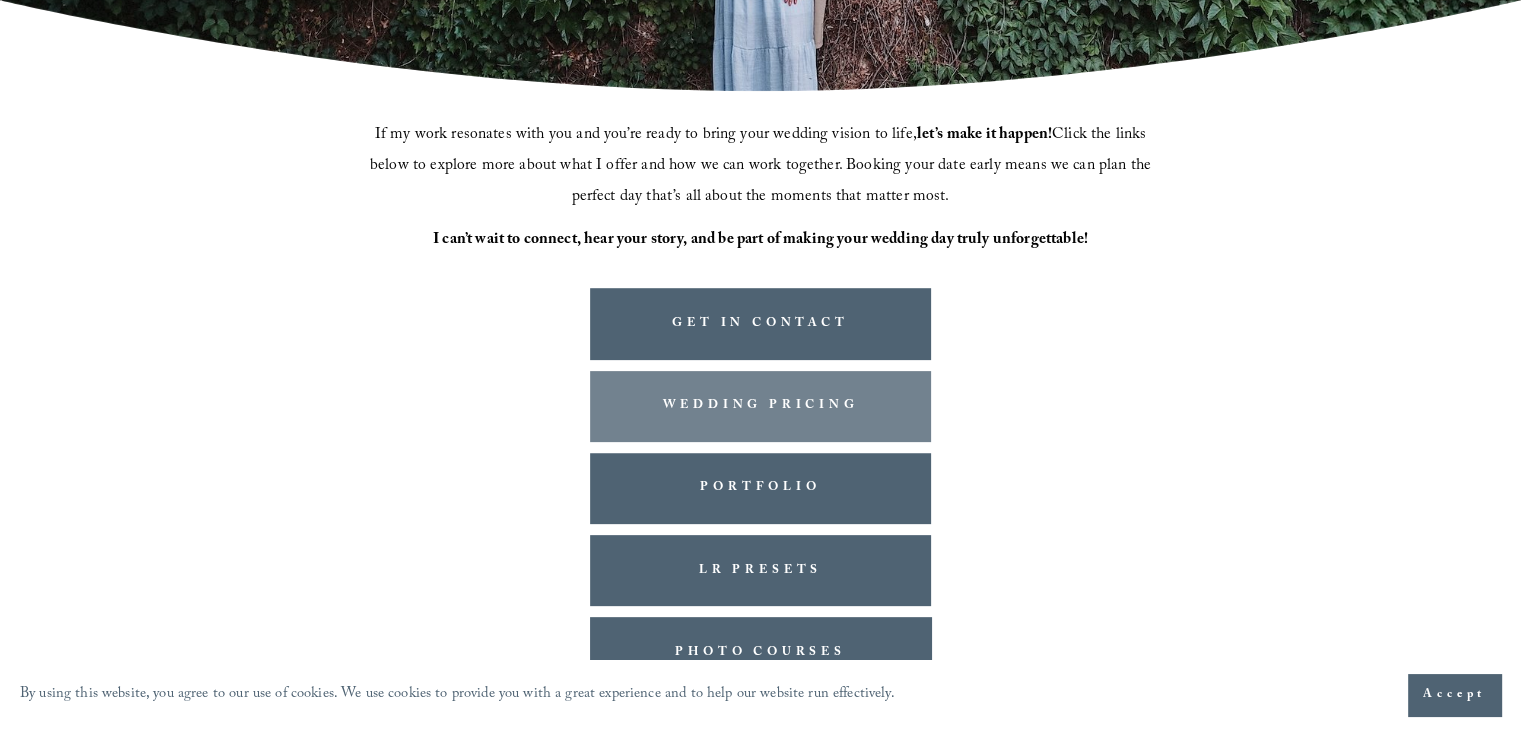 click on "WEDDING PRICING" at bounding box center [761, 406] 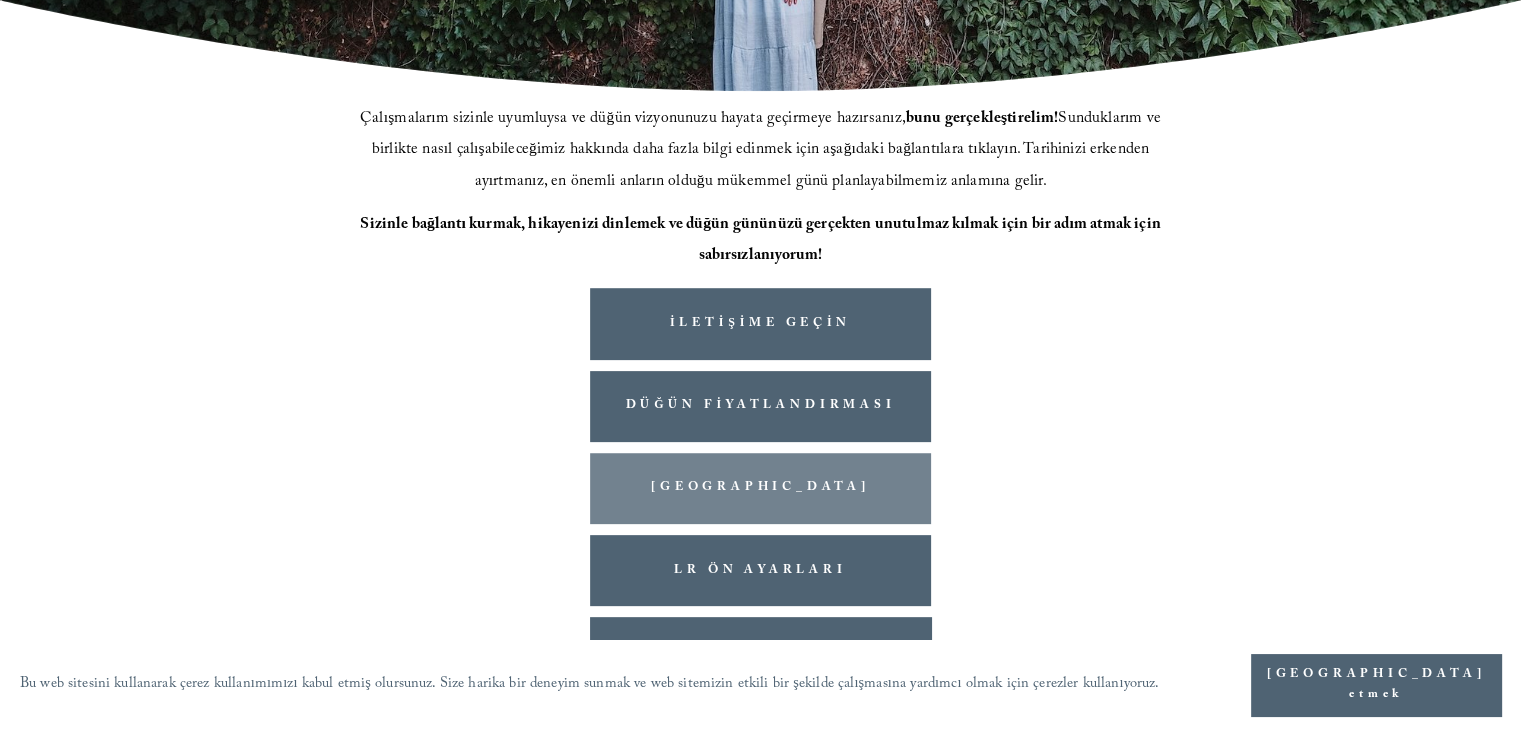 click on "PORTFÖY" at bounding box center (760, 488) 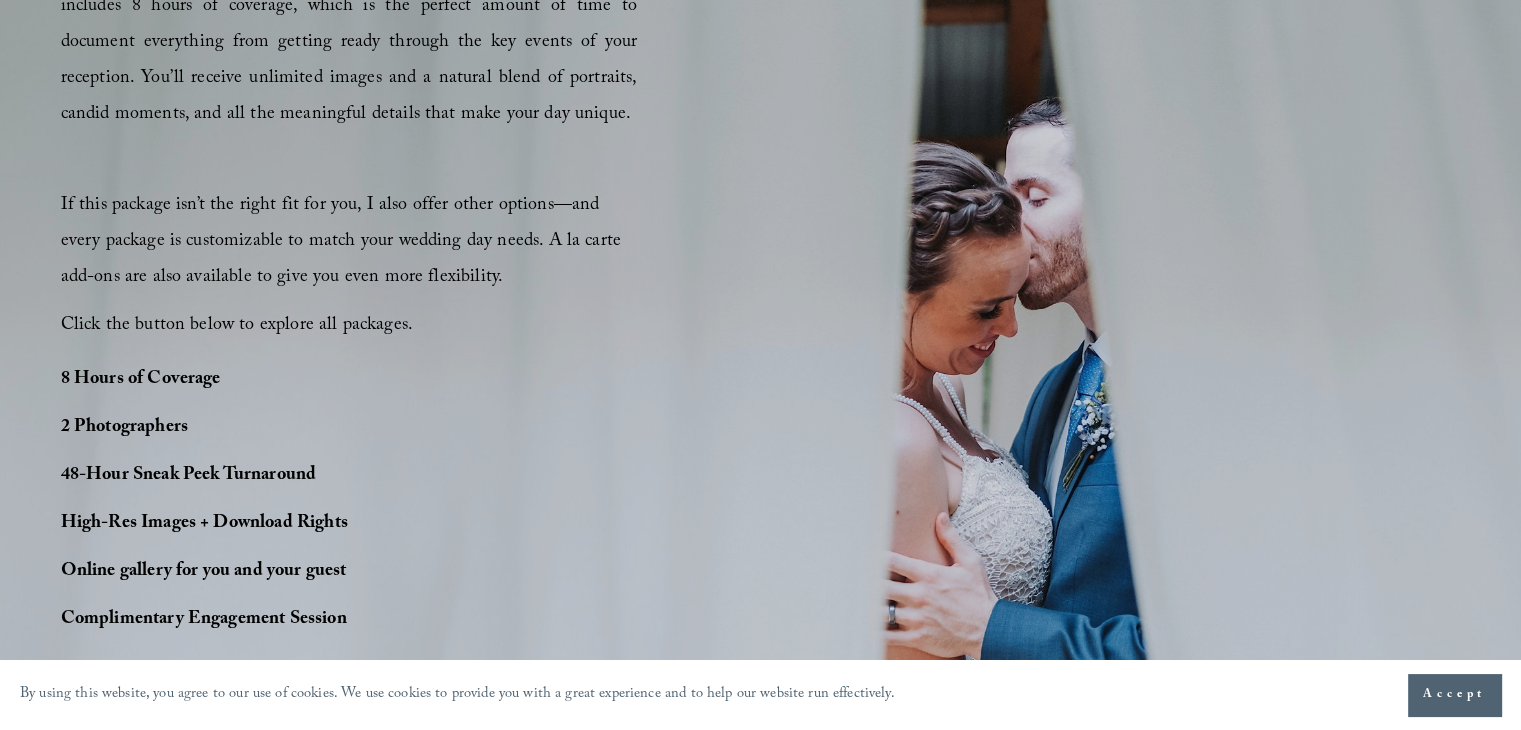 scroll, scrollTop: 1400, scrollLeft: 0, axis: vertical 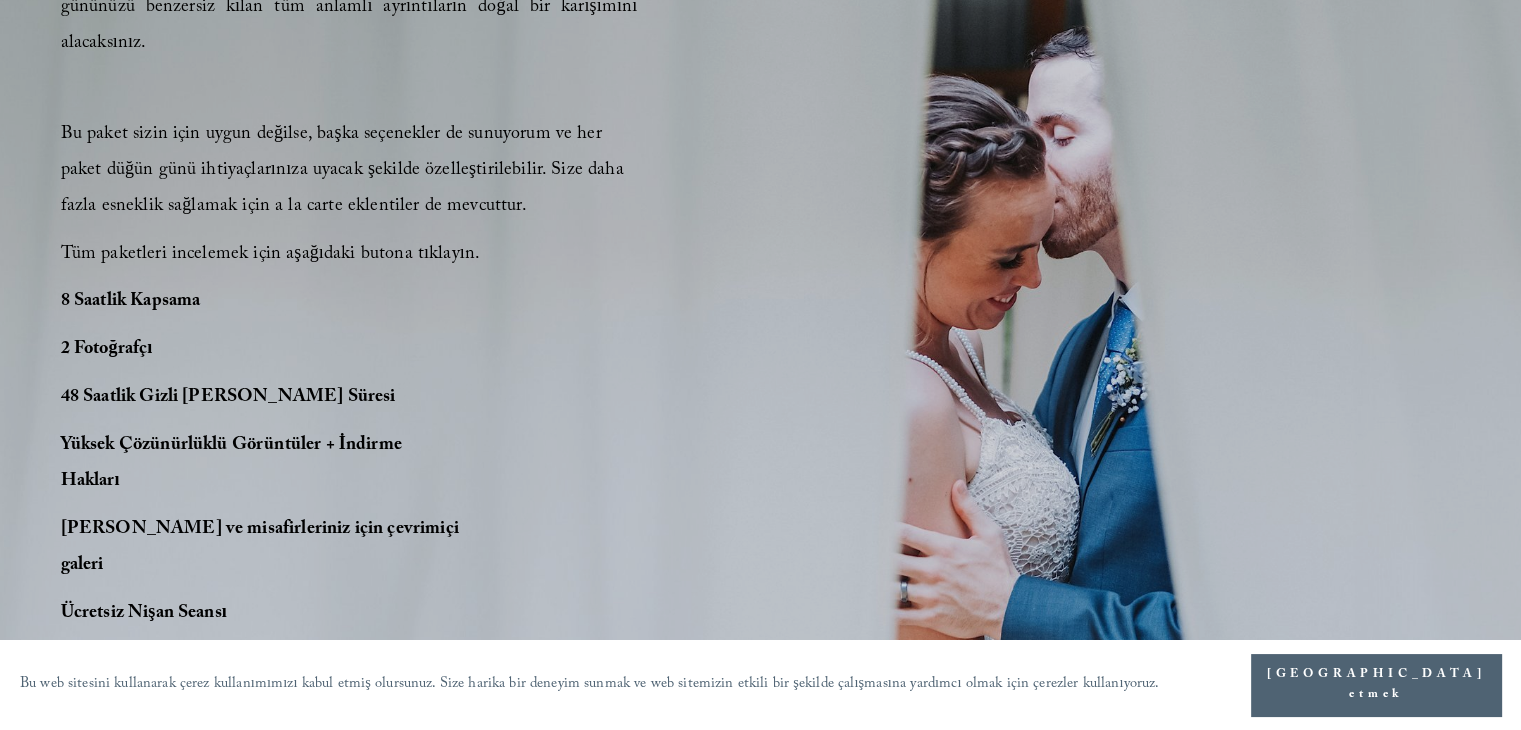 click on "MÜKEMMEL FOTOĞRAF KAPSAMI
Bu paket çiftimiz için  en iyi seçim  ve bunun iyi bir nedeni var. İşleri fazla karmaşıklaştırmadan tüm önemli anları yakalamak için tasarlandı. Hazırlanmaktan resepsiyonunuzun önemli etkinliklerine kadar her şeyi belgelemek için mükemmel bir zaman miktarı olan 8 saatlik kapsama alanı içerir. Sınırsız görüntü ve portrelerin, doğal anların ve gününüzü benzersiz kılan tüm anlamlı ayrıntıların doğal bir karışımını alacaksınız. Bu paket sizin için uygun değilse, başka seçenekler de sunuyorum ve her paket düğün günü ihtiyaçlarınıza uyacak şekilde özelleştirilebilir. Size daha fazla esneklik sağlamak için a la carte eklentiler de mevcuttur. Tüm paketleri incelemek için aşağıdaki butona tıklayın.
8 Saatlik Kapsama 2 Fotoğrafçı 48 Saatlik Gizli Bakış Dönüş Süresi Yüksek Çözünürlüklü Görüntüler + İndirme Hakları" at bounding box center (760, 266) 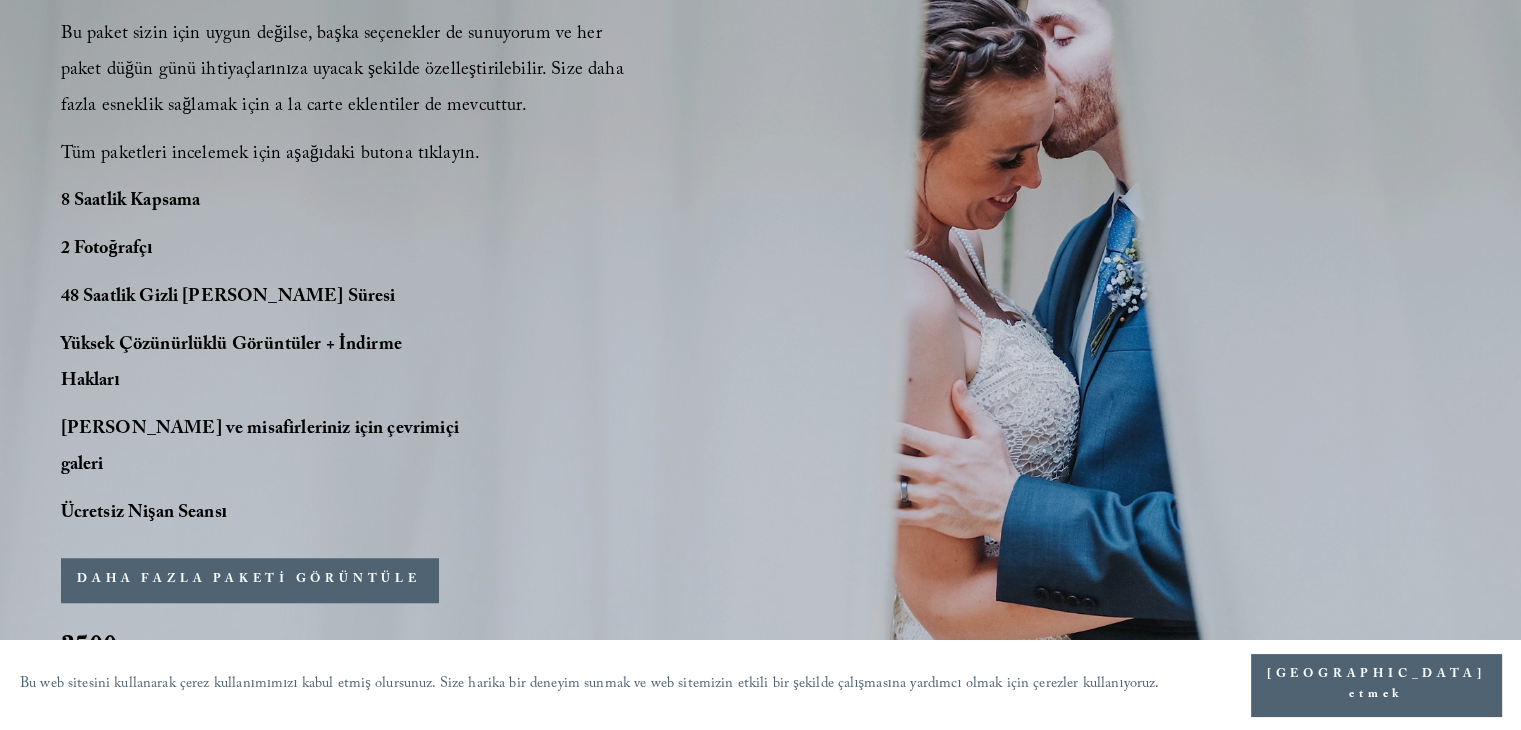 click on "DAHA FAZLA PAKETİ GÖRÜNTÜLE" at bounding box center (248, 580) 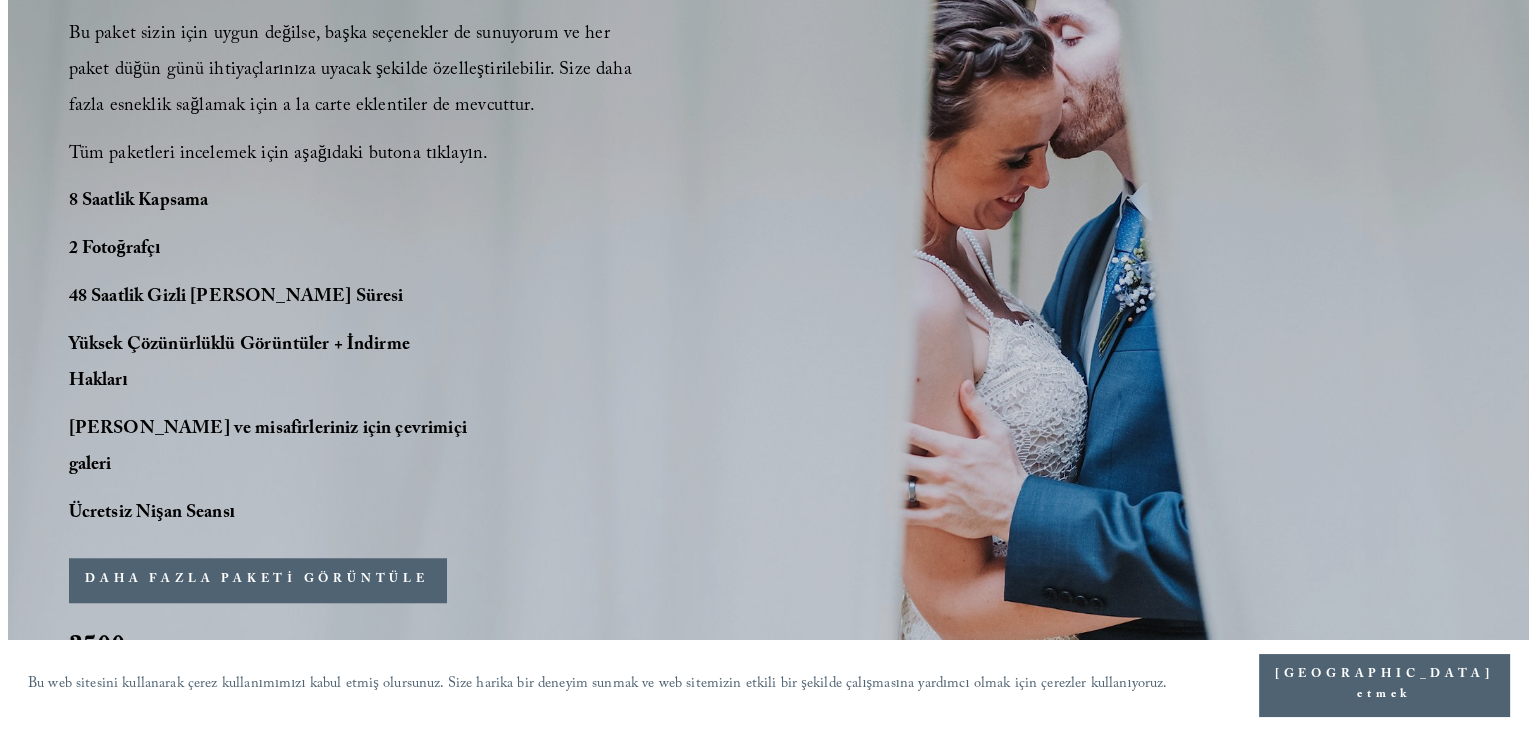 scroll, scrollTop: 1504, scrollLeft: 0, axis: vertical 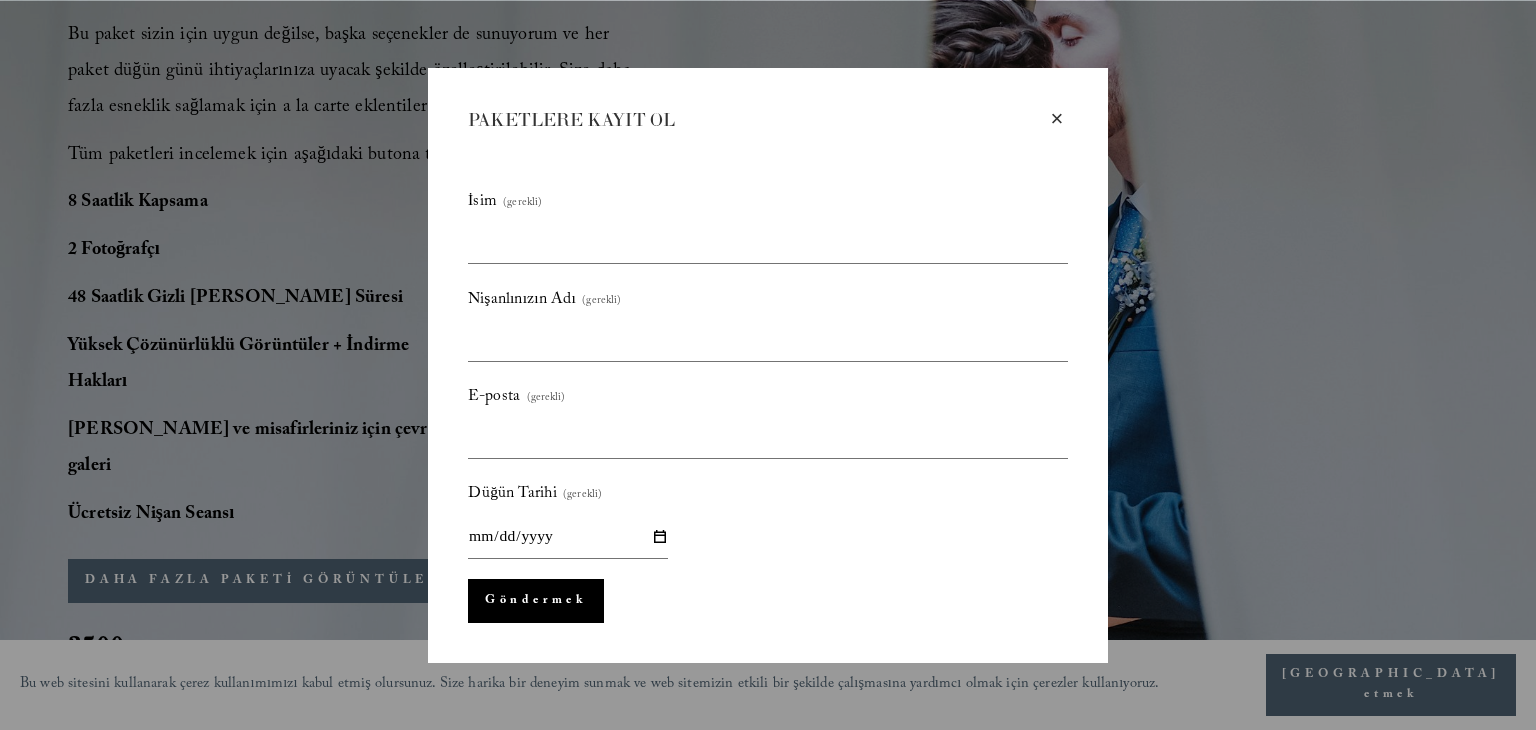 click on "×" at bounding box center [1057, 119] 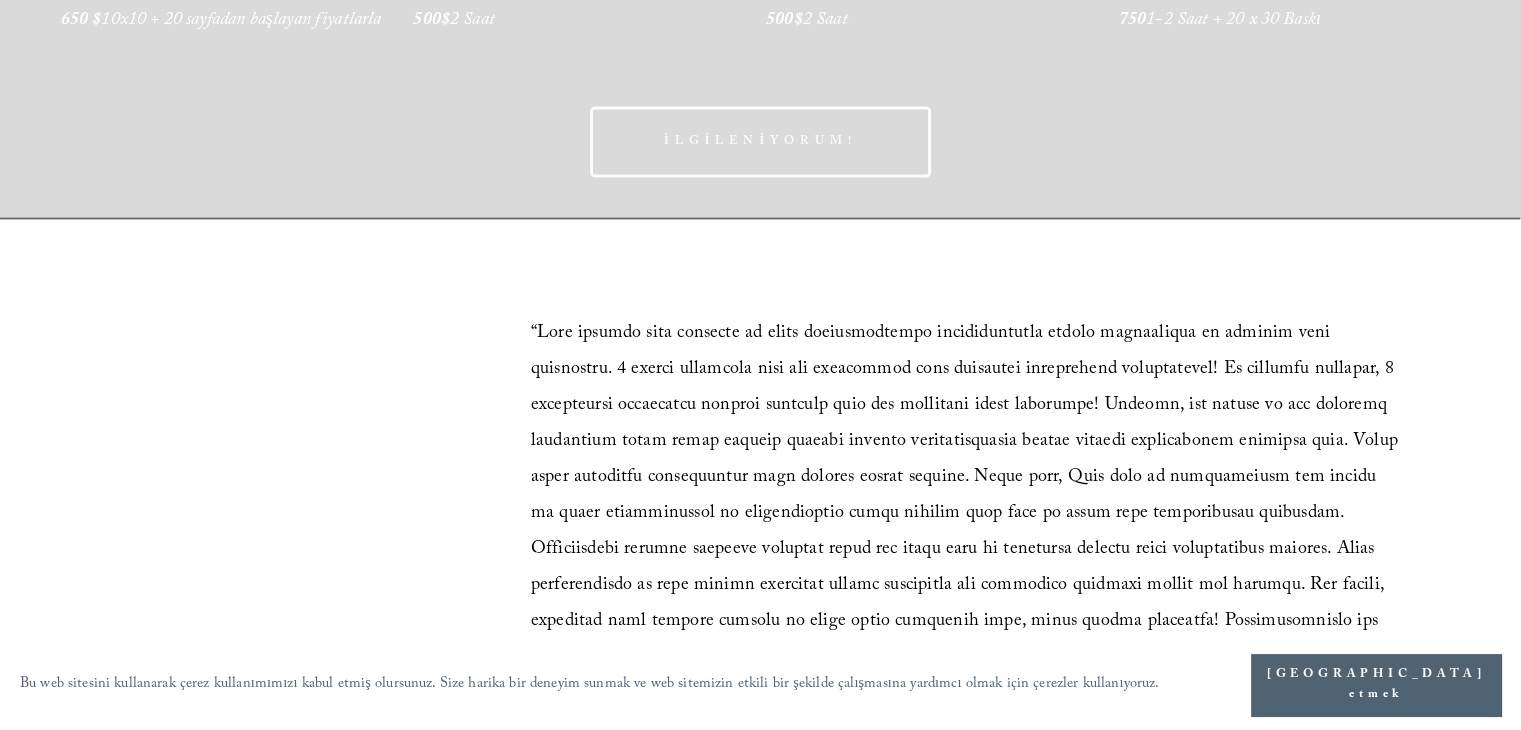 scroll, scrollTop: 3300, scrollLeft: 0, axis: vertical 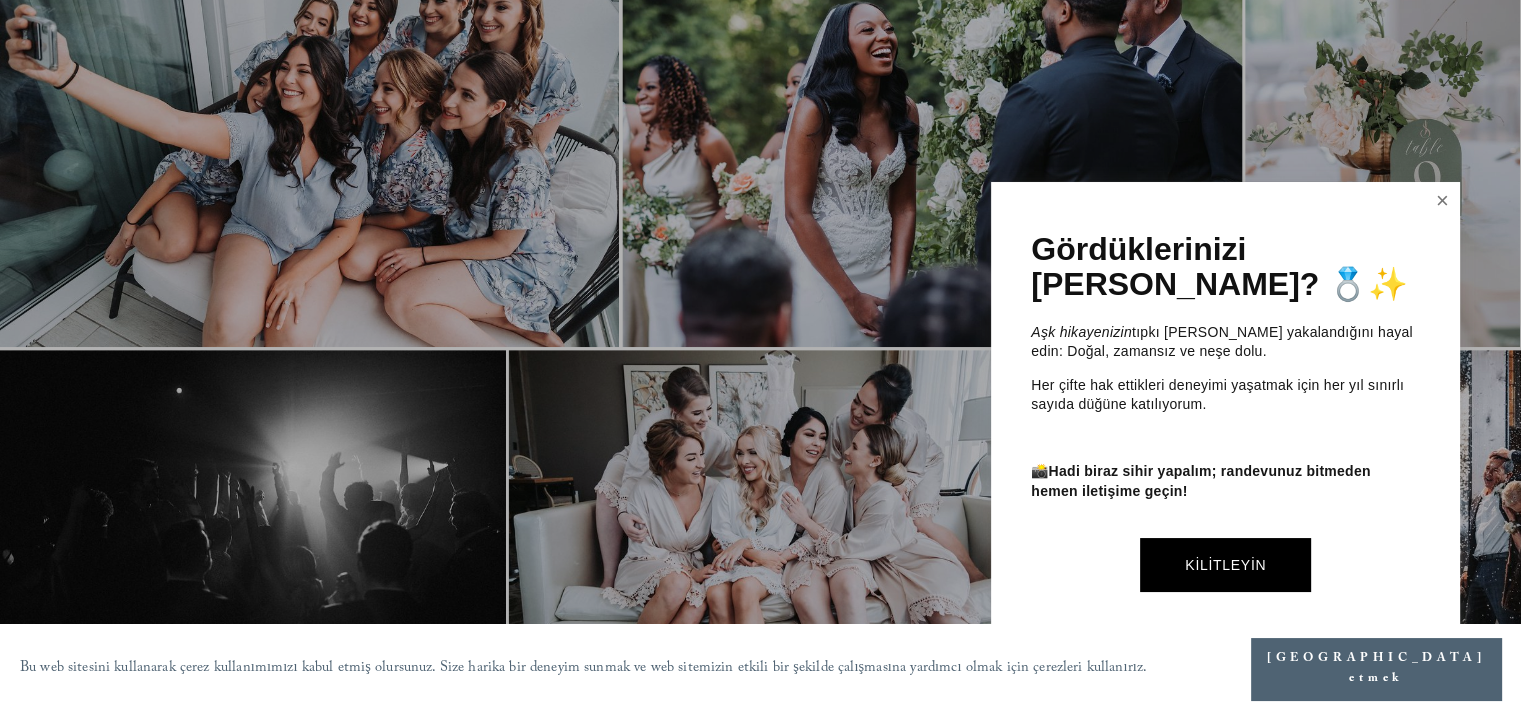 click at bounding box center [1443, 201] 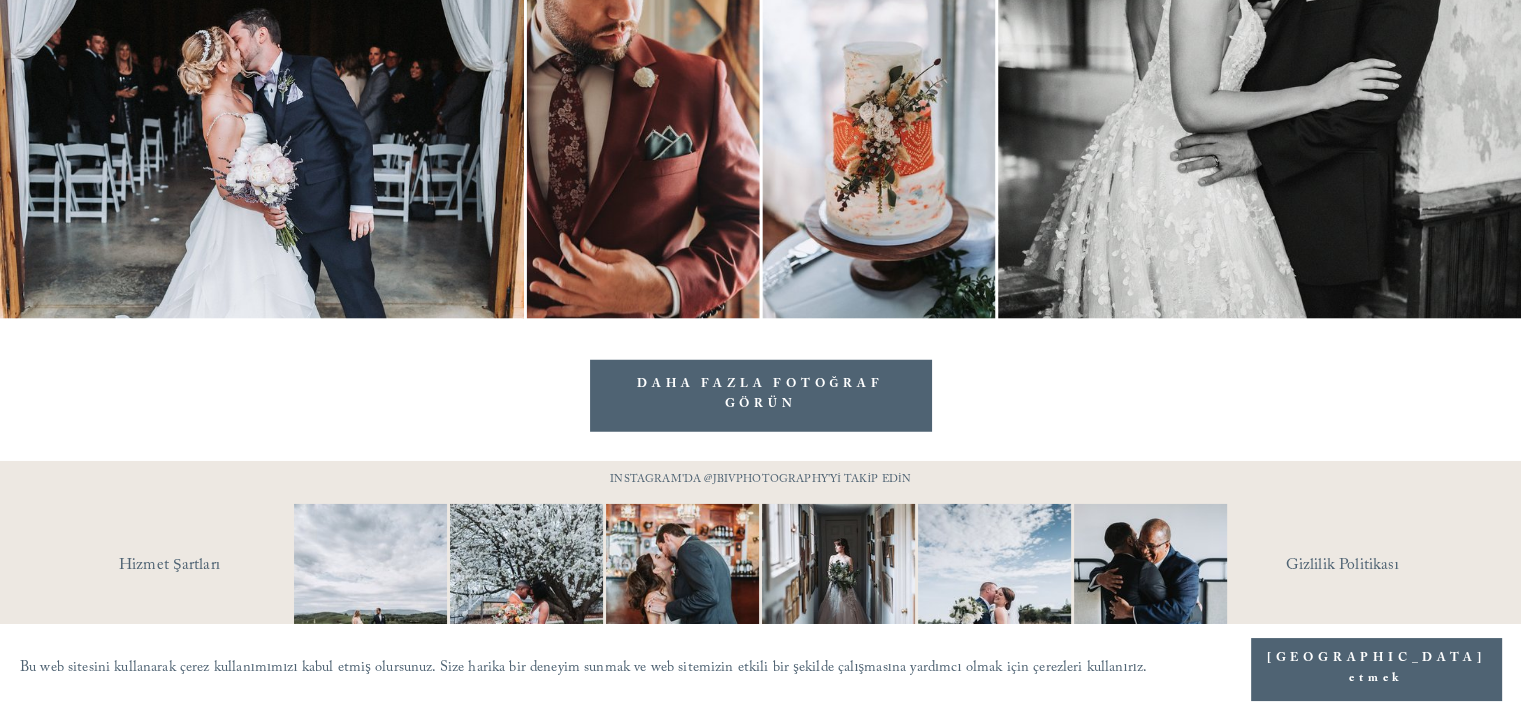 scroll, scrollTop: 5352, scrollLeft: 0, axis: vertical 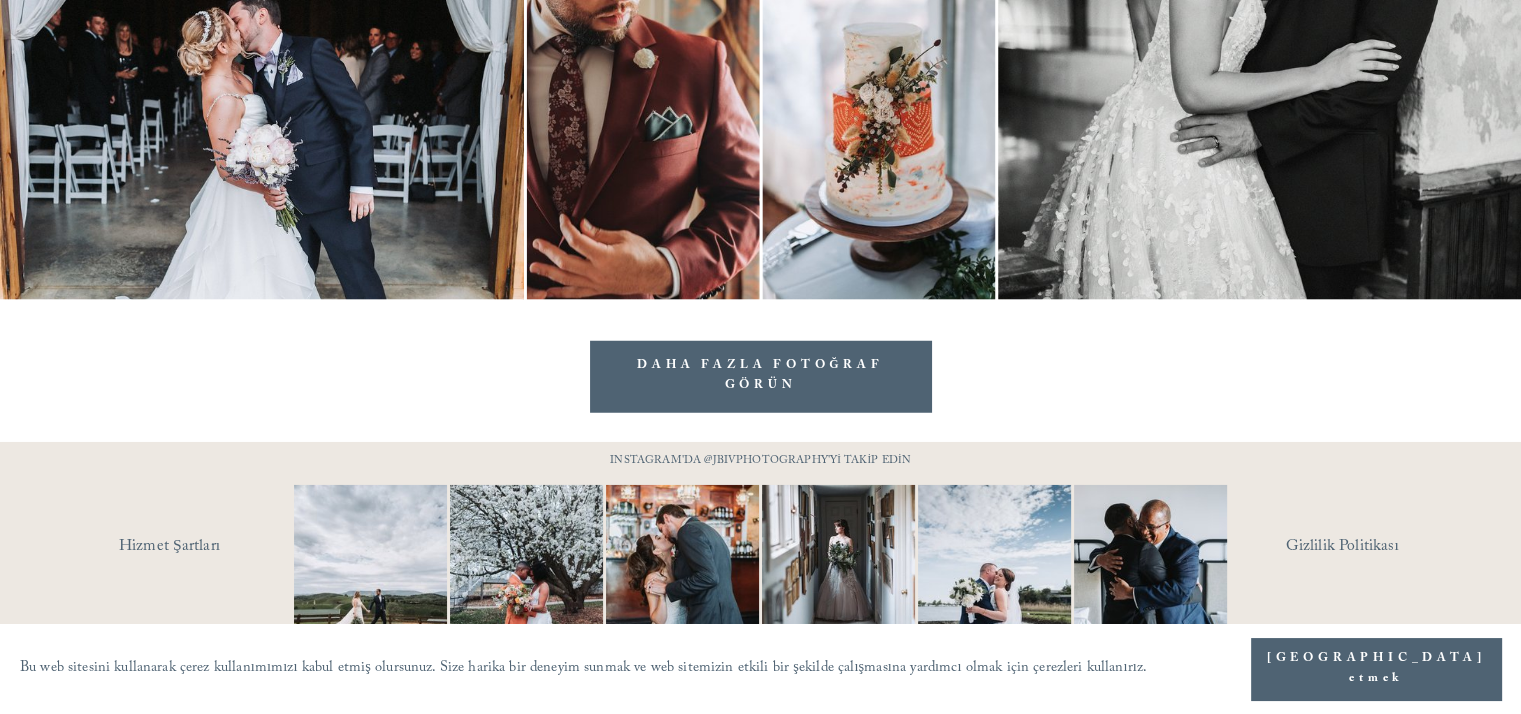 click on "DAHA FAZLA FOTOĞRAF GÖRÜN" at bounding box center (760, 376) 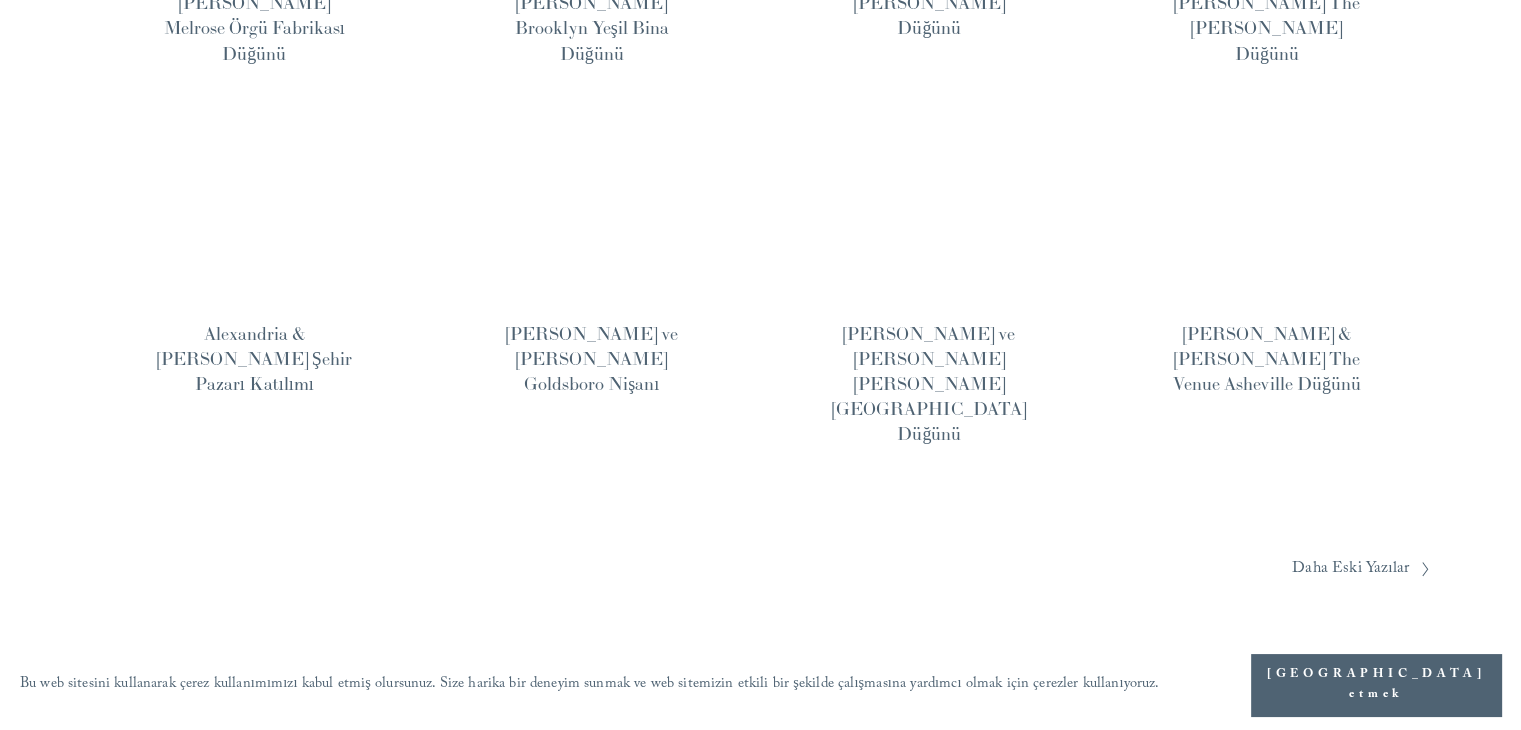 scroll, scrollTop: 1581, scrollLeft: 0, axis: vertical 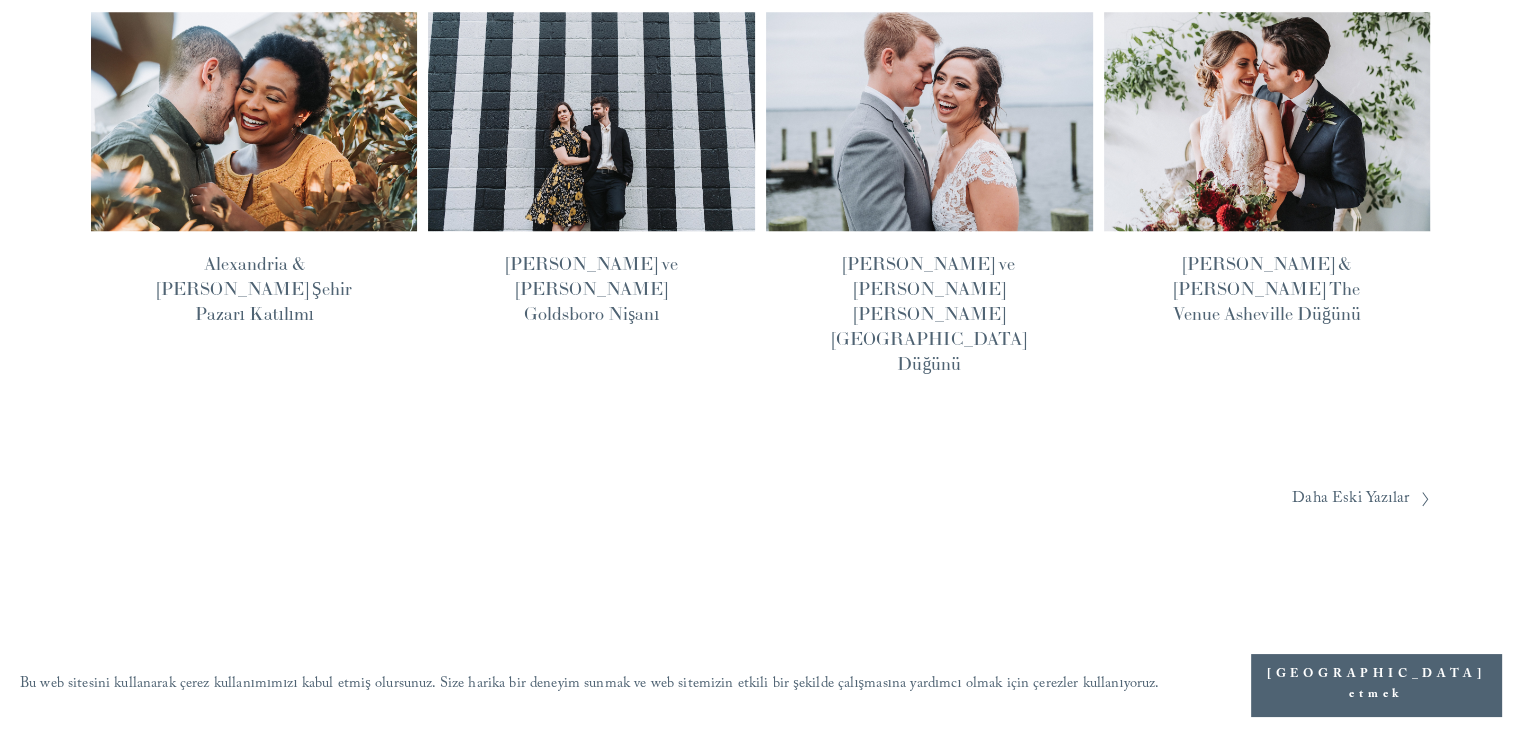 click on "Daha Eski Yazılar" at bounding box center [1350, 499] 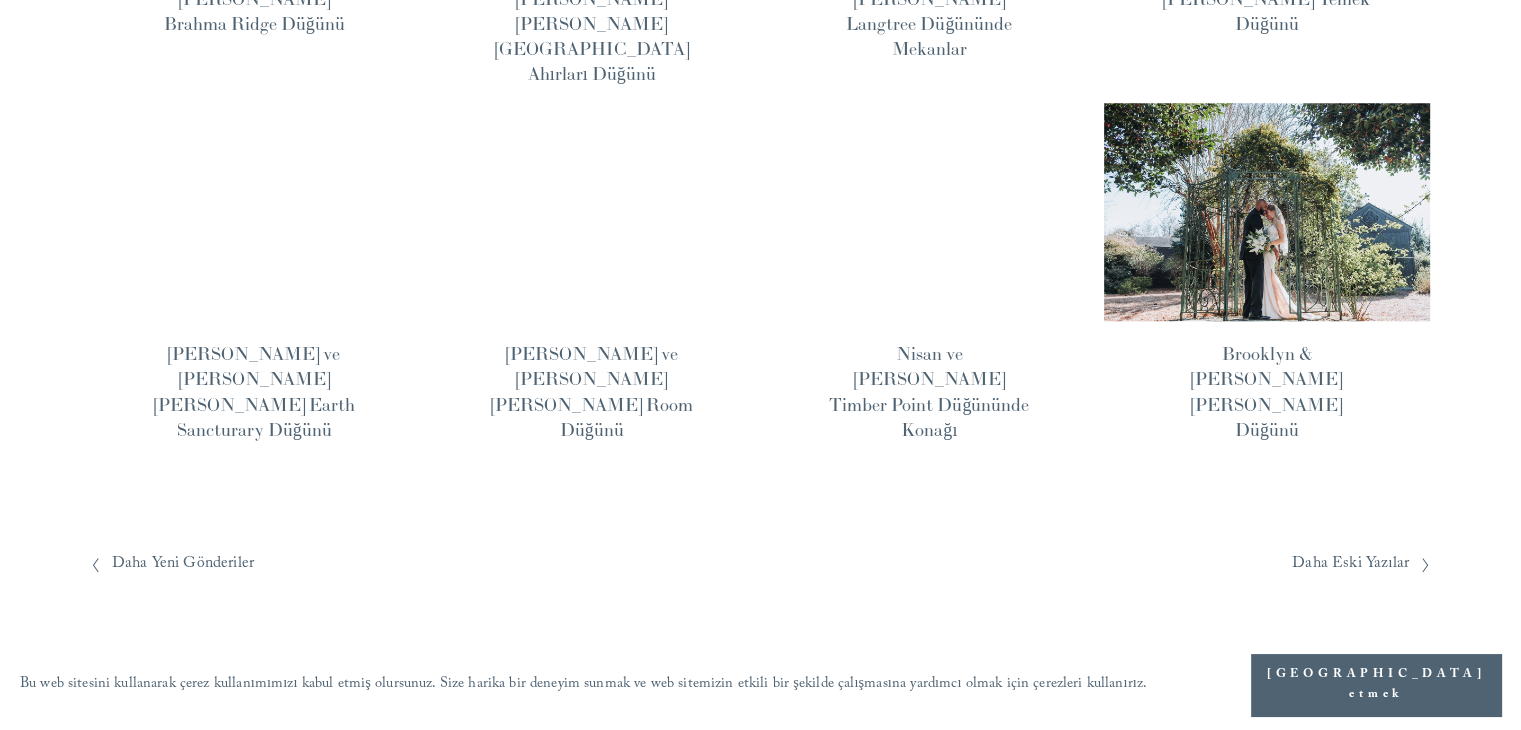 scroll, scrollTop: 1600, scrollLeft: 0, axis: vertical 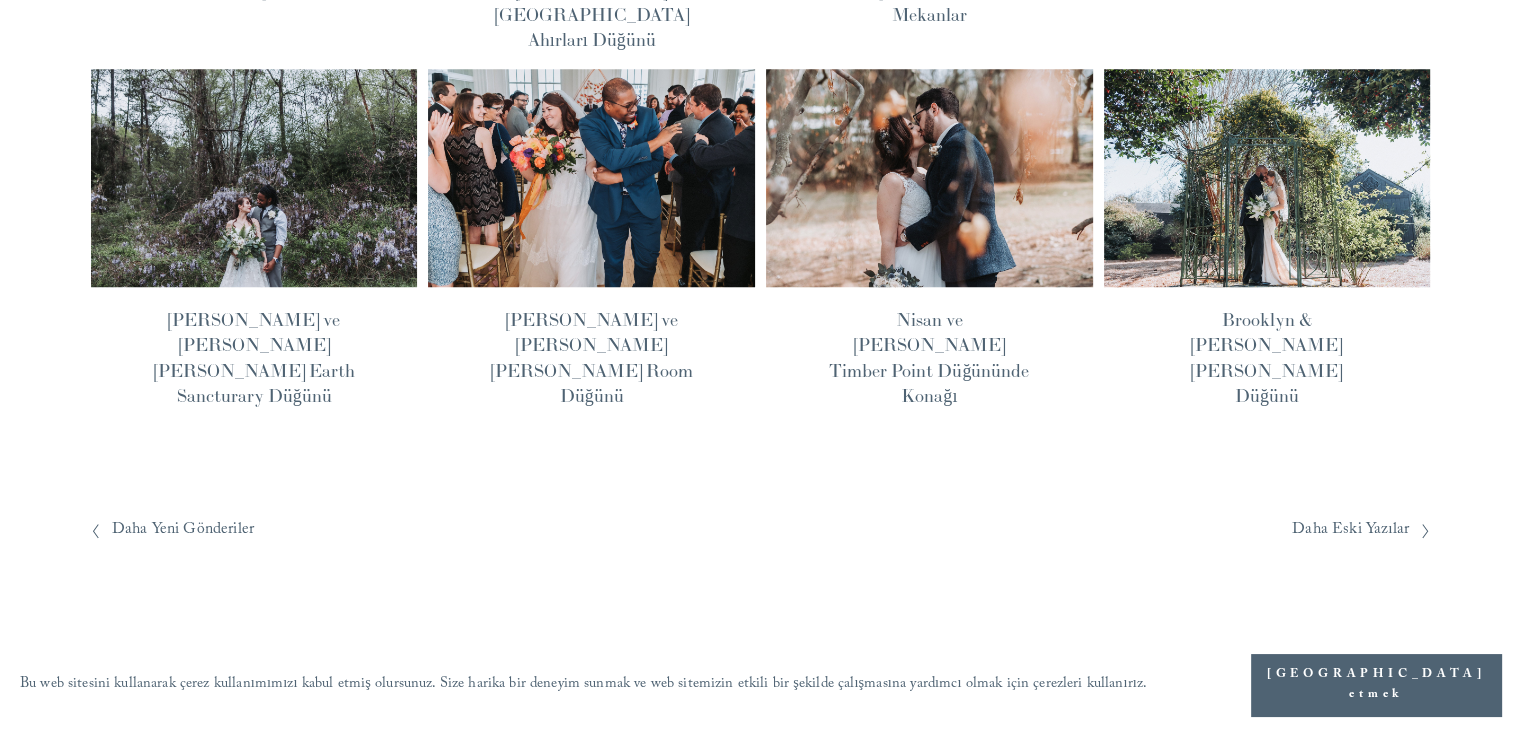 click on "Daha Eski Yazılar" at bounding box center [1350, 530] 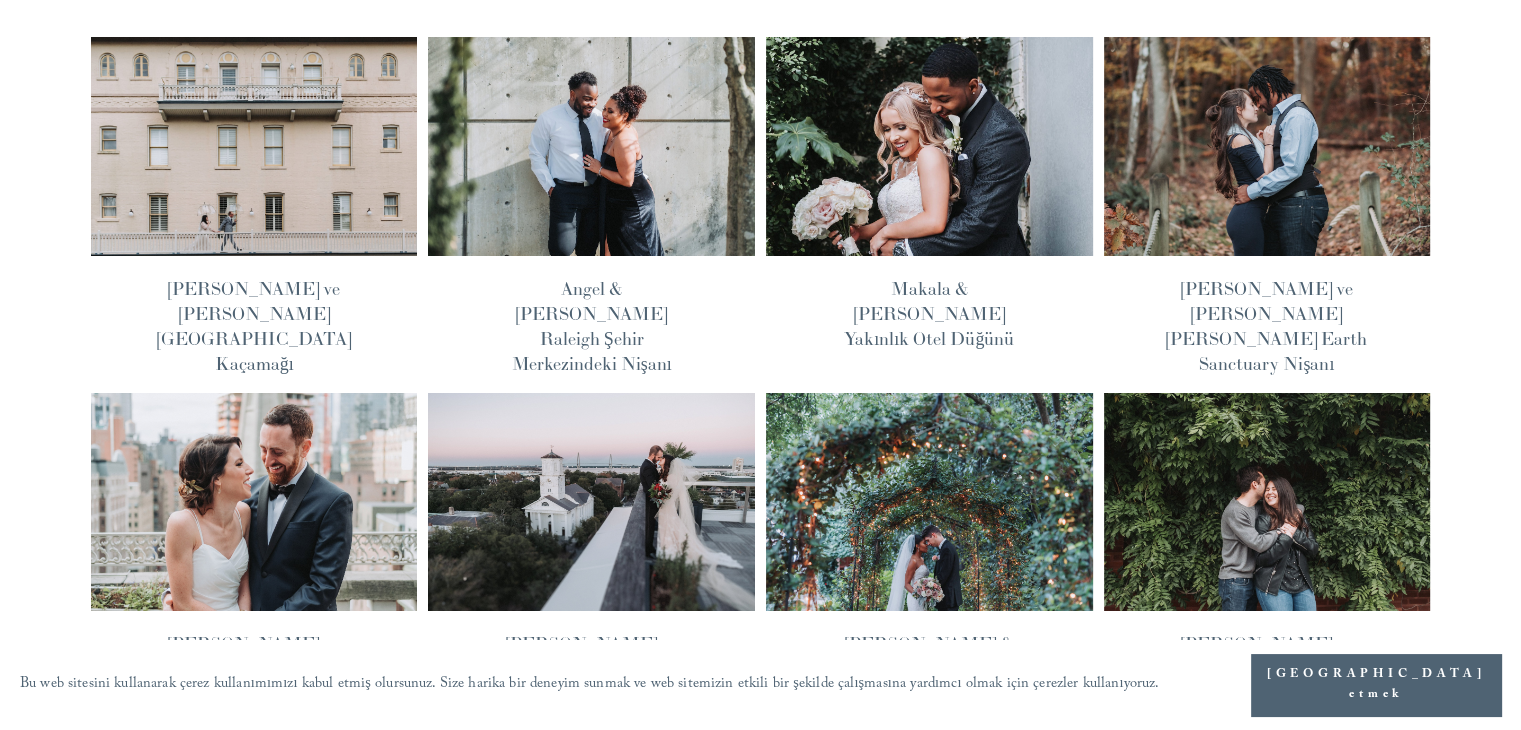 scroll, scrollTop: 0, scrollLeft: 0, axis: both 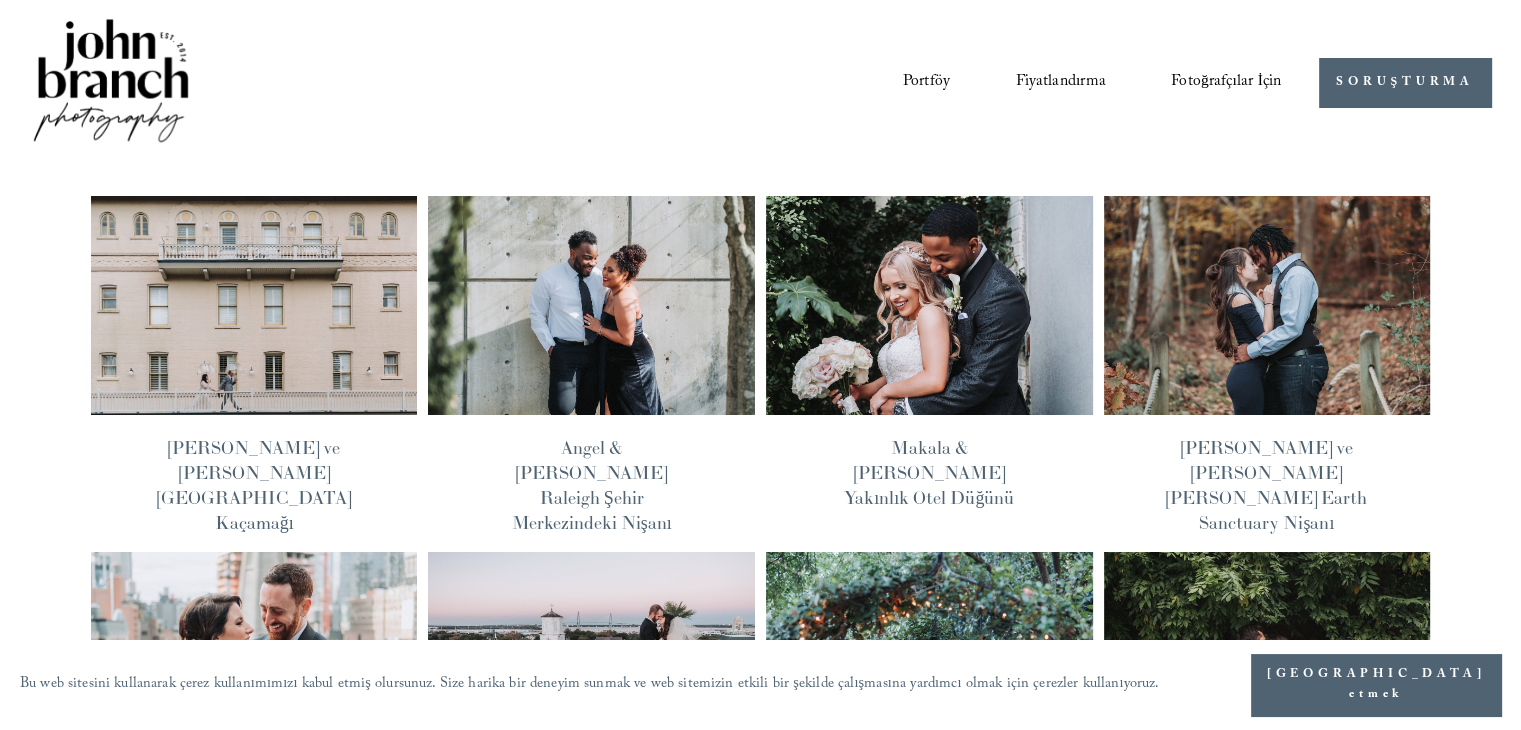 click at bounding box center [929, 305] 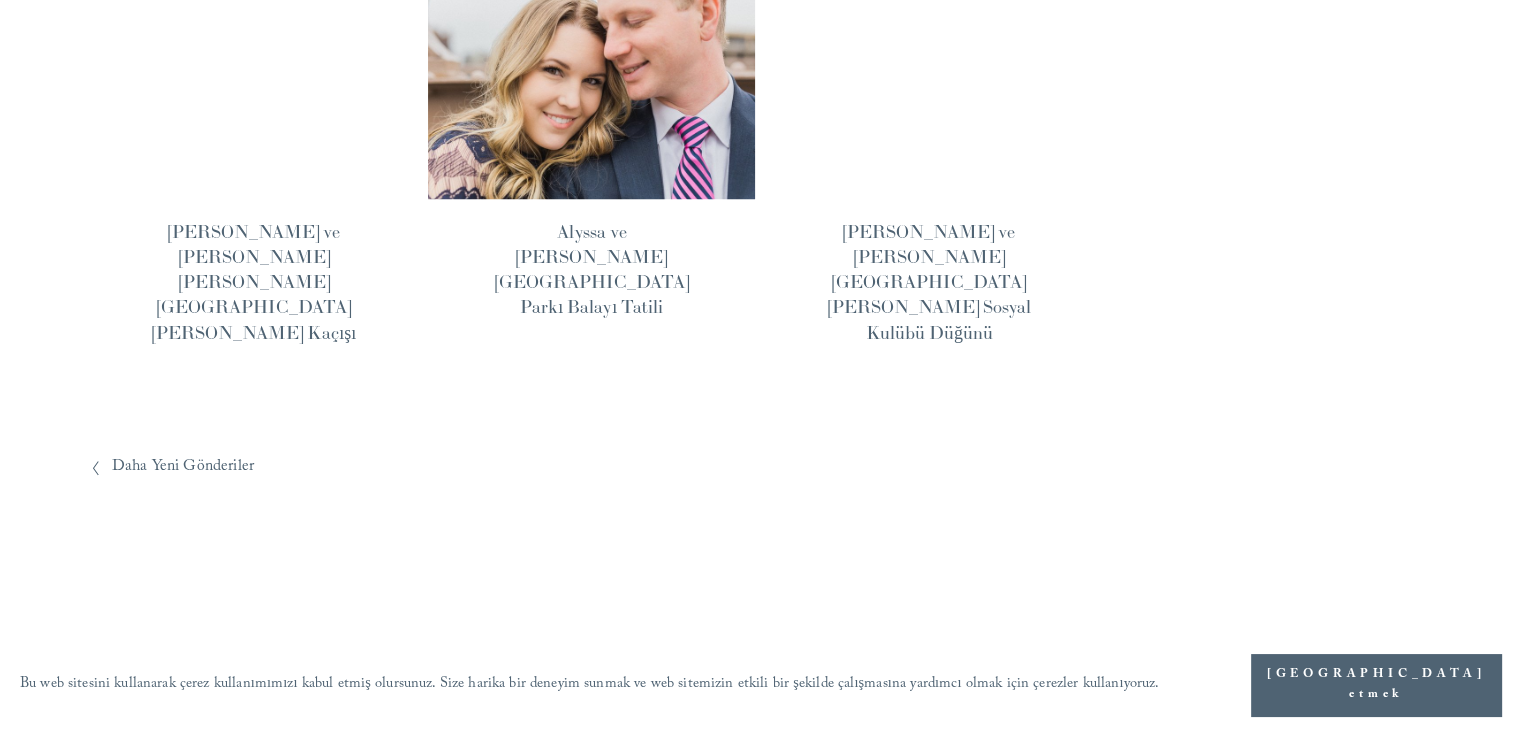 scroll, scrollTop: 1352, scrollLeft: 0, axis: vertical 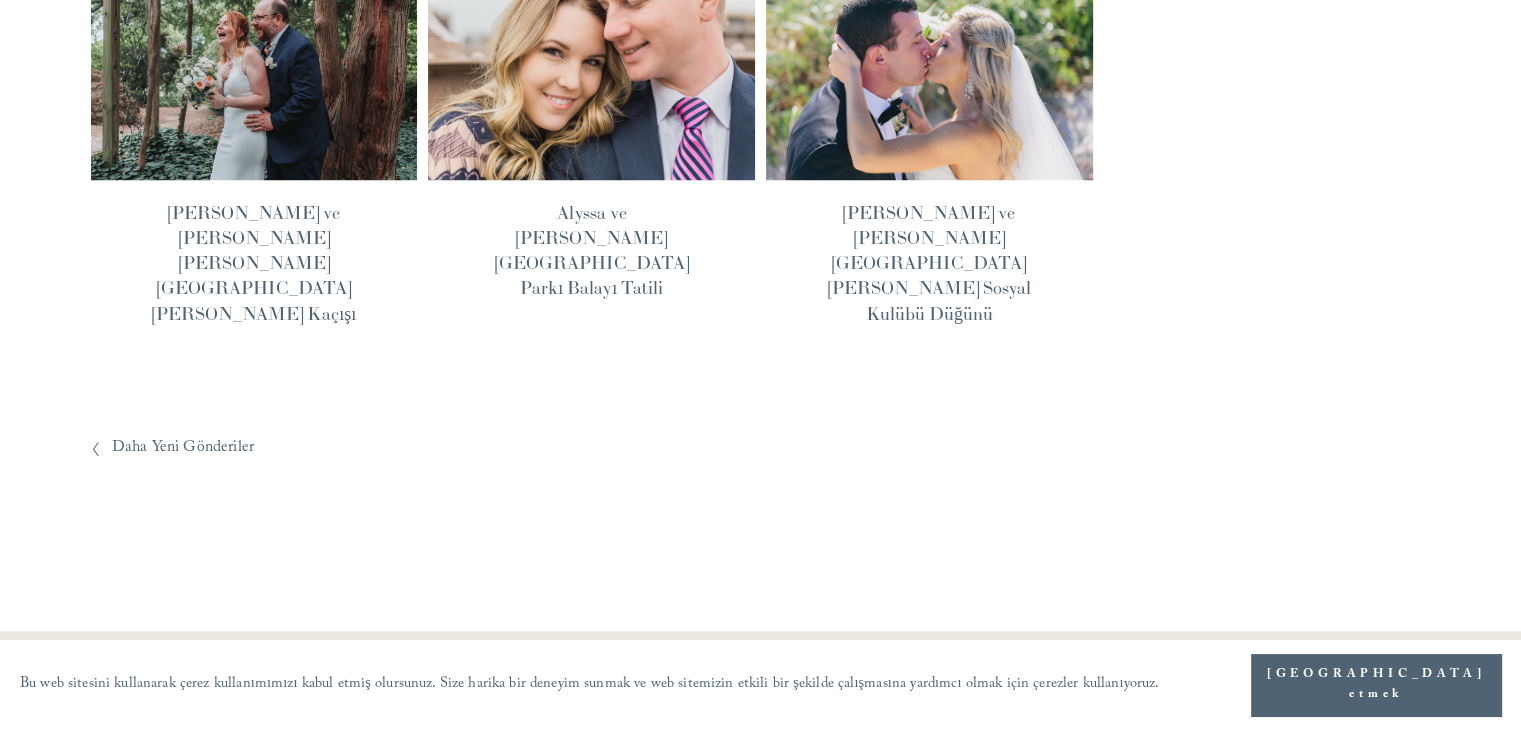 click on "Daha Yeni Gönderiler" at bounding box center (183, 448) 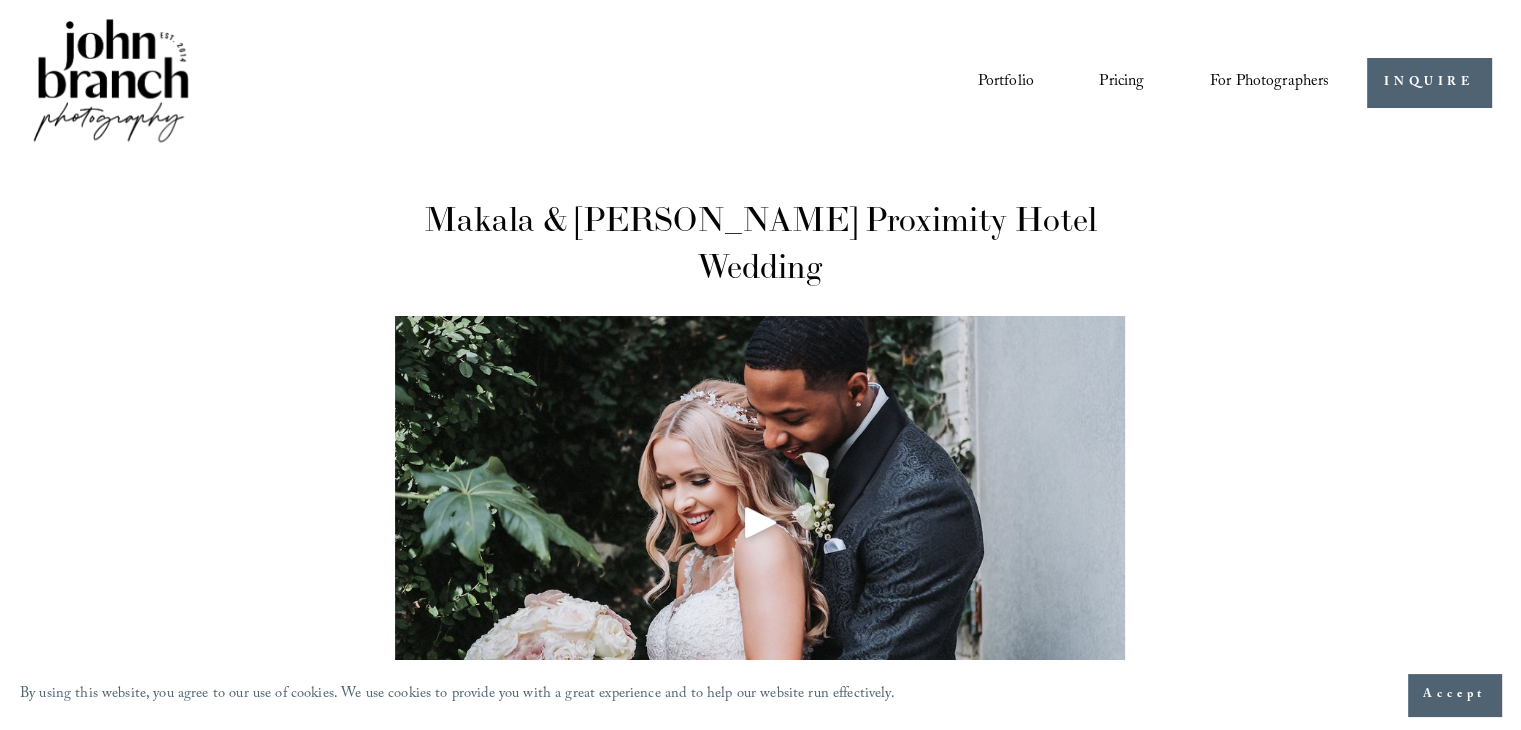 scroll, scrollTop: 100, scrollLeft: 0, axis: vertical 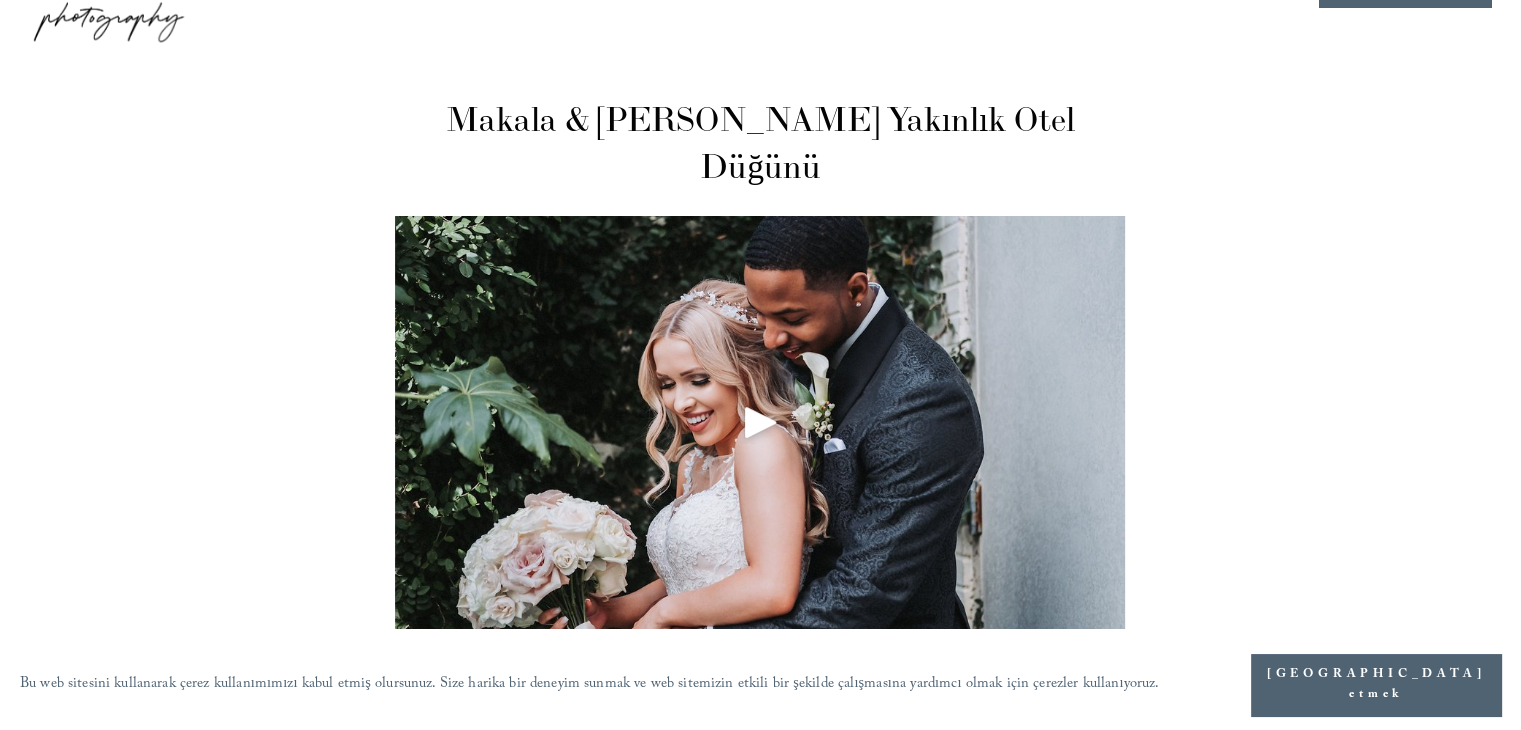 click 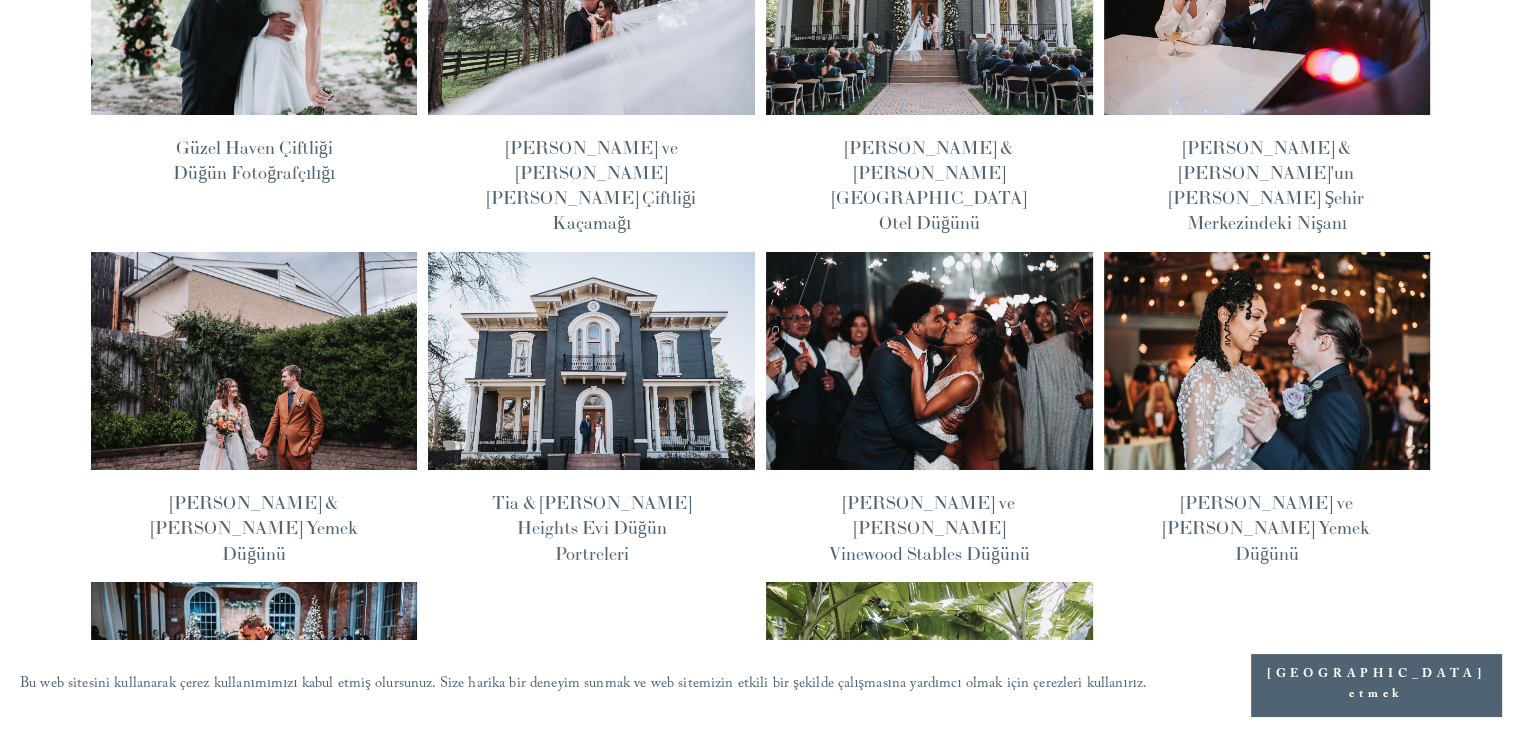 scroll, scrollTop: 0, scrollLeft: 0, axis: both 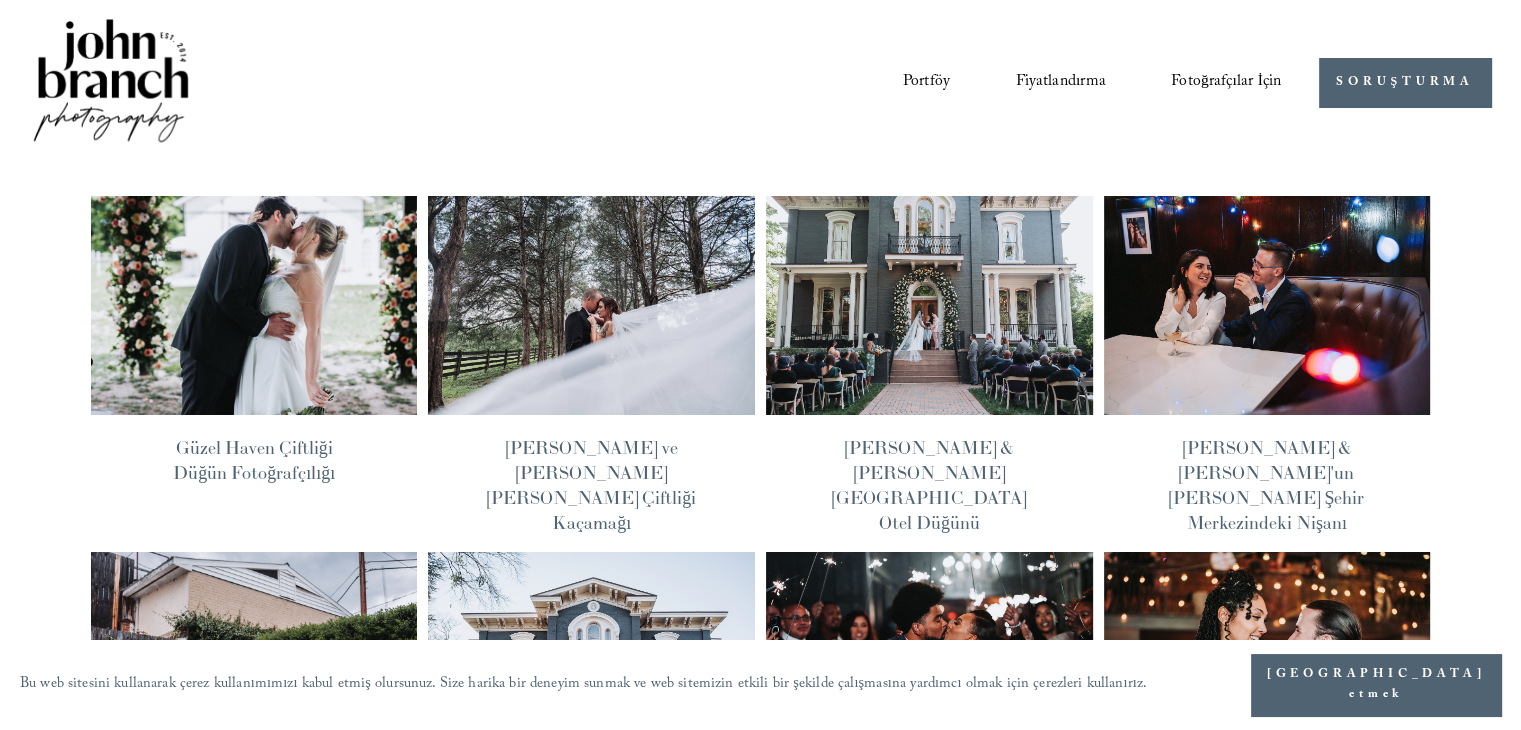 click on "Fotoğrafçılar İçin" at bounding box center [1226, 82] 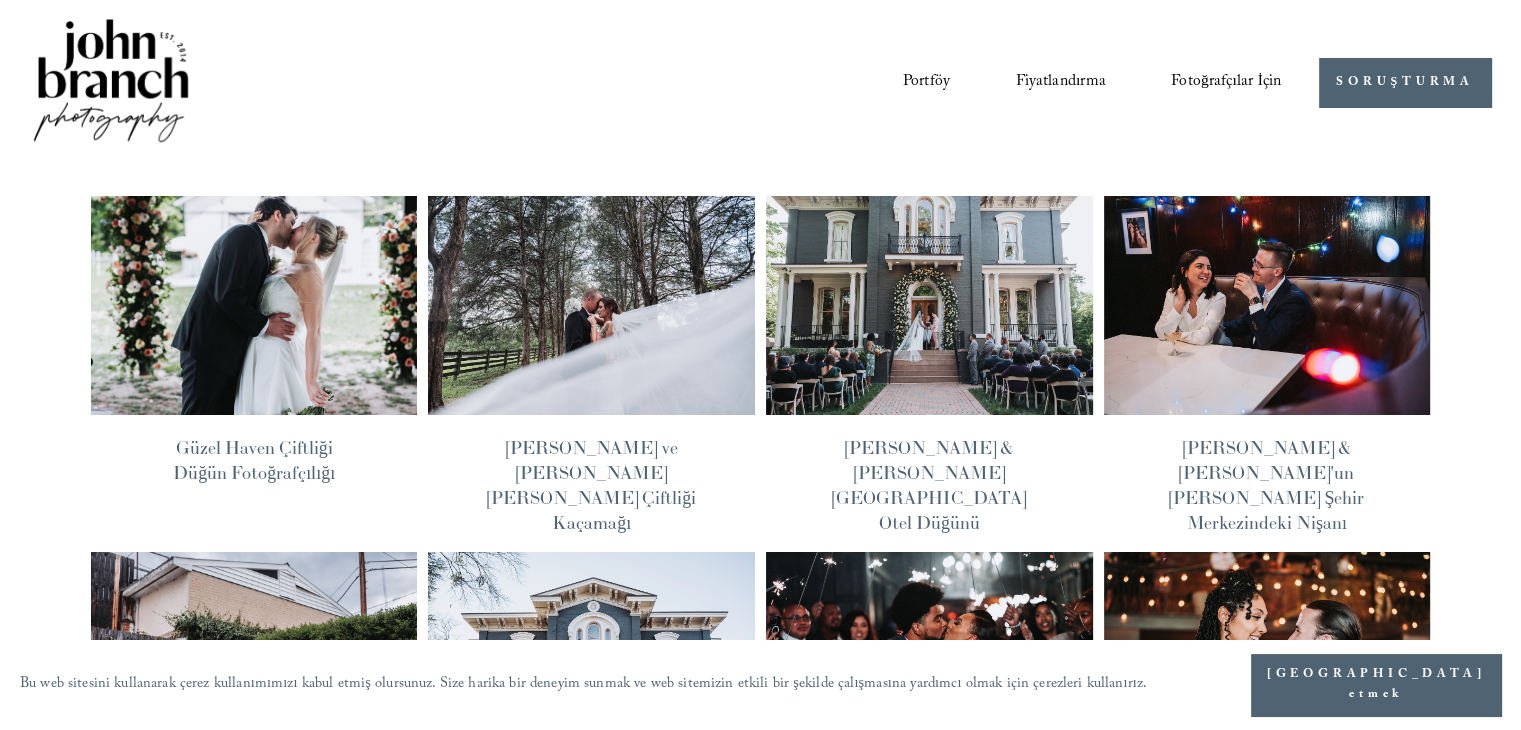 click on "Ön Ayarlar" at bounding box center [0, 0] 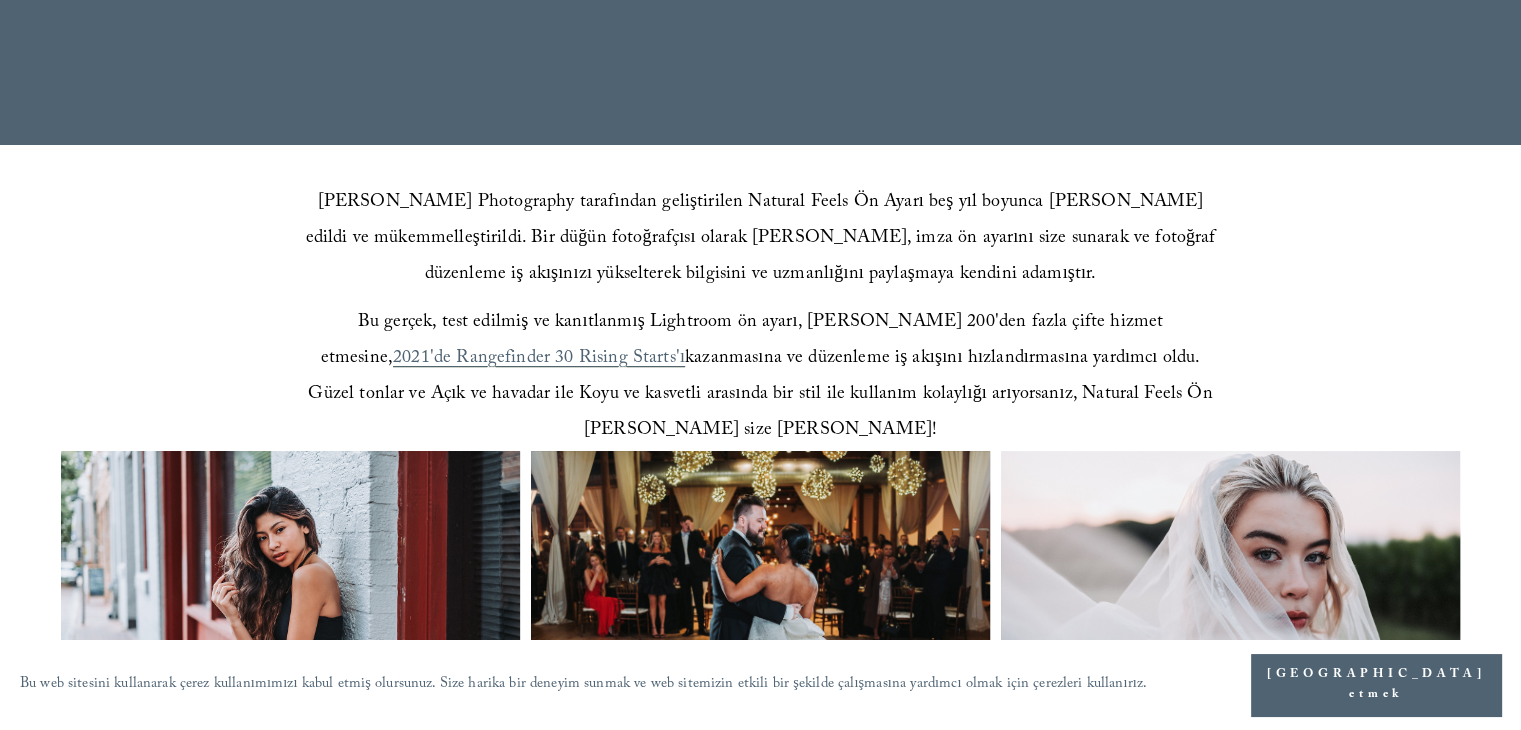 scroll, scrollTop: 800, scrollLeft: 0, axis: vertical 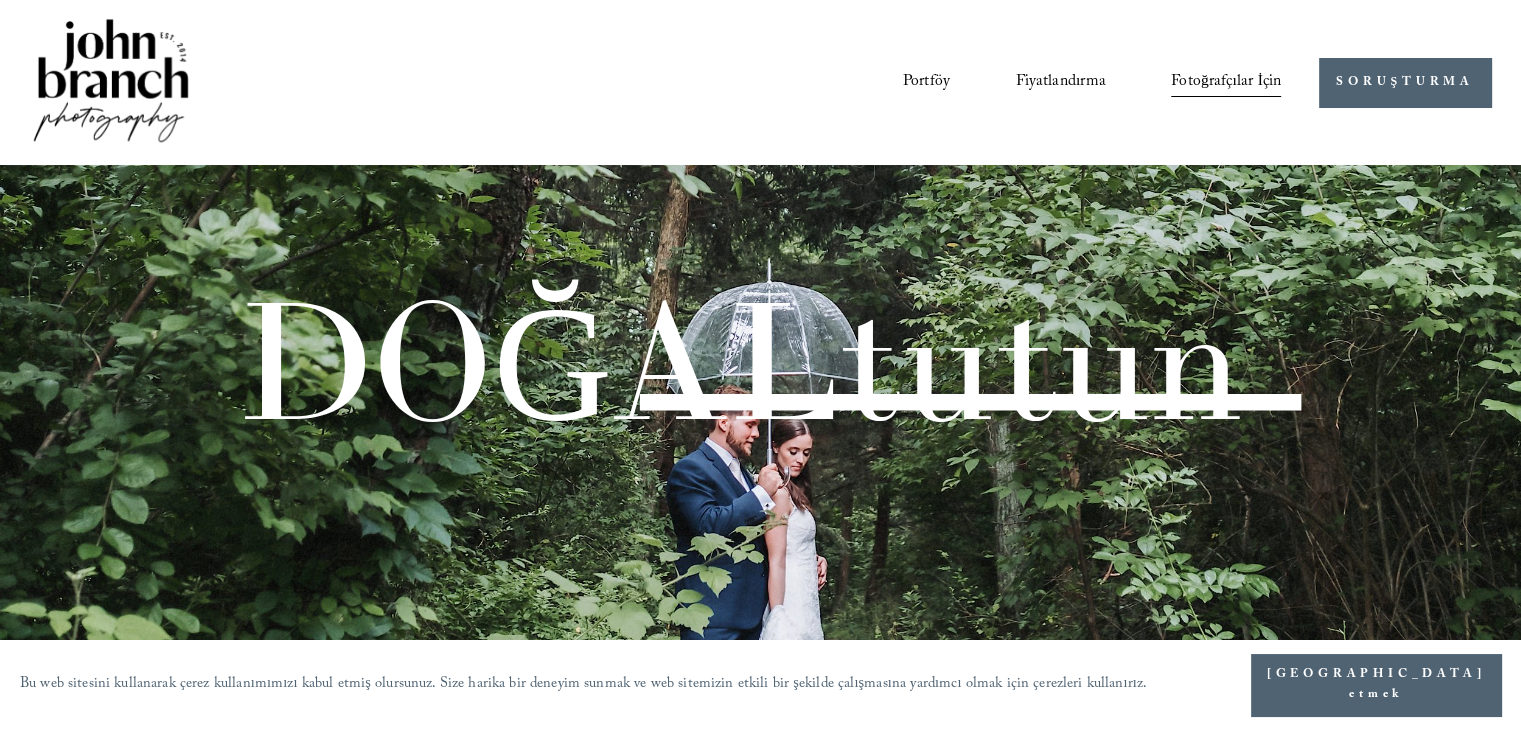 click on "Eğitim" at bounding box center (0, 0) 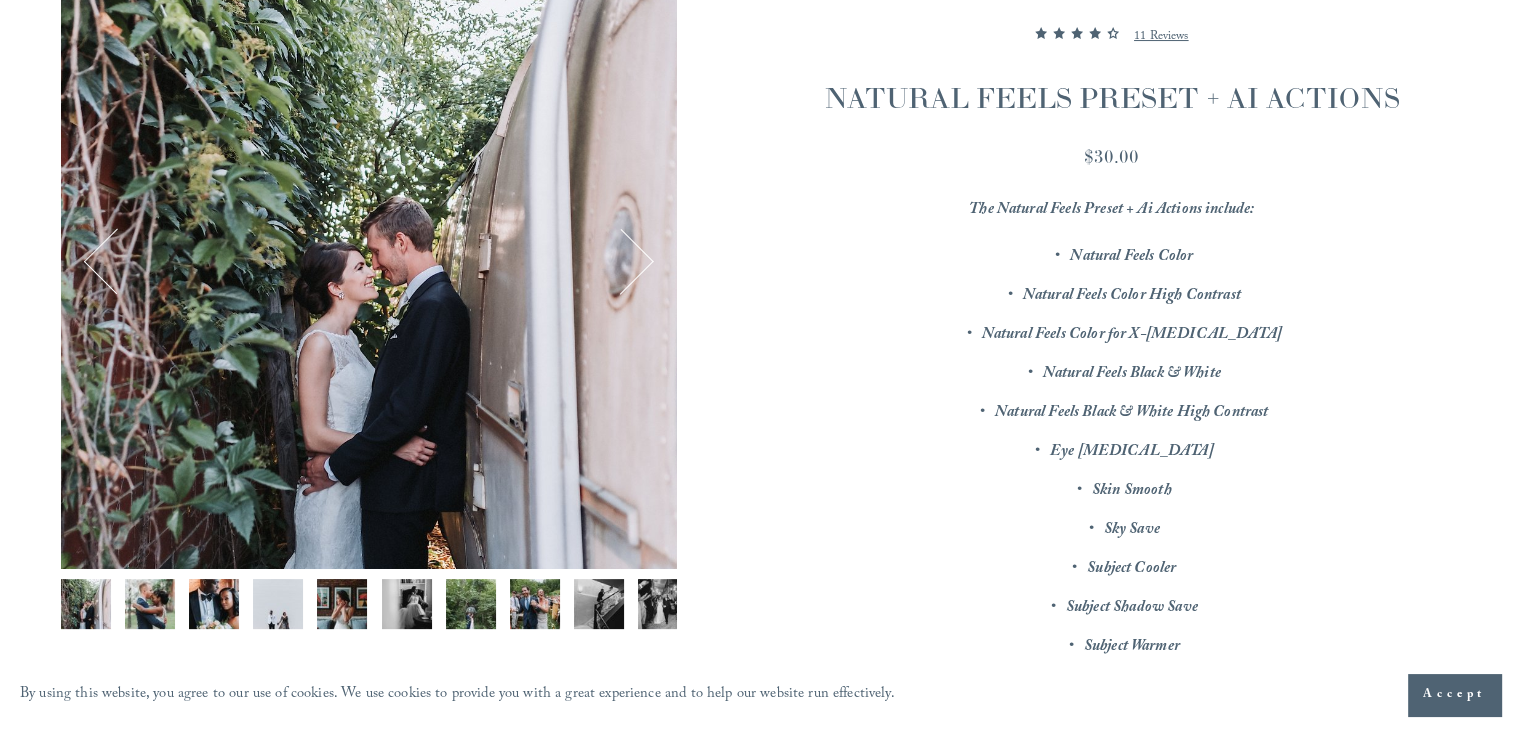 scroll, scrollTop: 300, scrollLeft: 0, axis: vertical 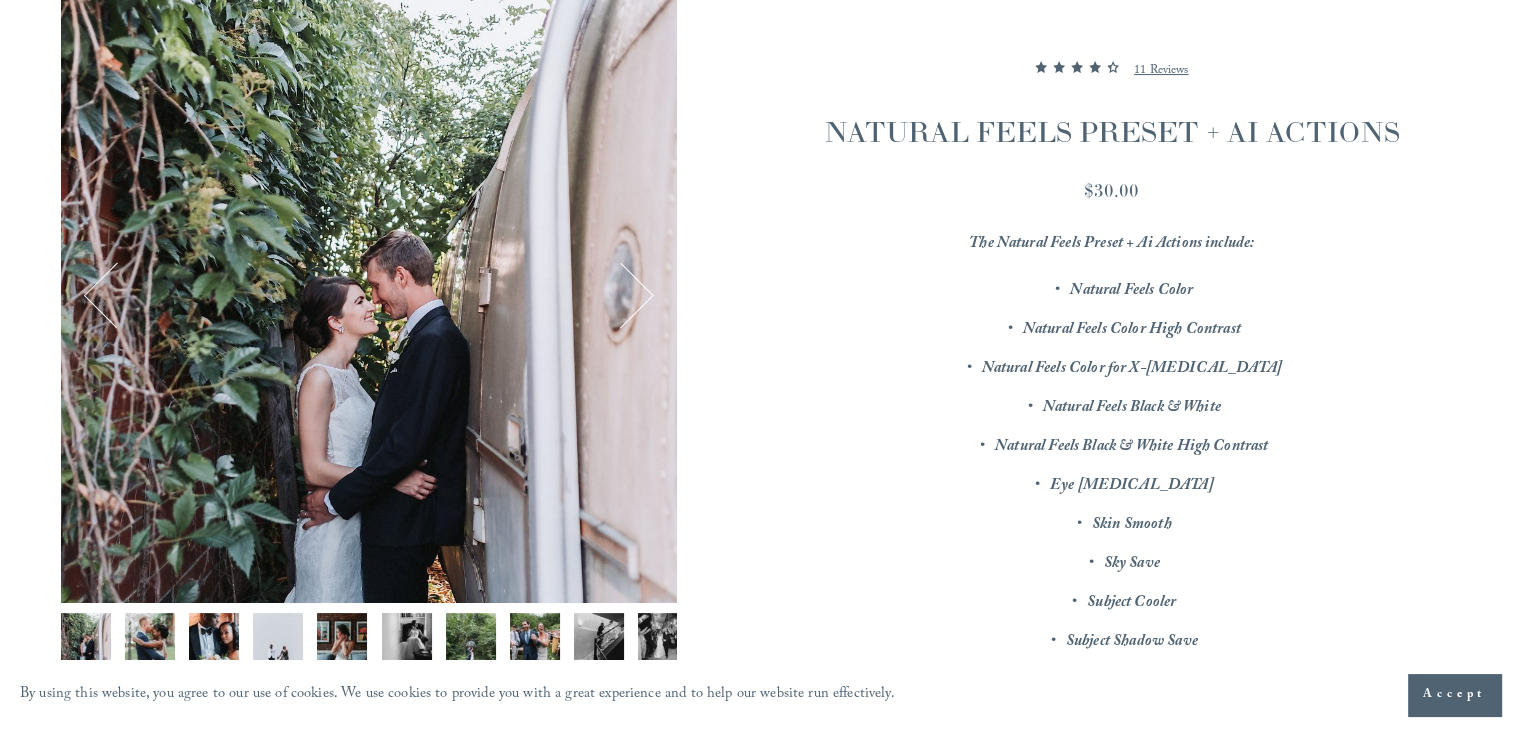click at bounding box center (150, 638) 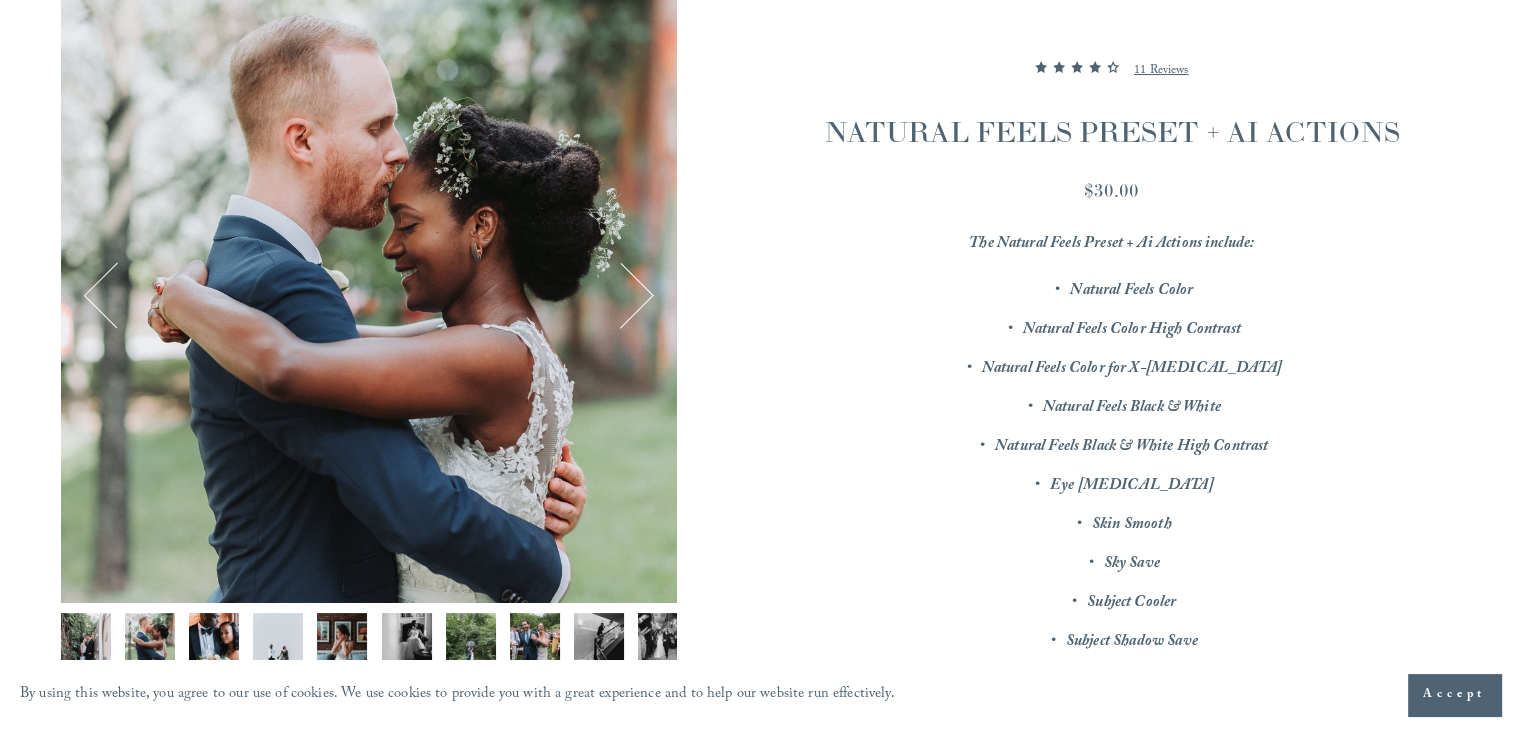click at bounding box center (214, 638) 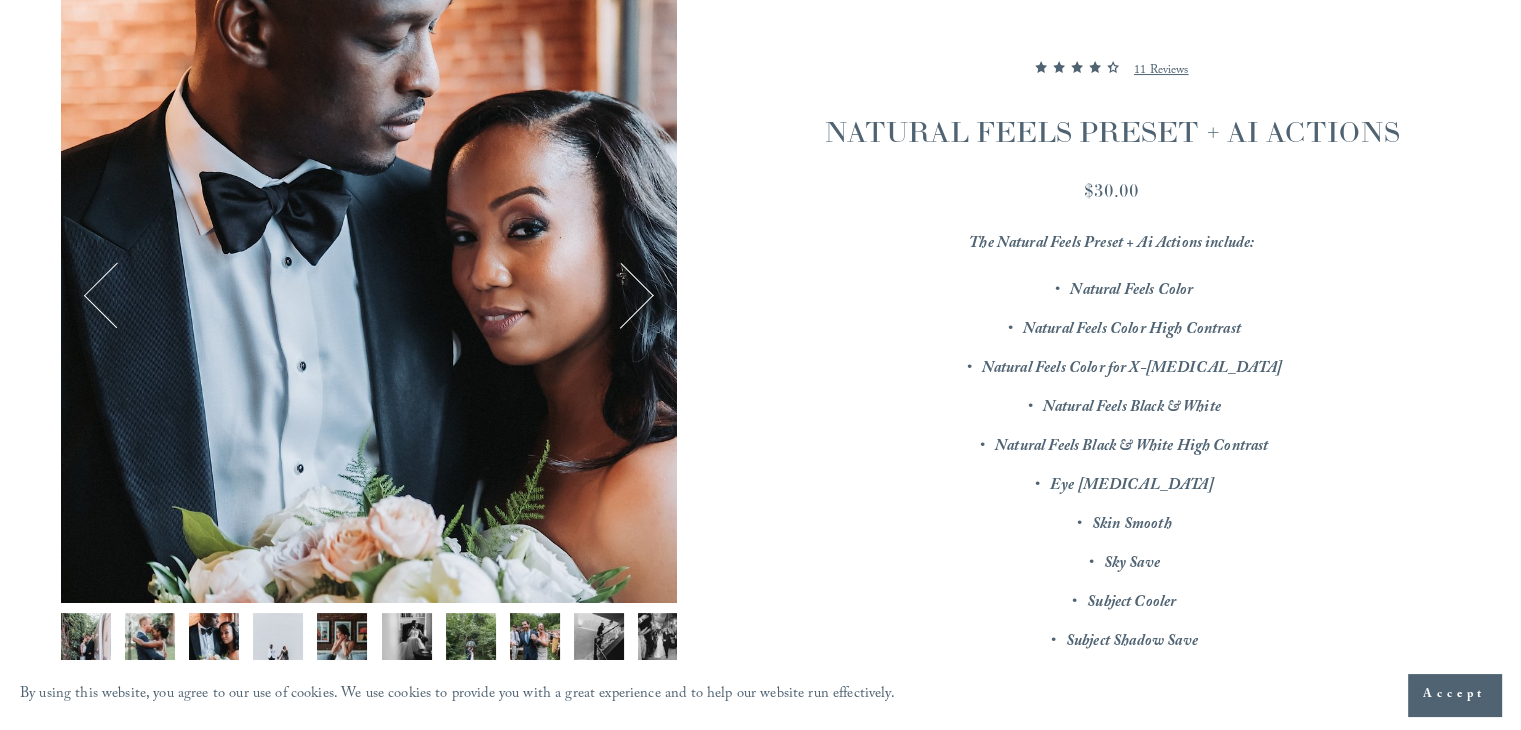 click at bounding box center [278, 638] 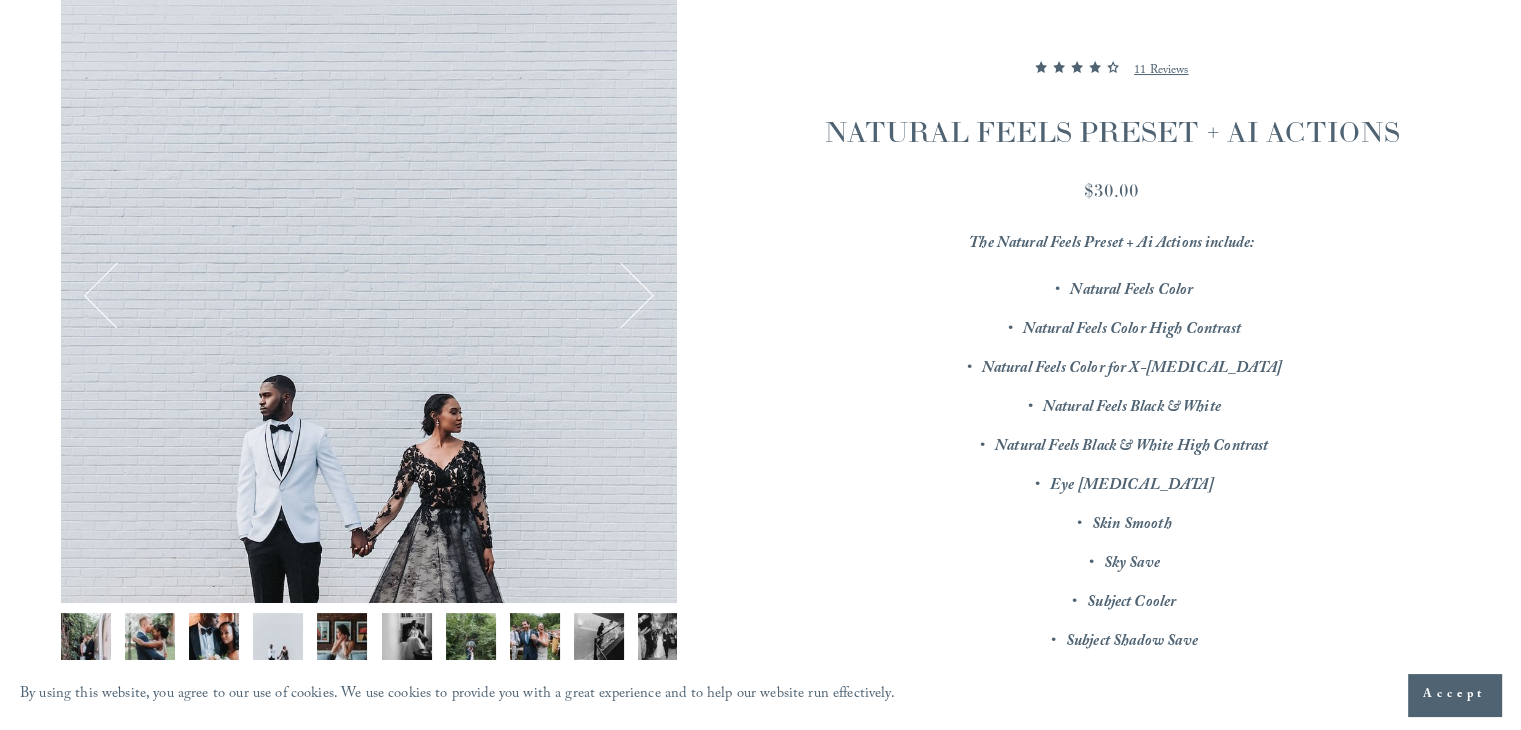 click at bounding box center [278, 638] 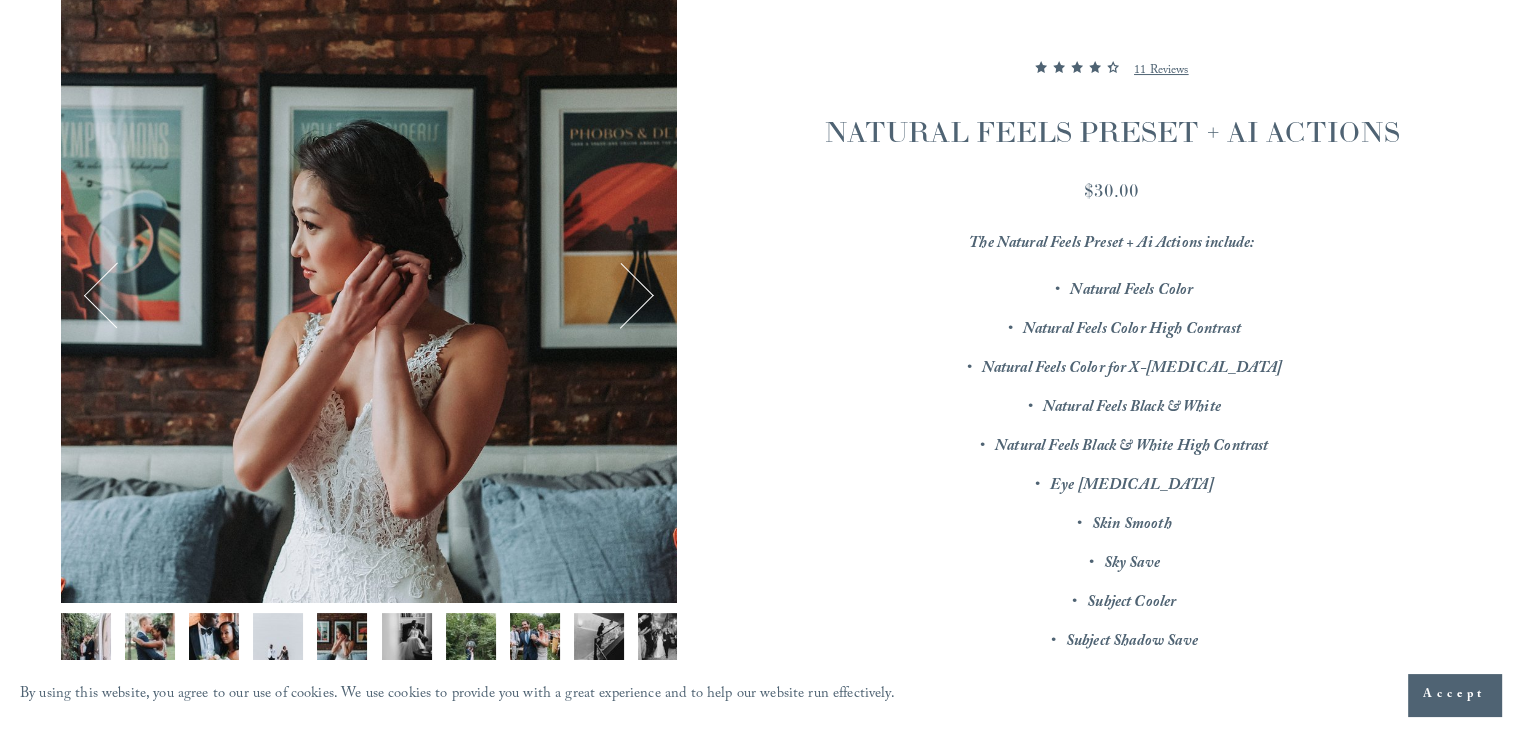click at bounding box center [407, 638] 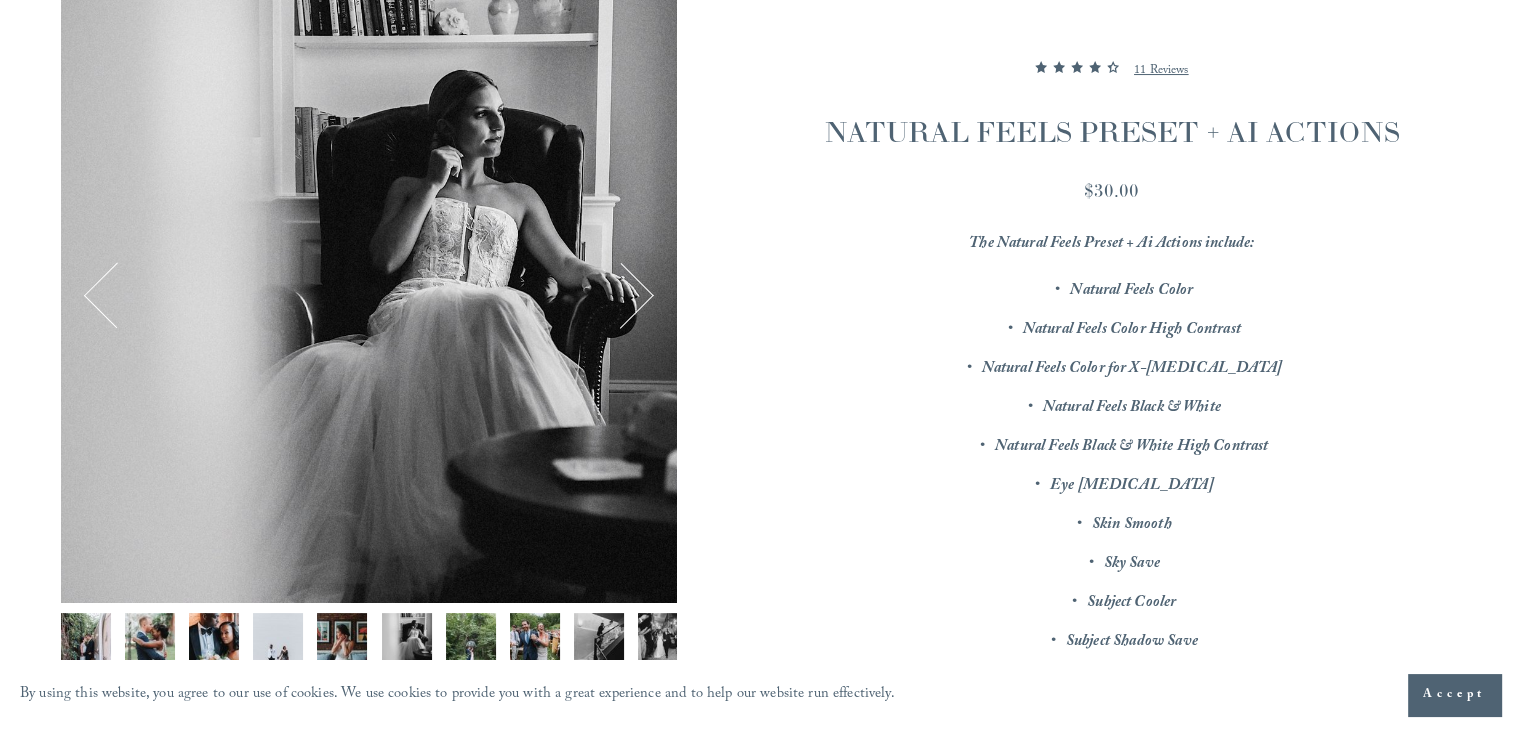 click at bounding box center (471, 638) 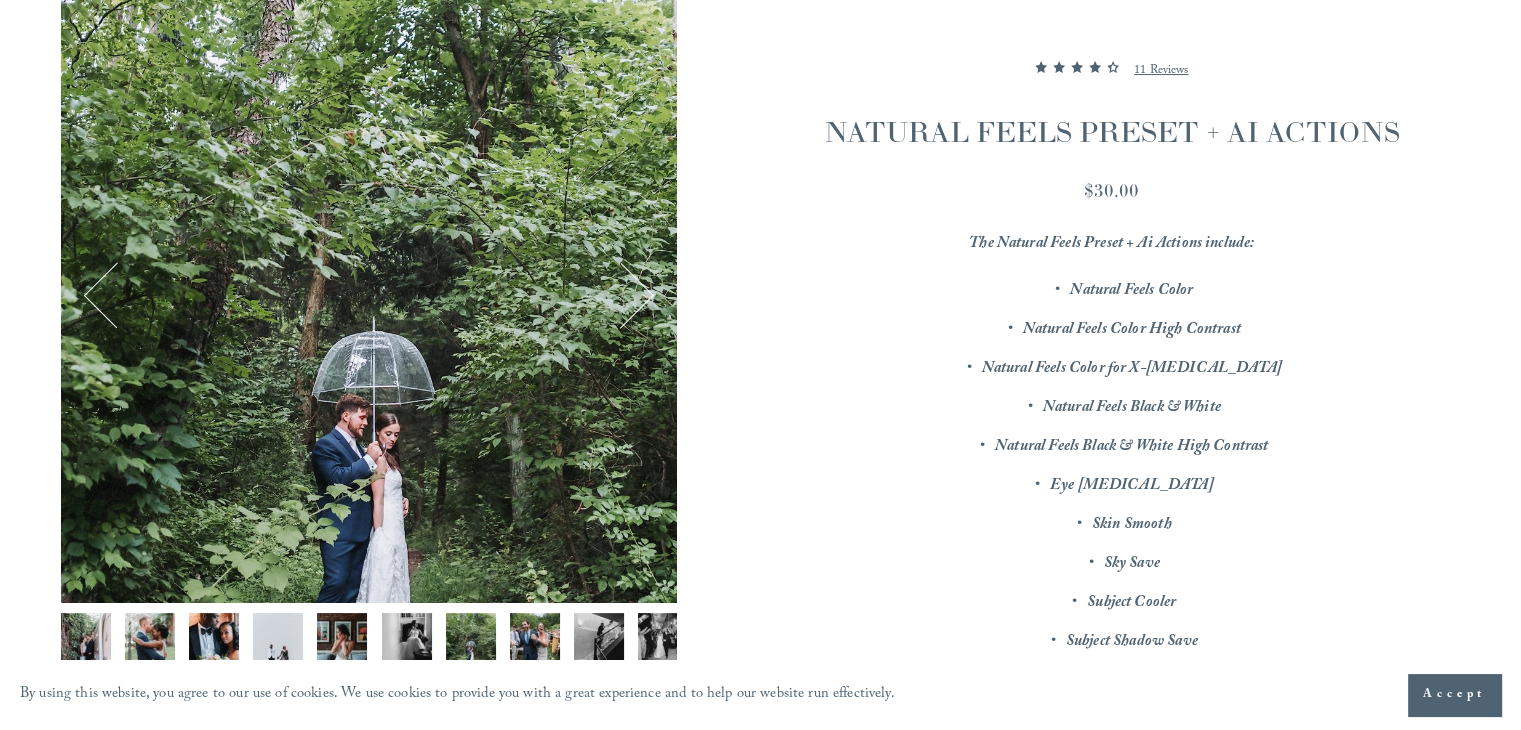 click at bounding box center [535, 638] 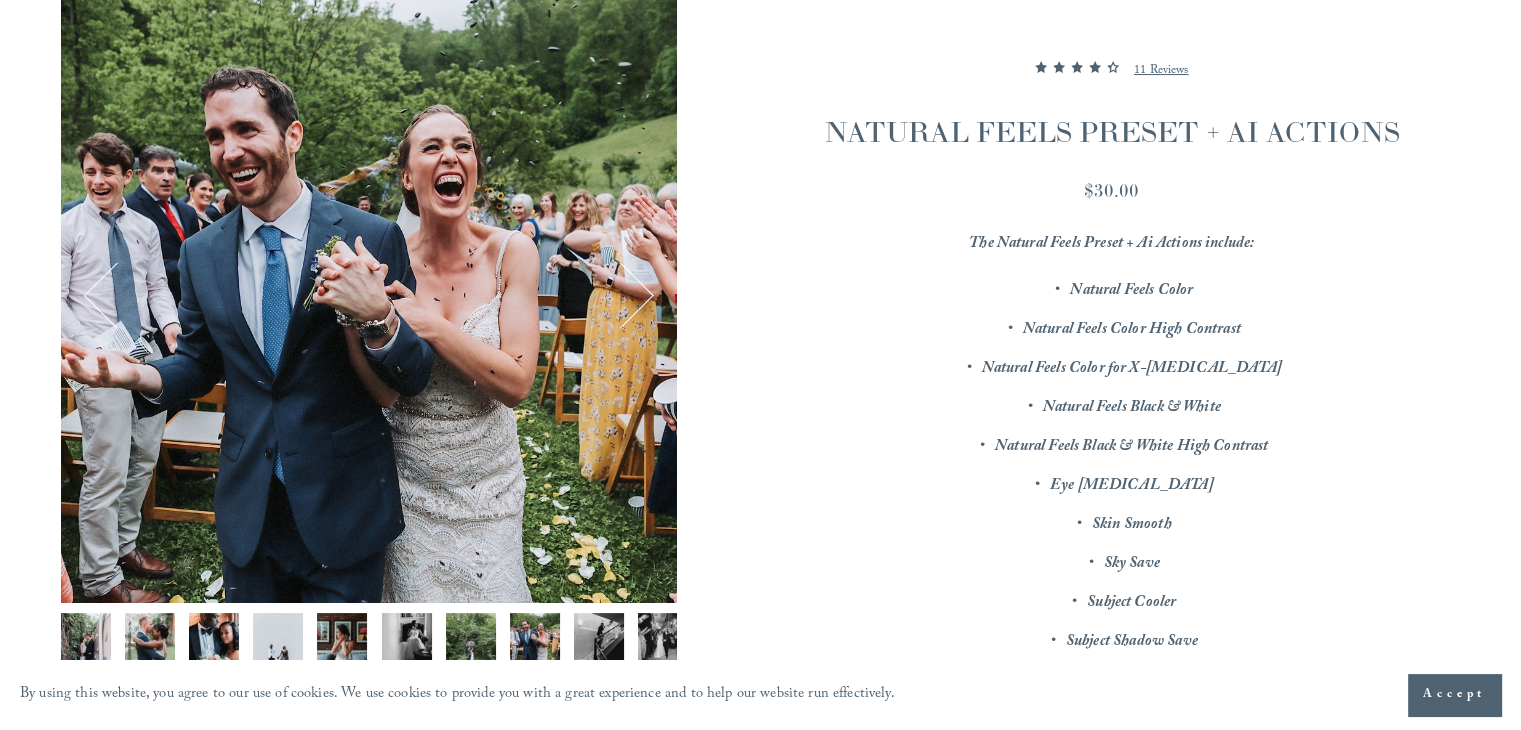 click at bounding box center (599, 638) 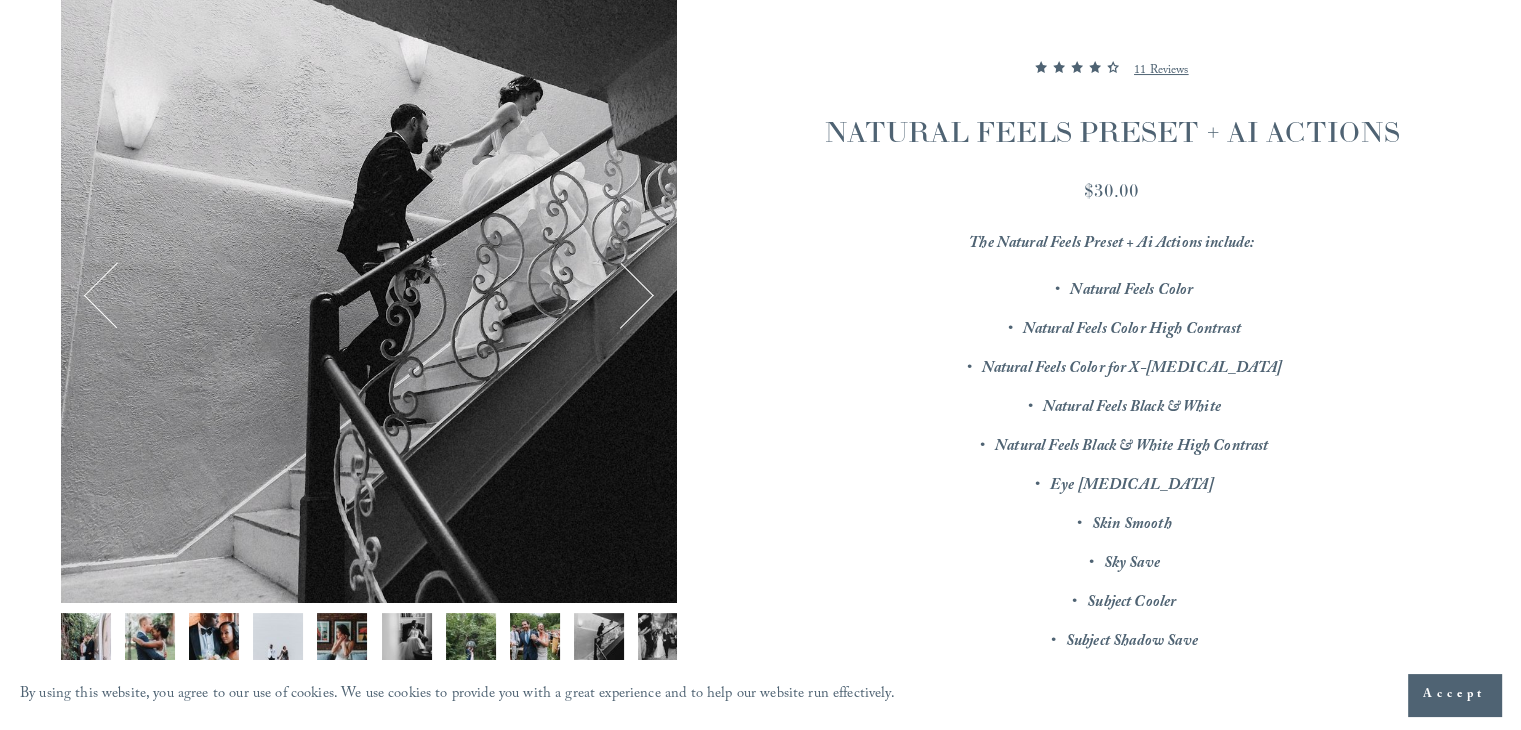 click at bounding box center (663, 638) 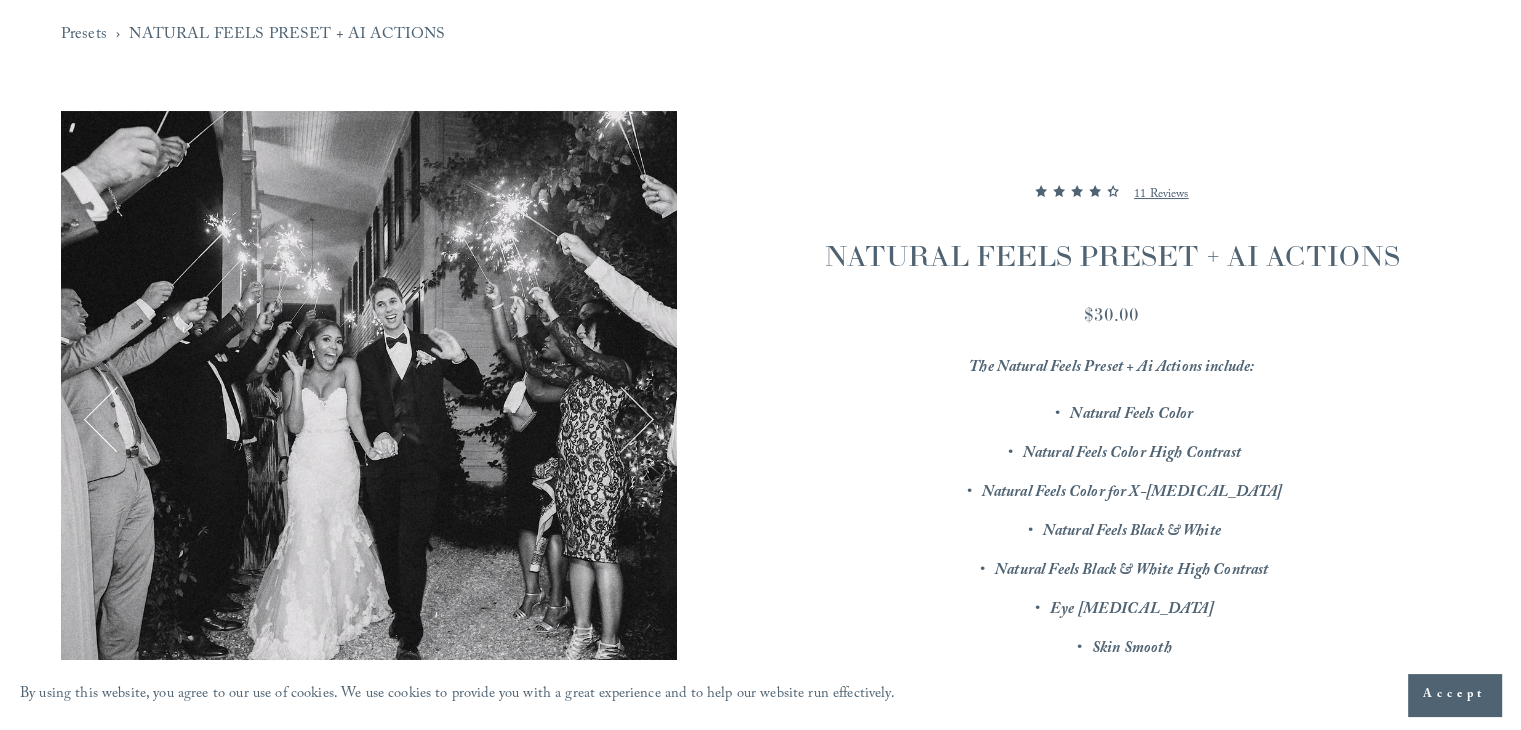 scroll, scrollTop: 300, scrollLeft: 0, axis: vertical 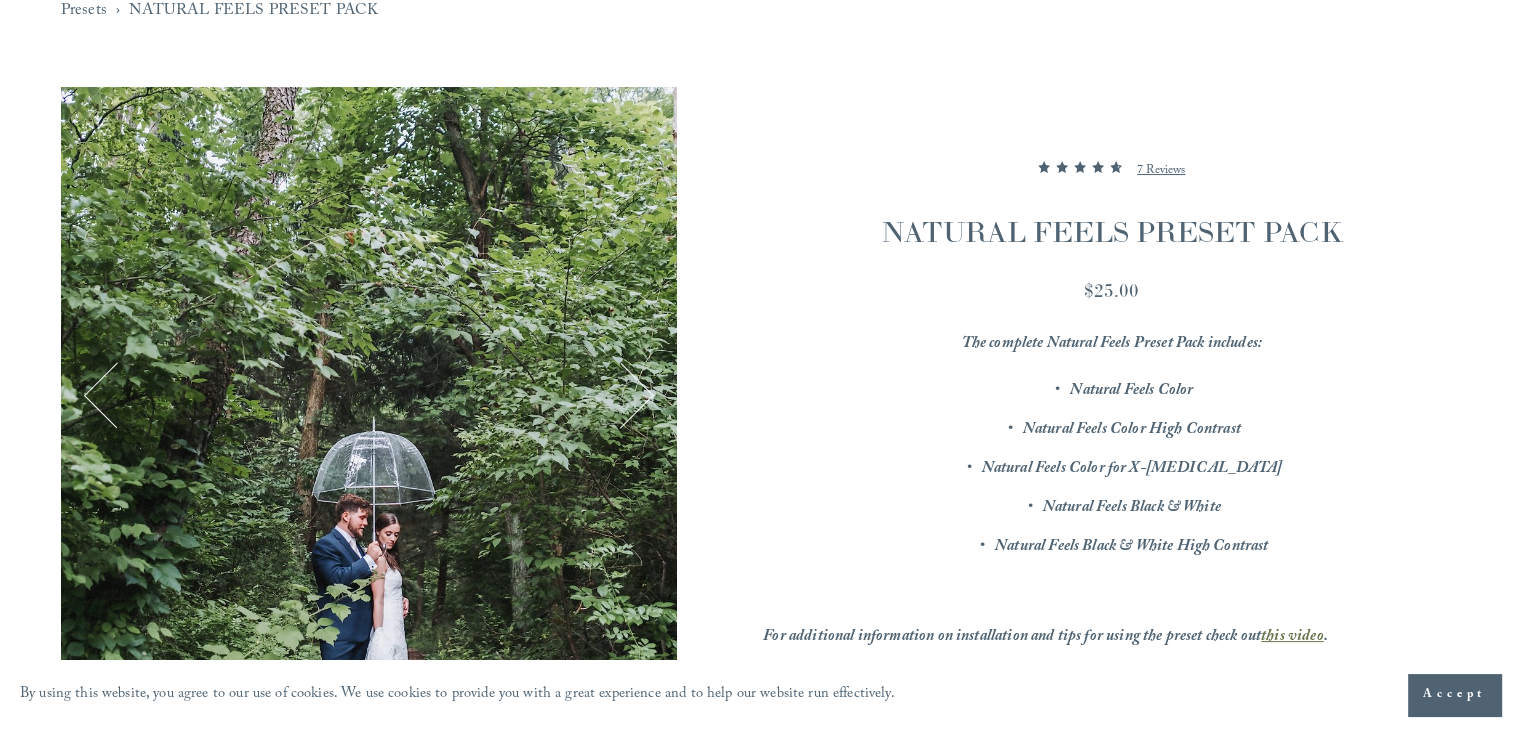click on "4.571428571428571 out of 5 stars 7 Reviews" at bounding box center [1111, 171] 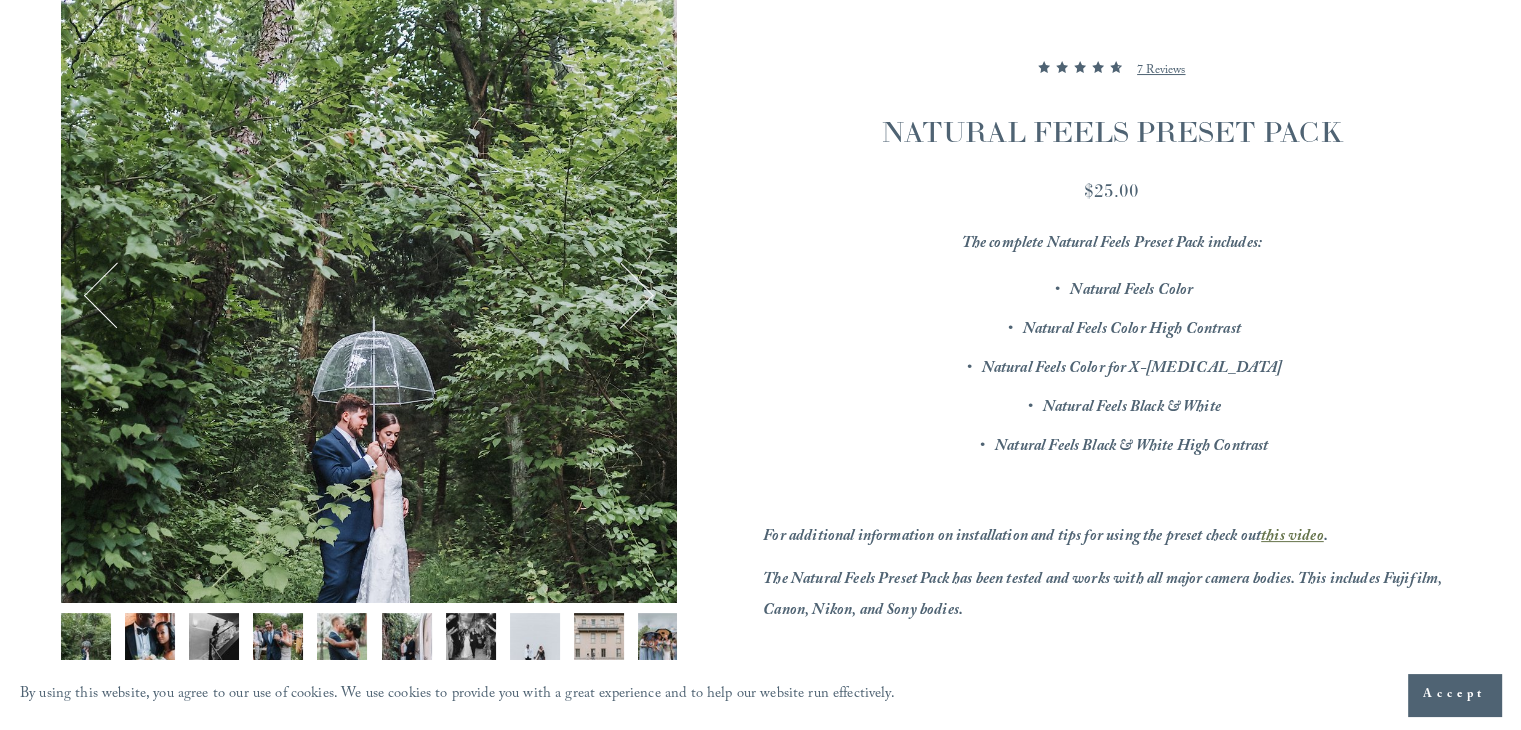 scroll, scrollTop: 600, scrollLeft: 0, axis: vertical 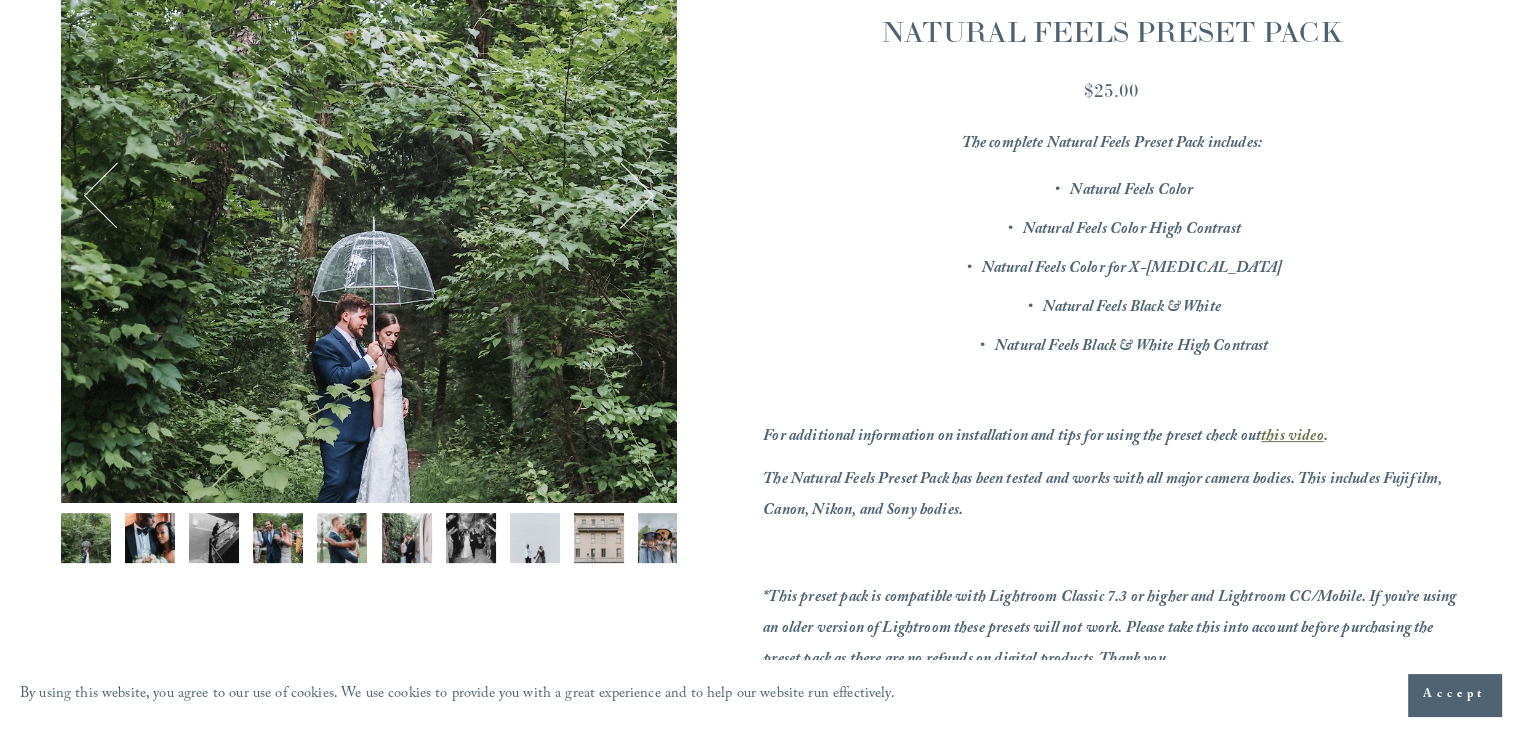 click at bounding box center [150, 538] 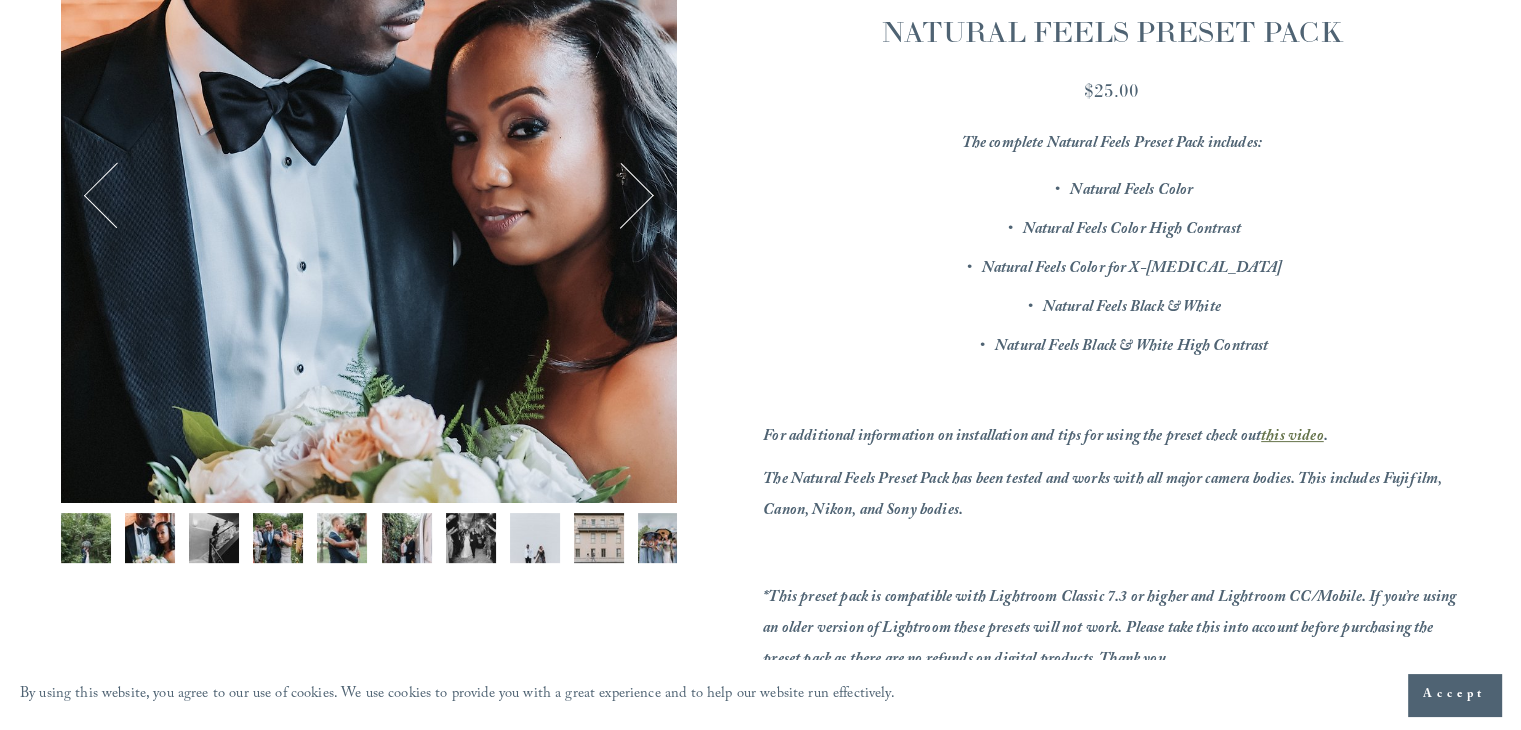 click at bounding box center [214, 538] 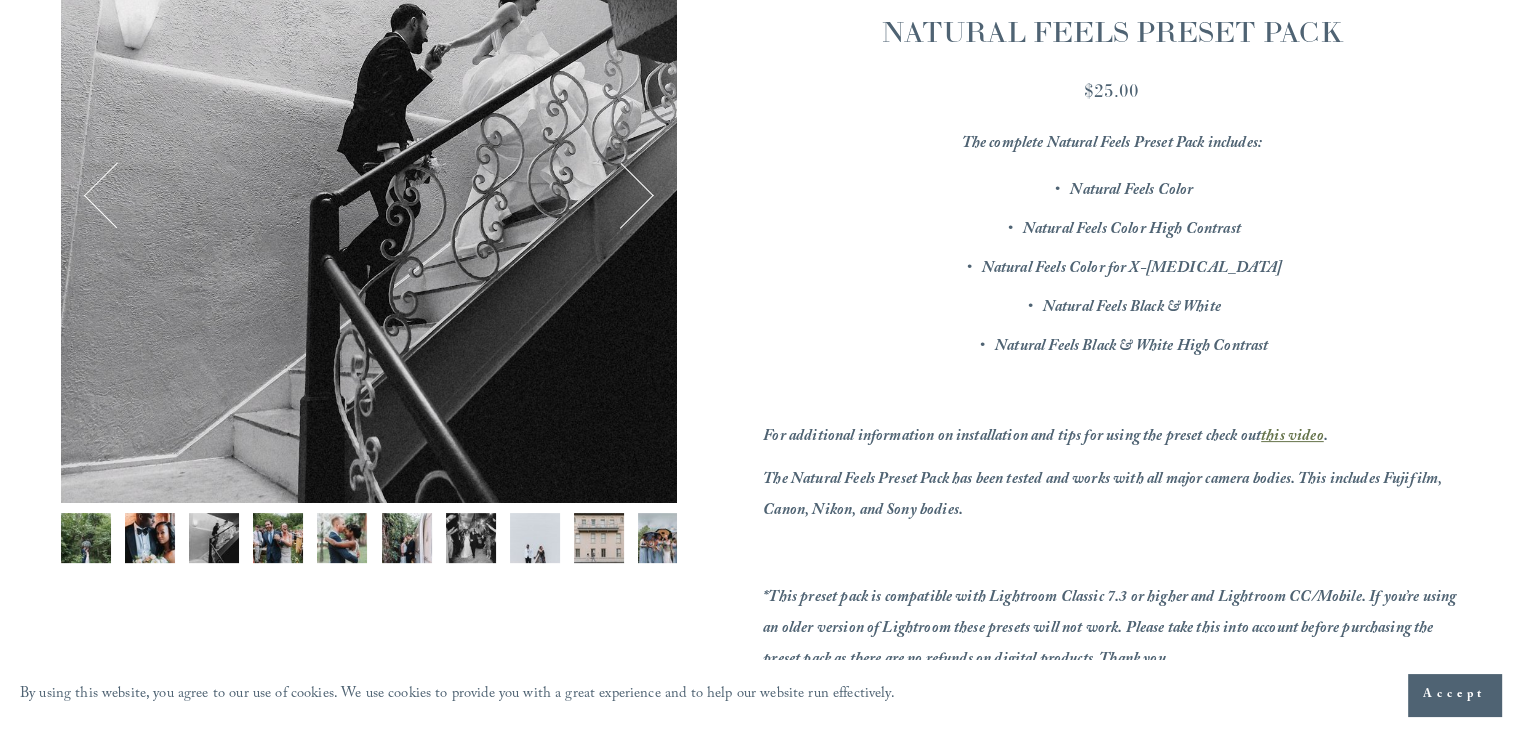 click at bounding box center (278, 538) 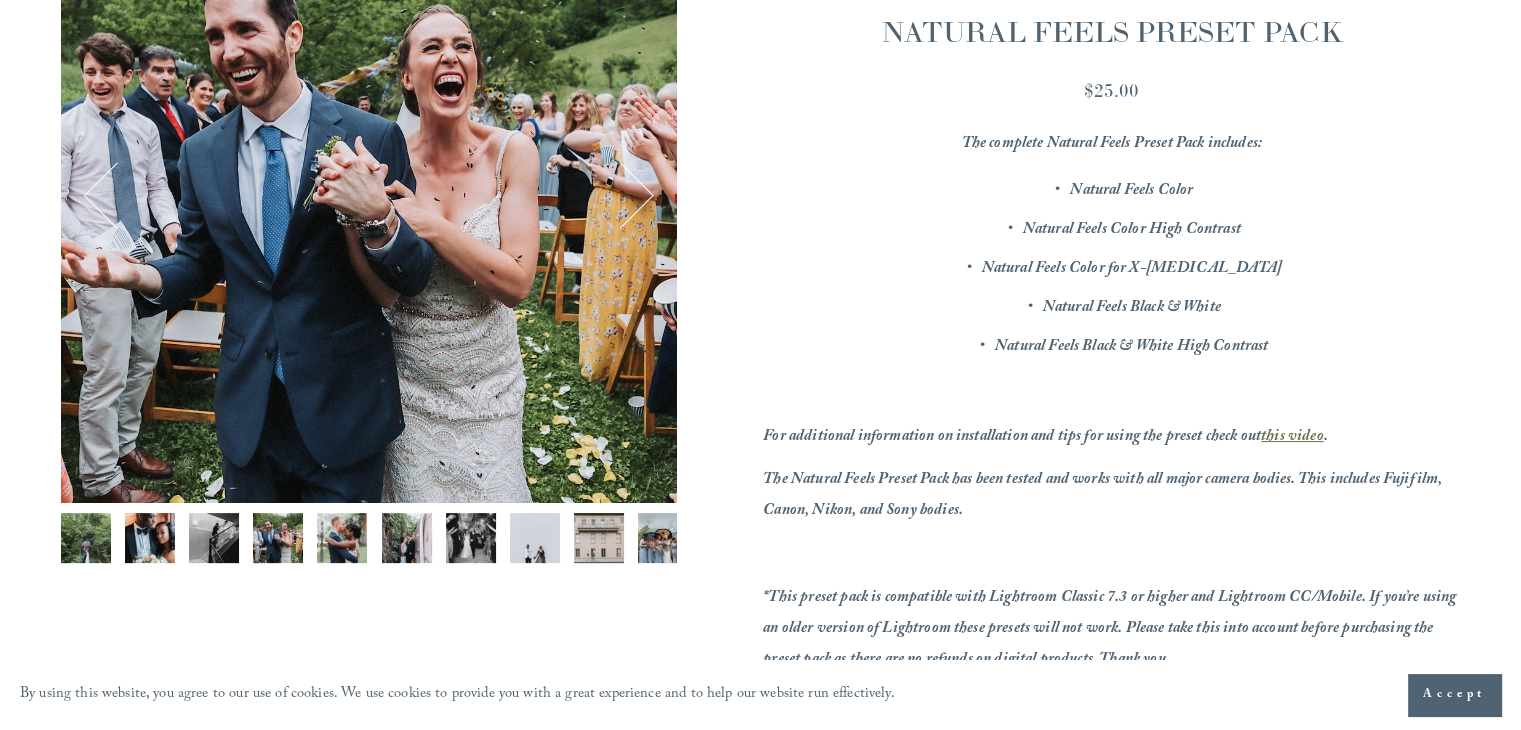 click at bounding box center (342, 538) 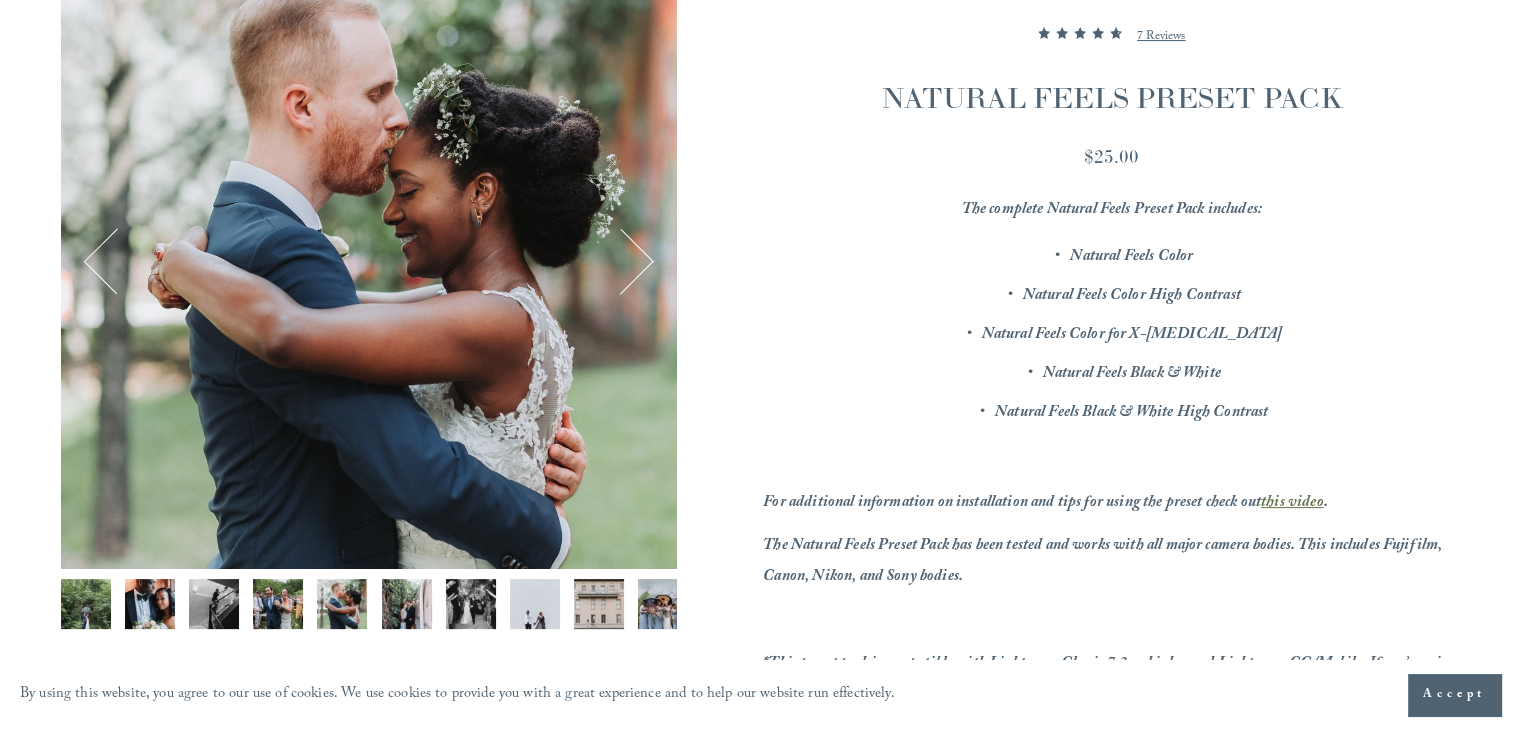 scroll, scrollTop: 300, scrollLeft: 0, axis: vertical 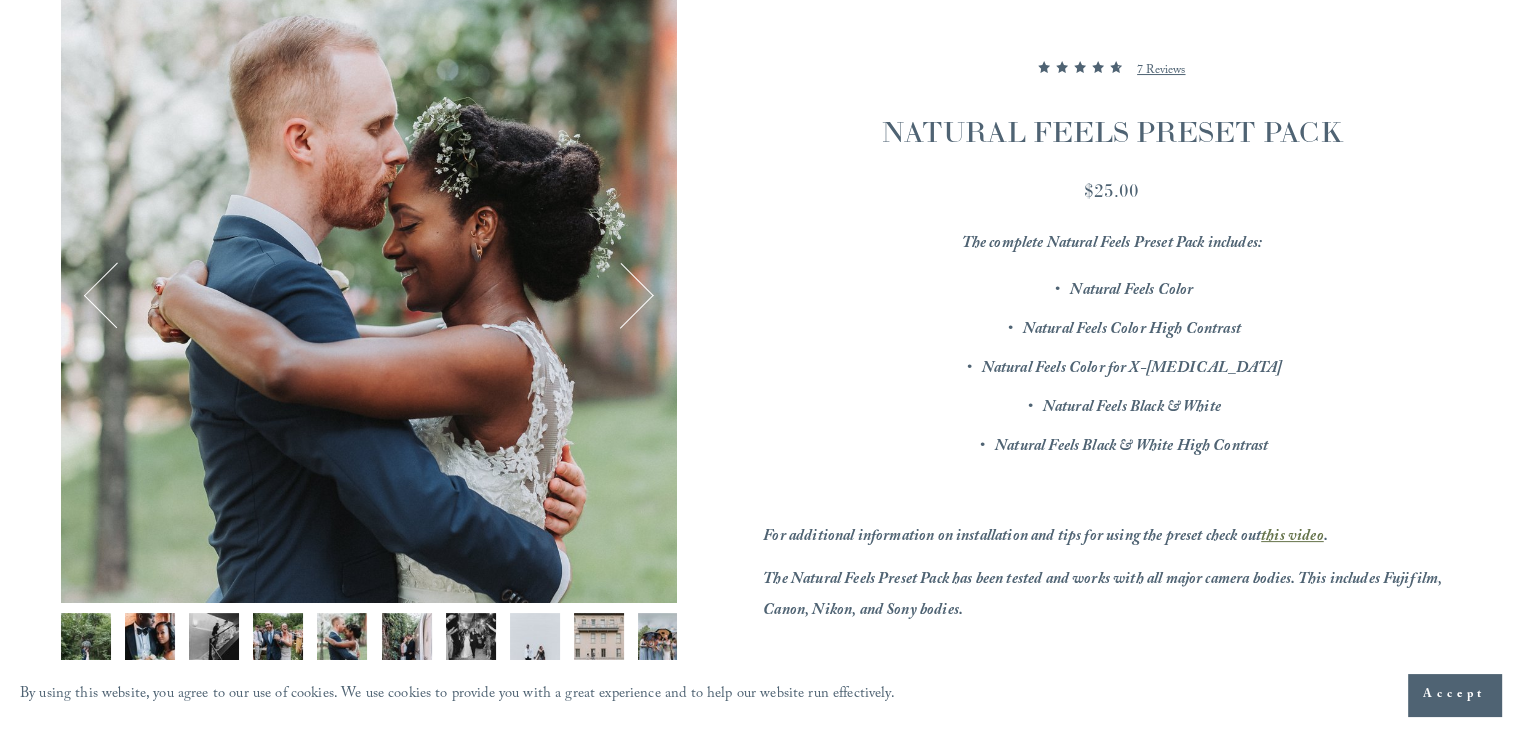 click at bounding box center [471, 638] 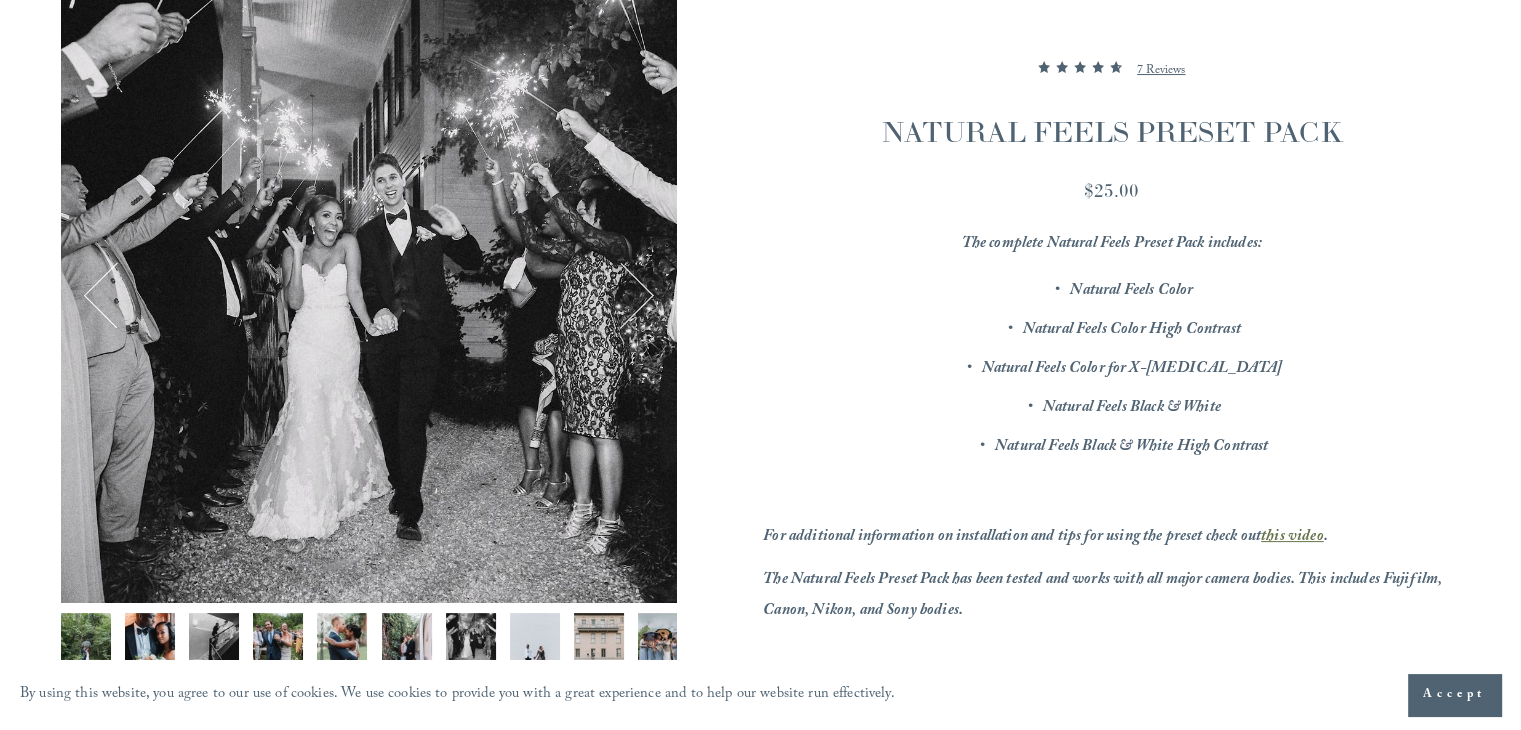 click at bounding box center [535, 638] 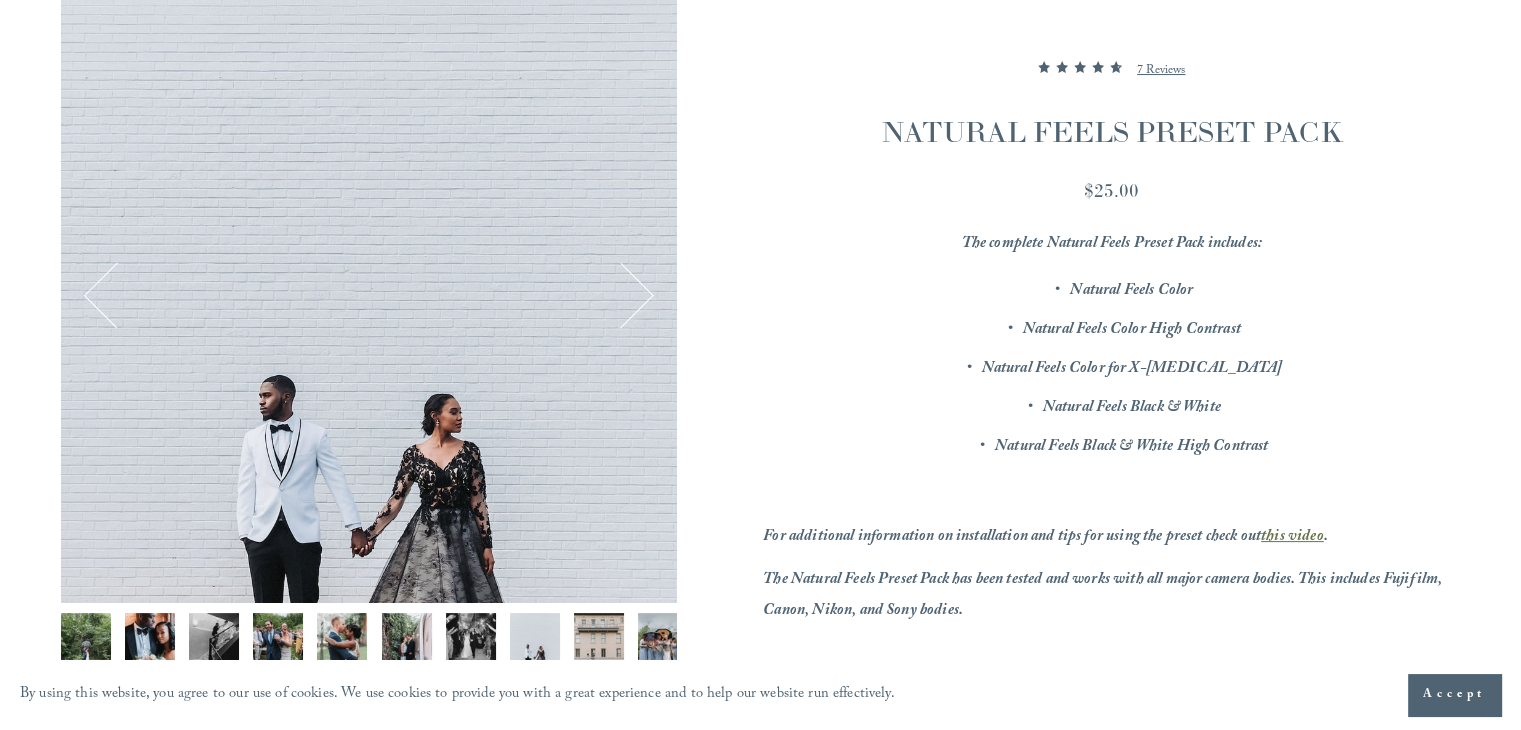 click at bounding box center [599, 638] 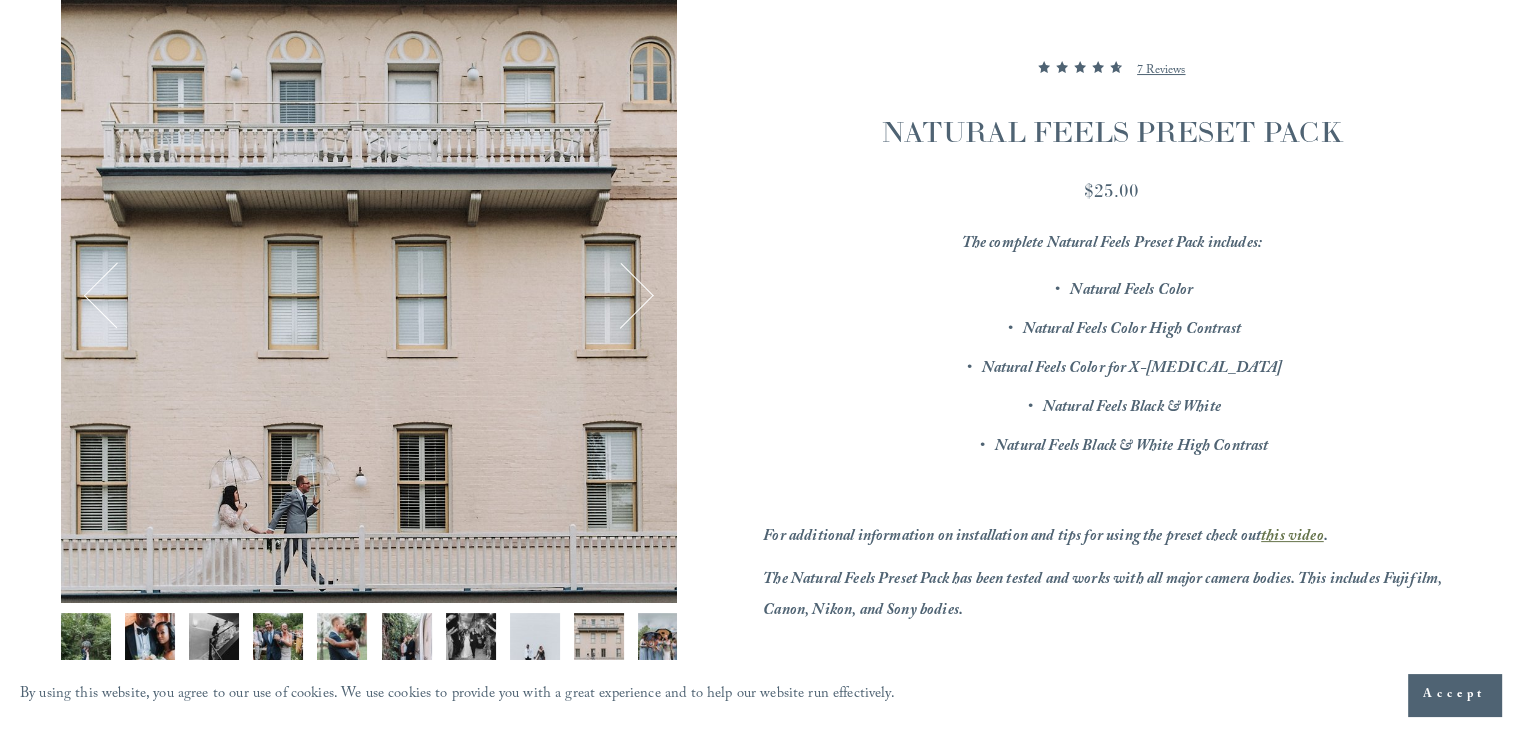 scroll, scrollTop: 0, scrollLeft: 0, axis: both 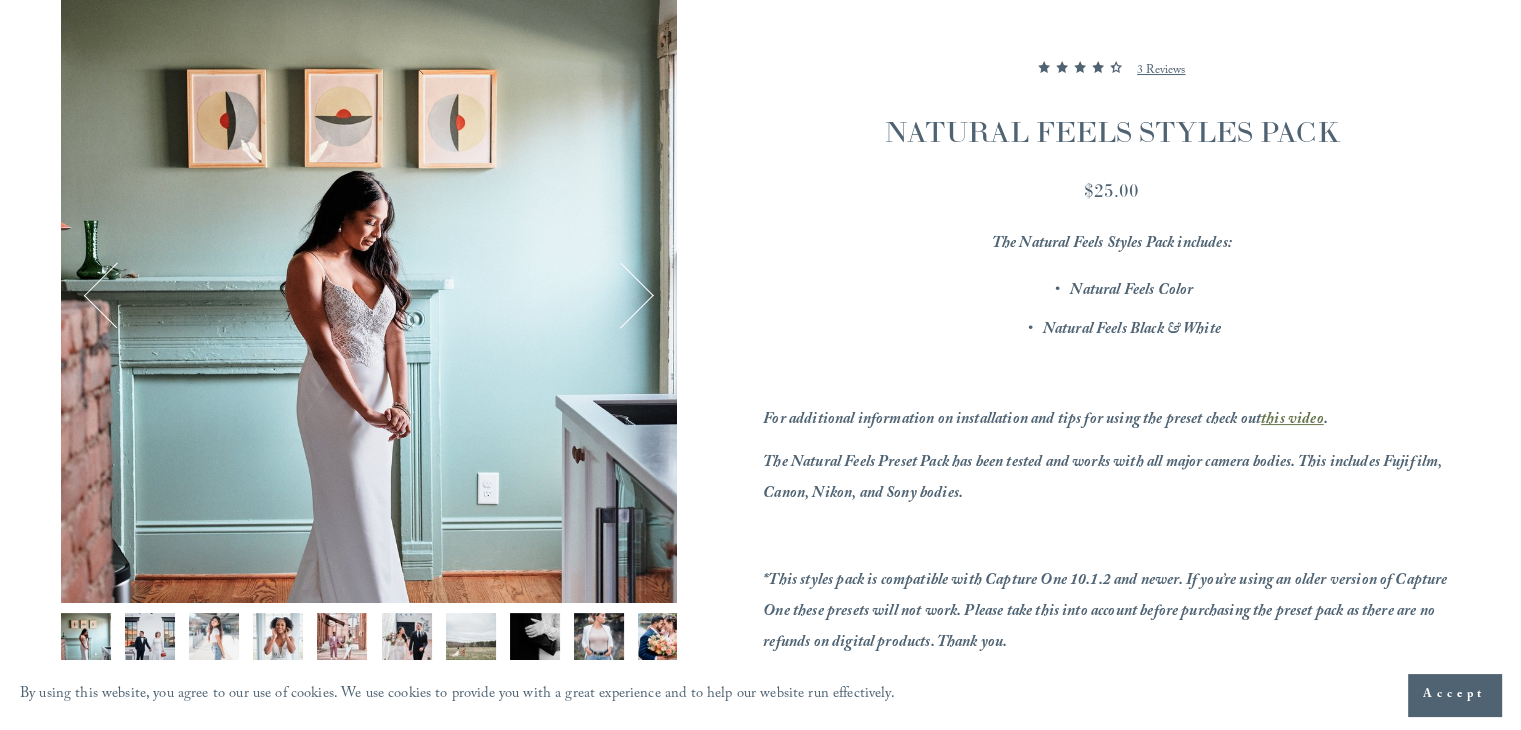 click at bounding box center (621, 295) 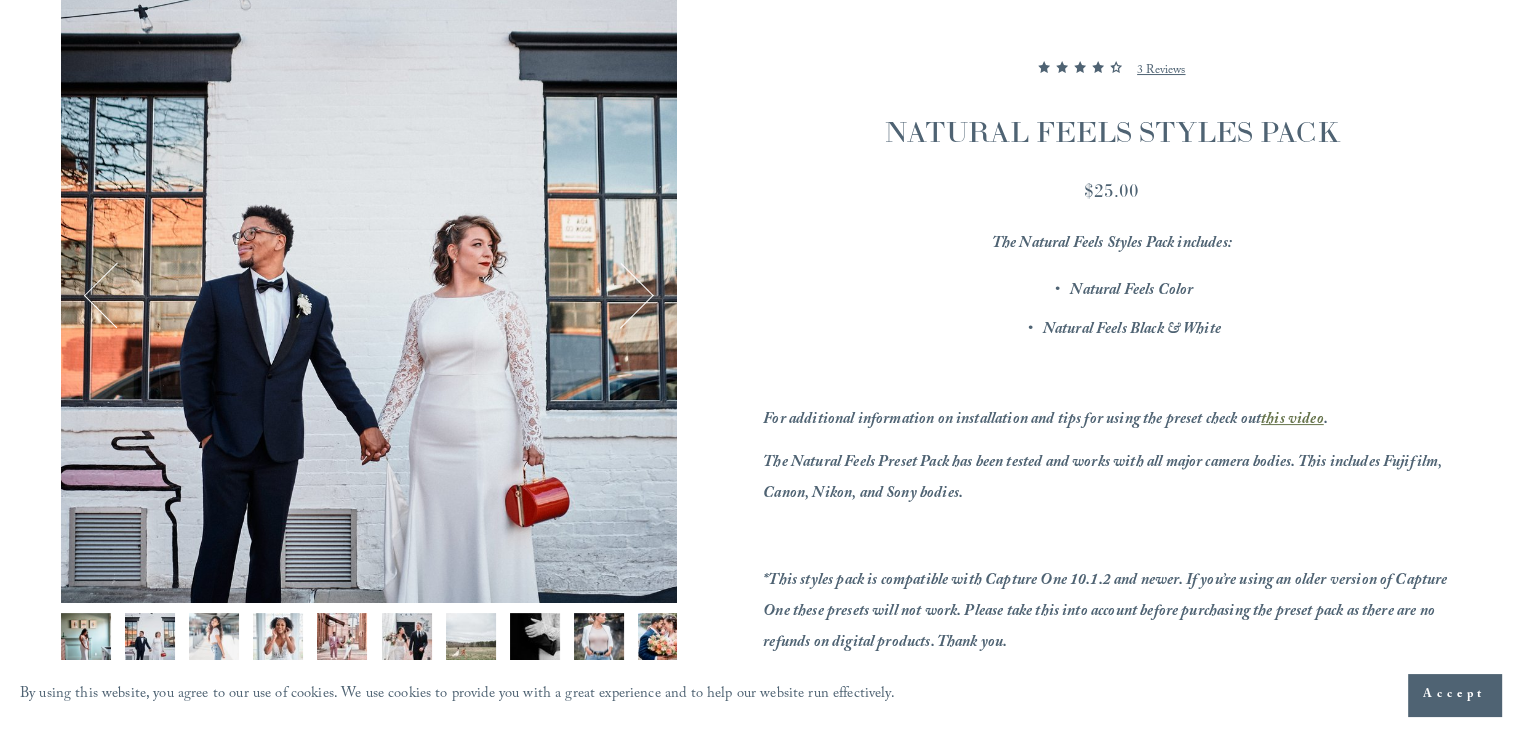 click at bounding box center (621, 295) 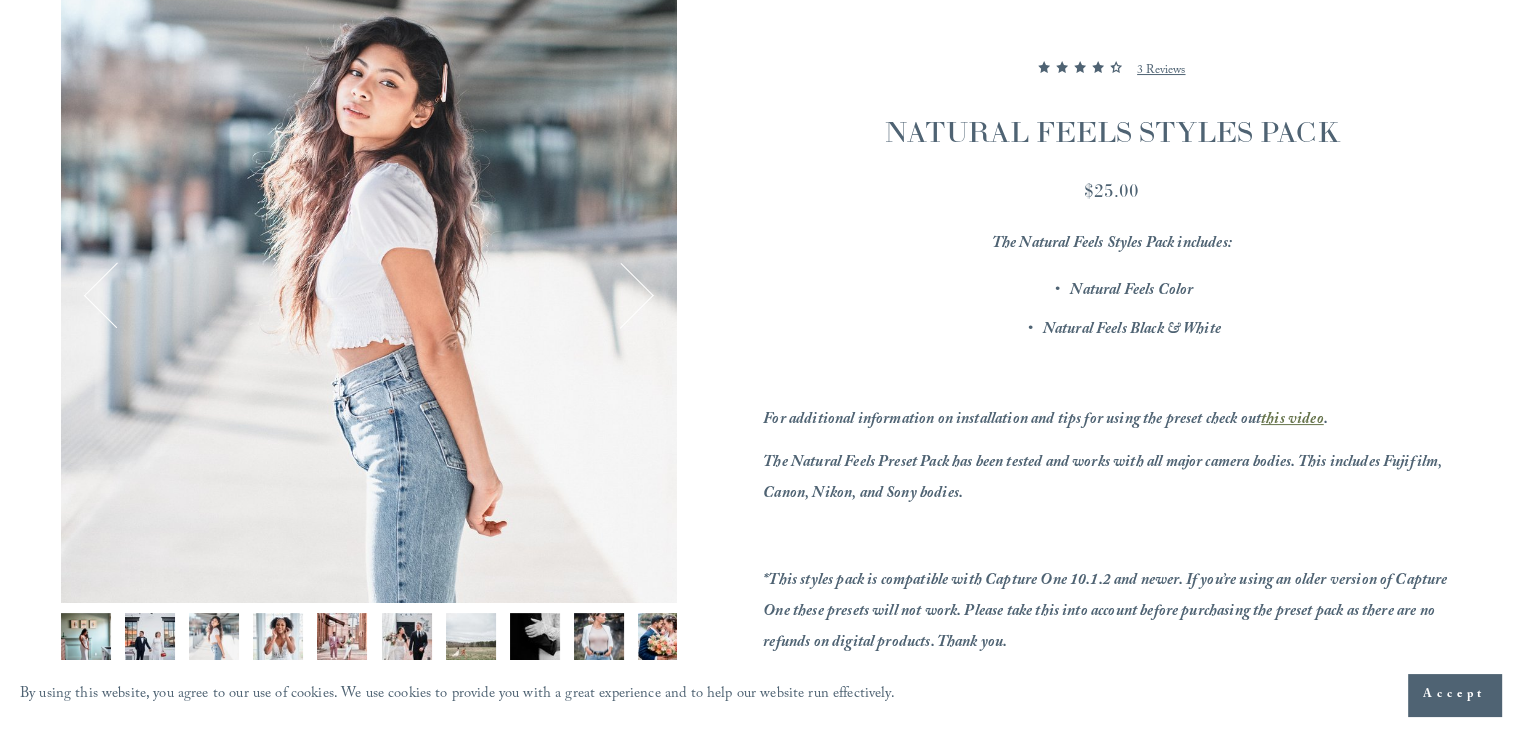 click at bounding box center [621, 295] 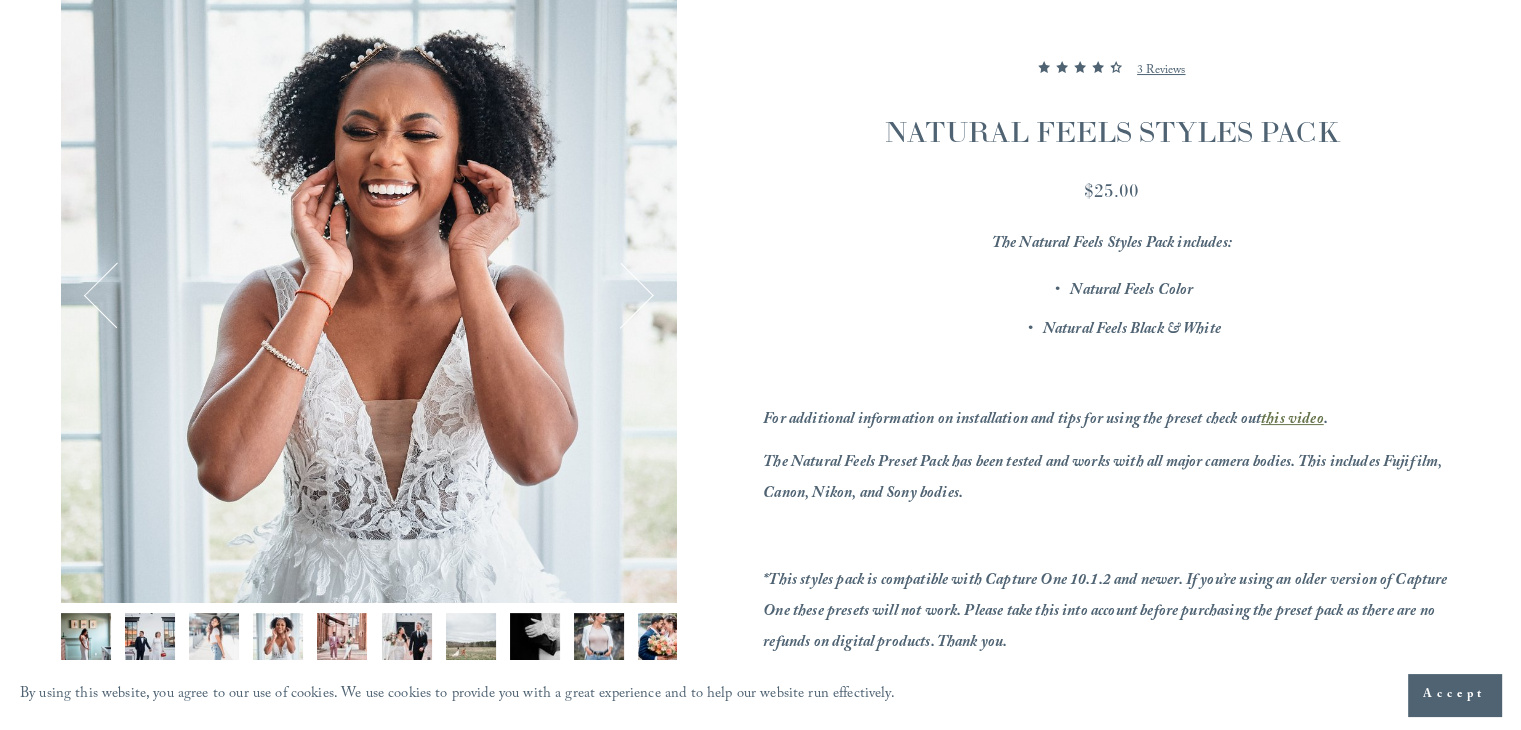 click at bounding box center (621, 295) 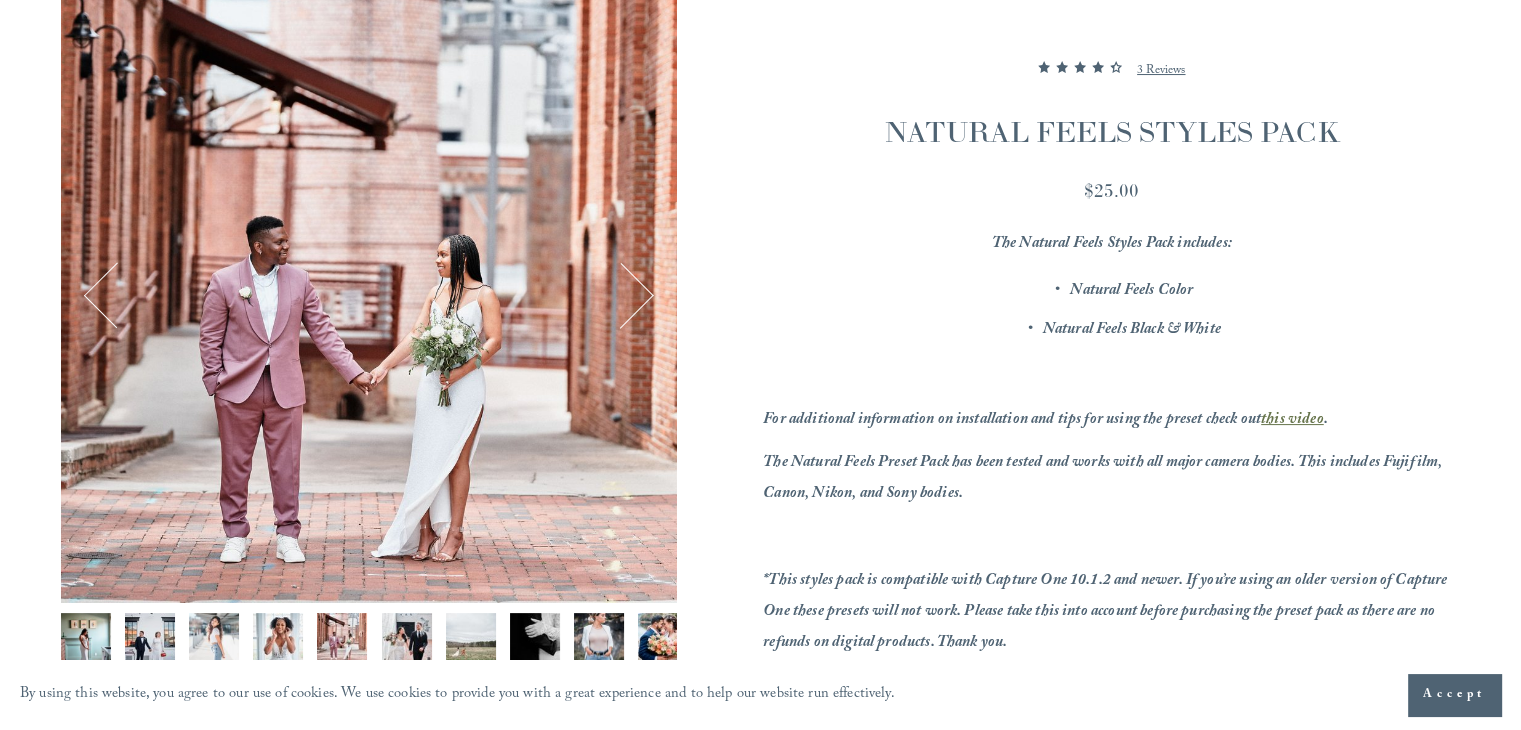 click at bounding box center [621, 295] 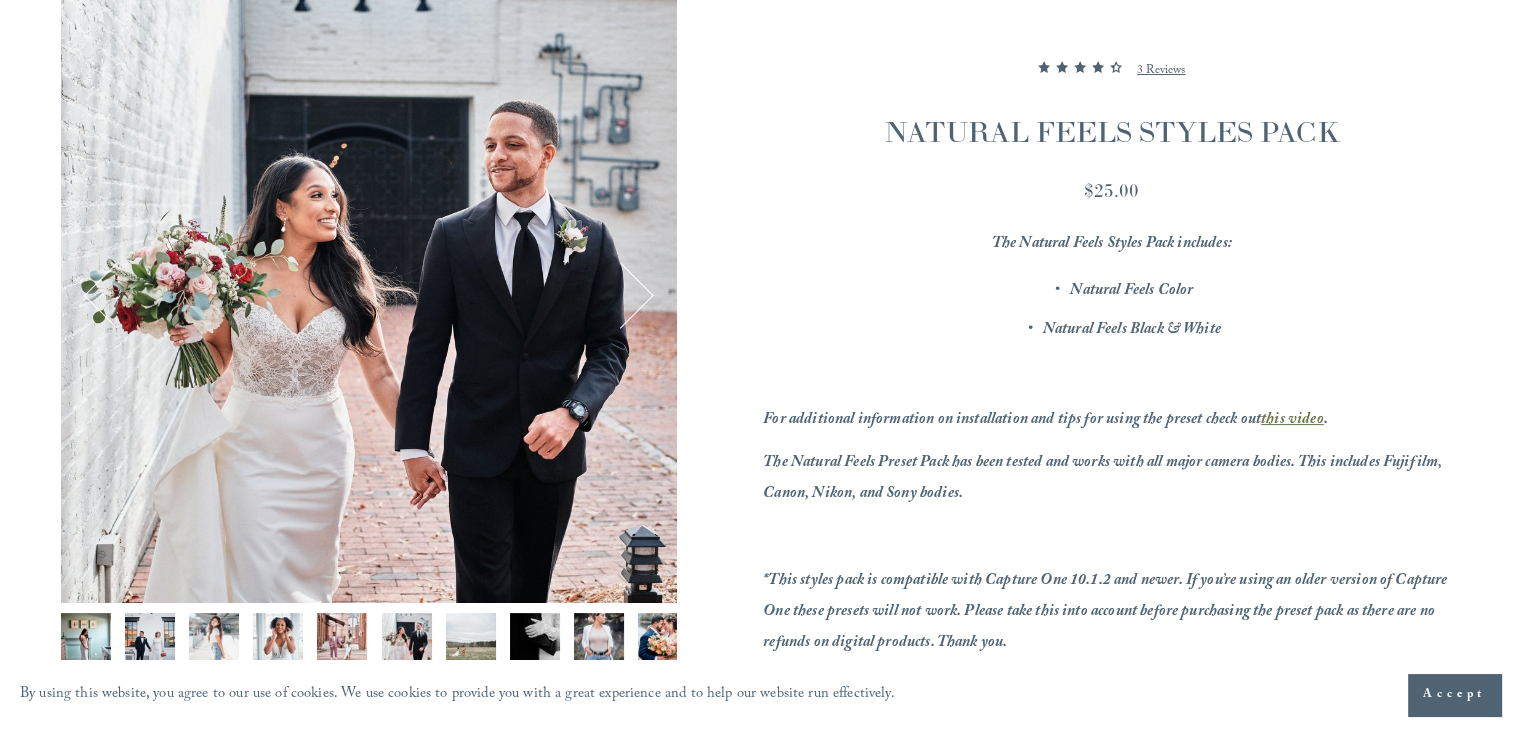 click at bounding box center (621, 295) 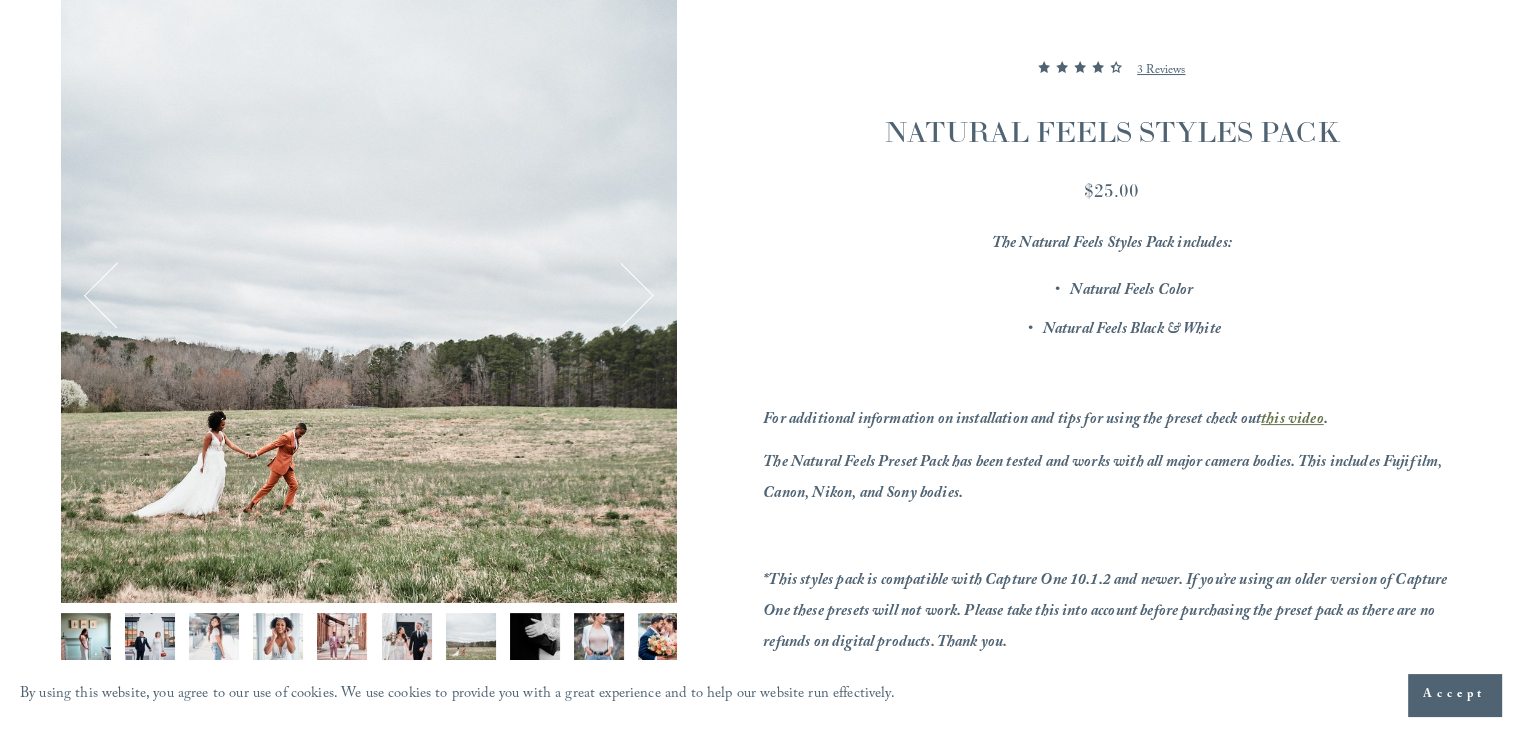 click at bounding box center (621, 295) 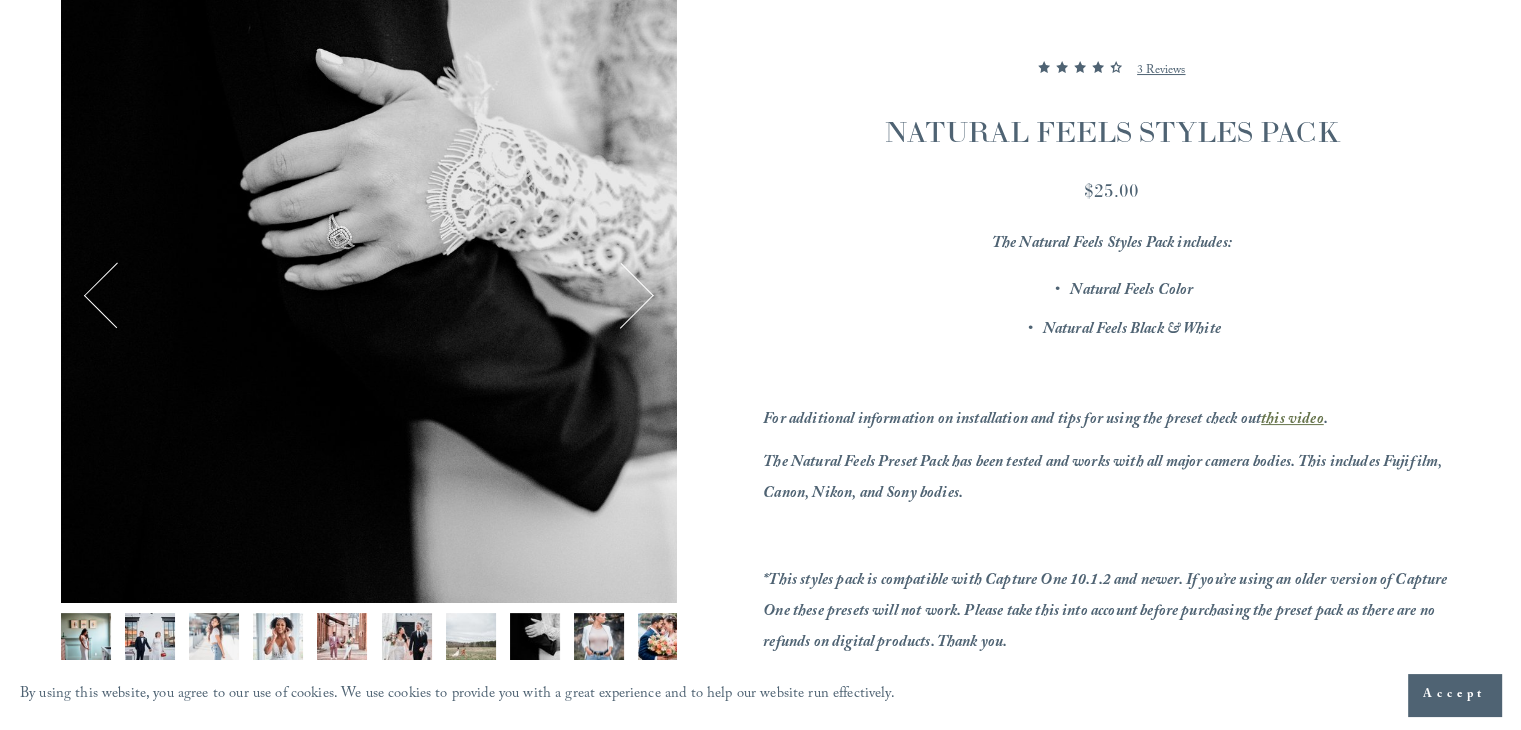 click at bounding box center (621, 295) 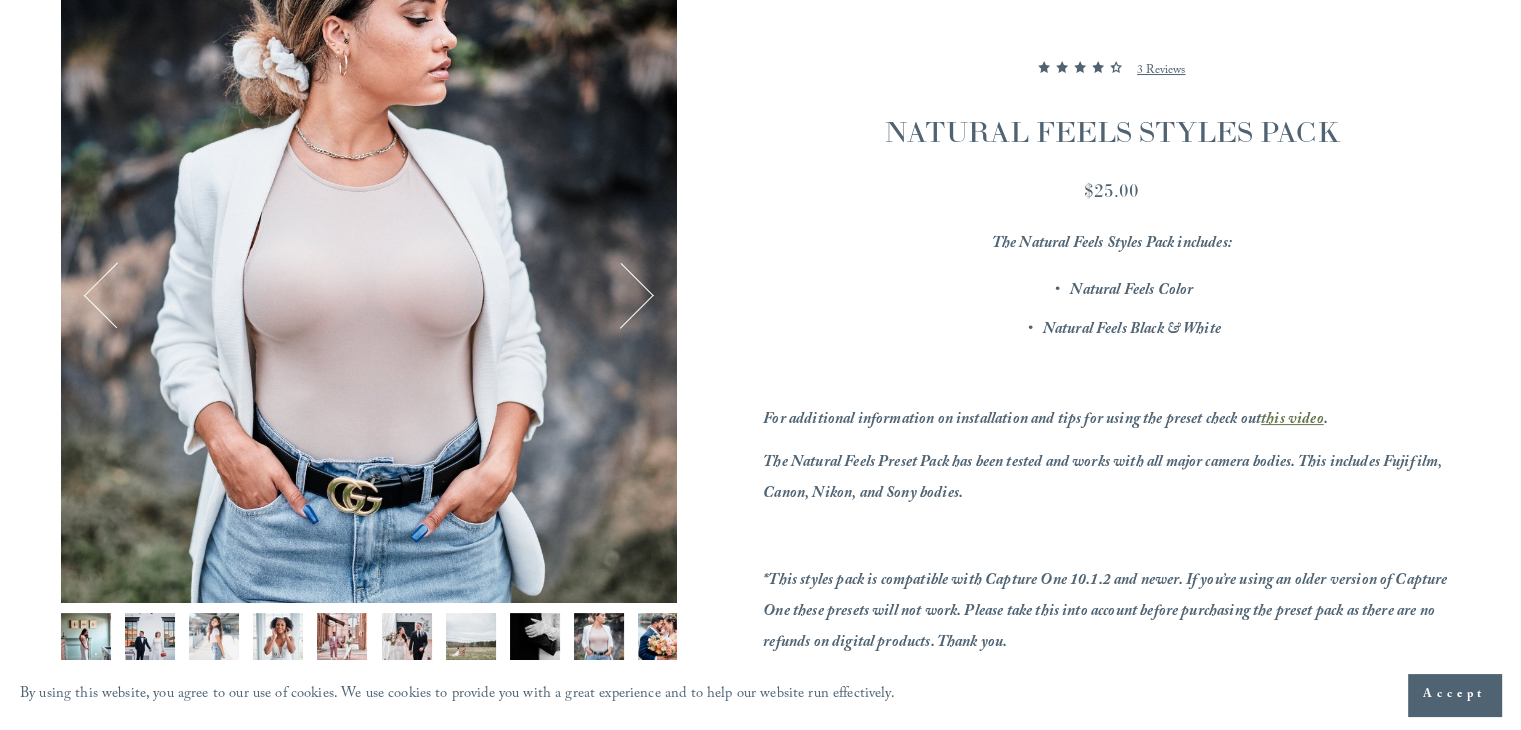 click at bounding box center [621, 295] 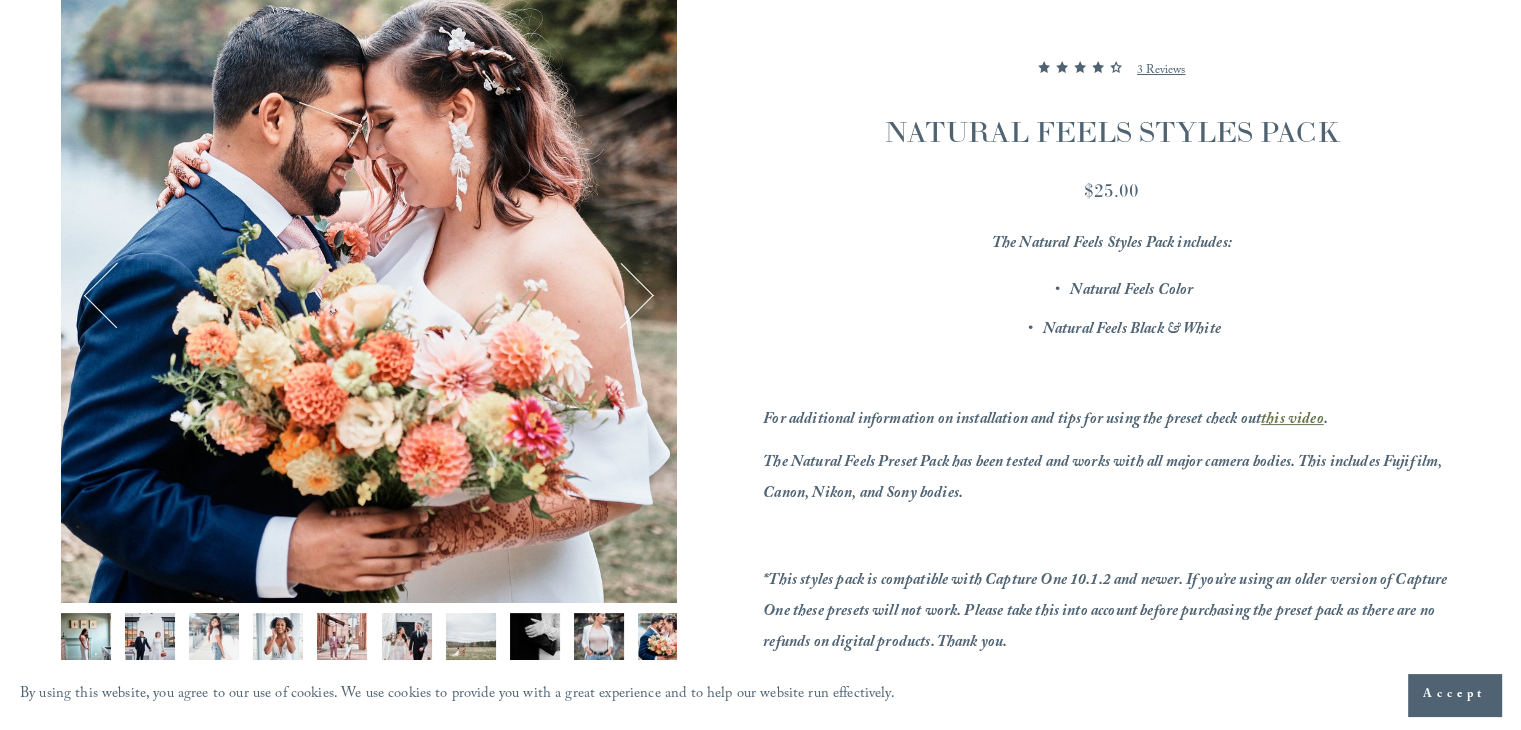 click at bounding box center (621, 295) 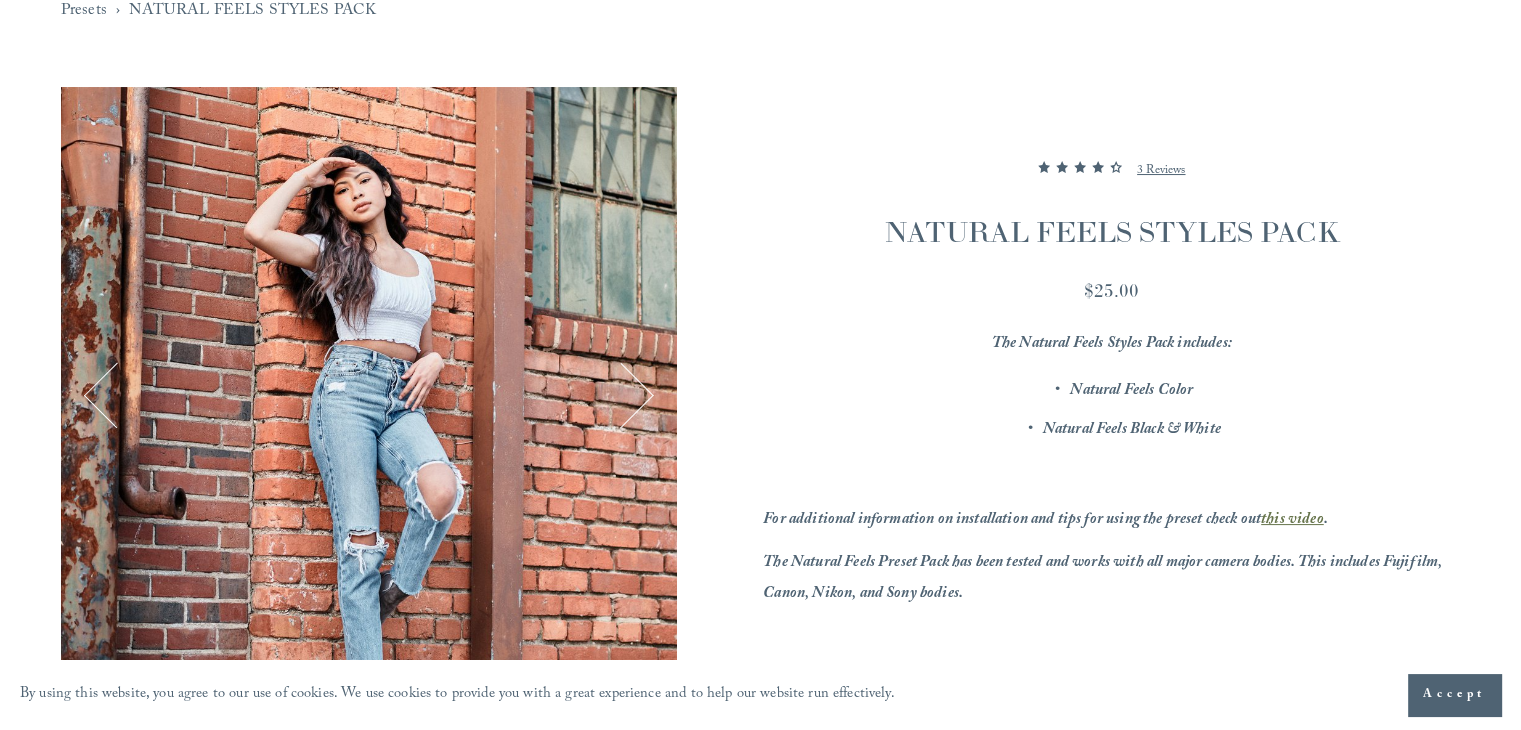 click at bounding box center (621, 395) 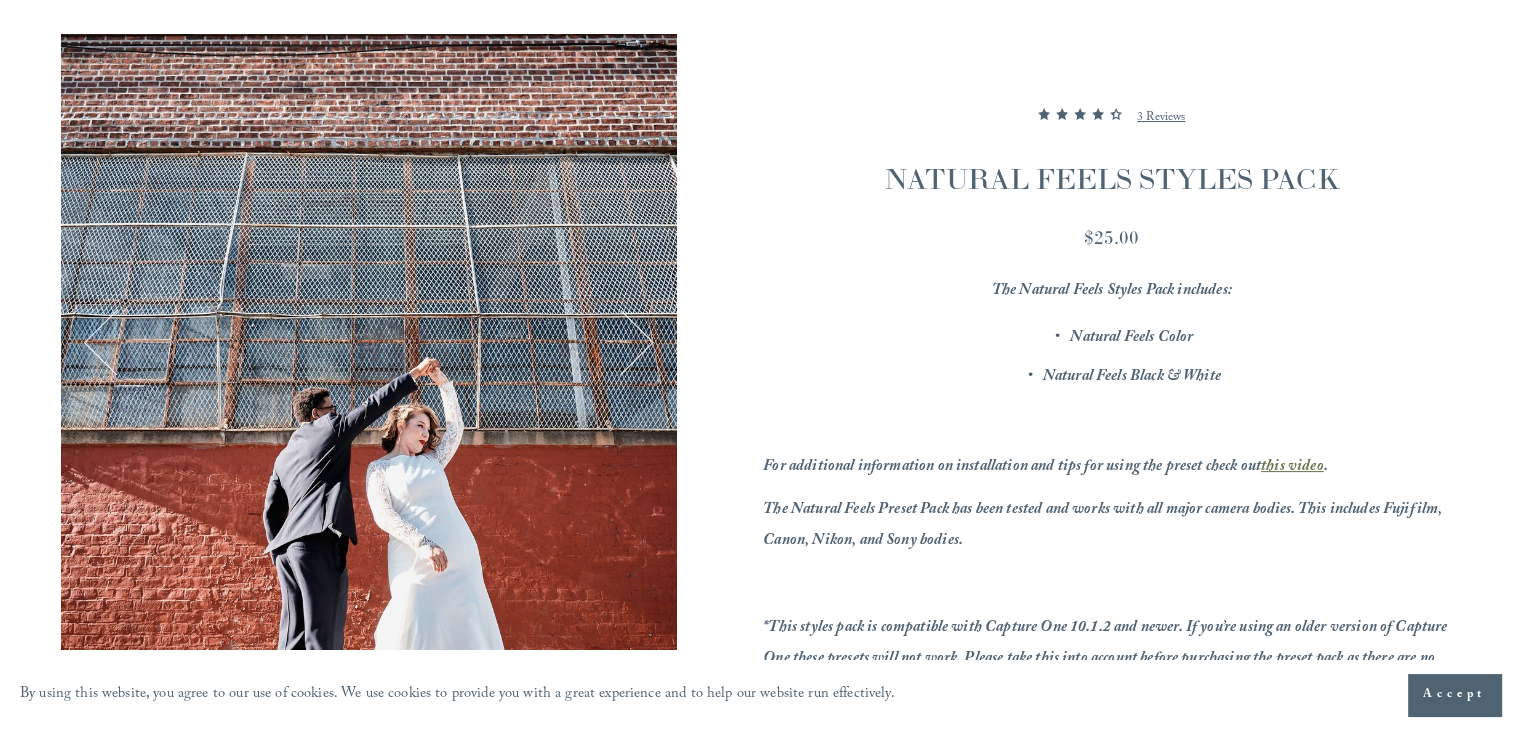 scroll, scrollTop: 300, scrollLeft: 0, axis: vertical 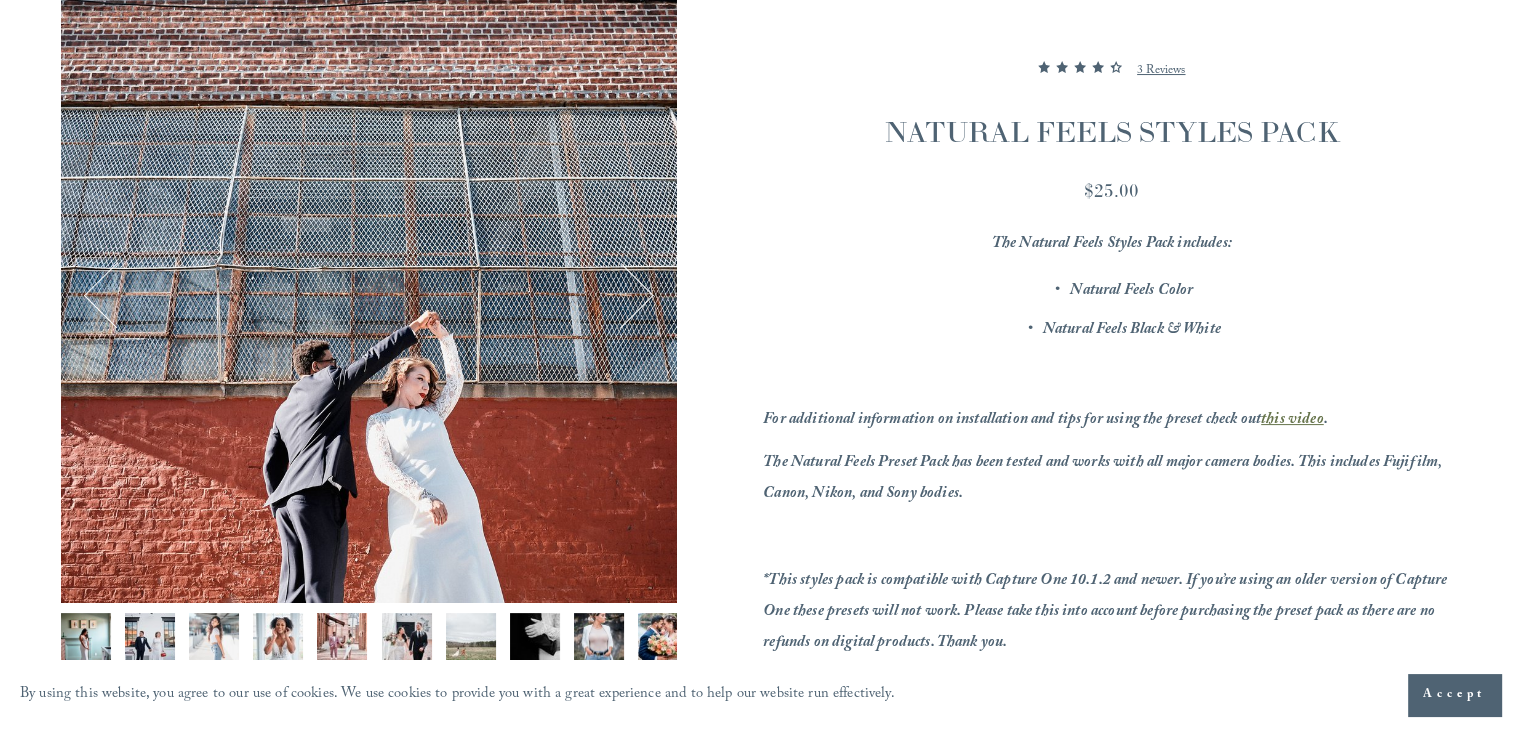 click on "Image 12 of 13" at bounding box center (369, 295) 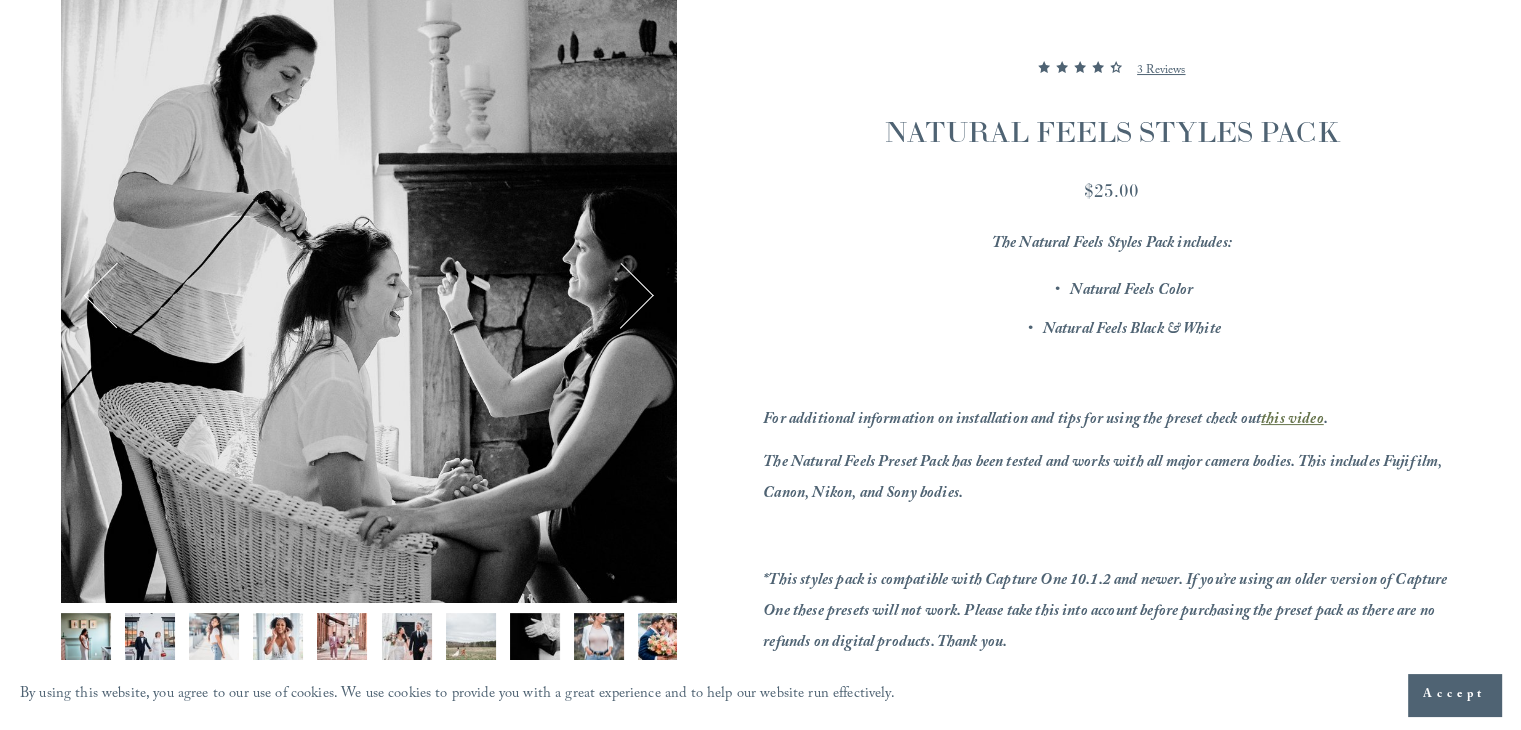 click at bounding box center (621, 295) 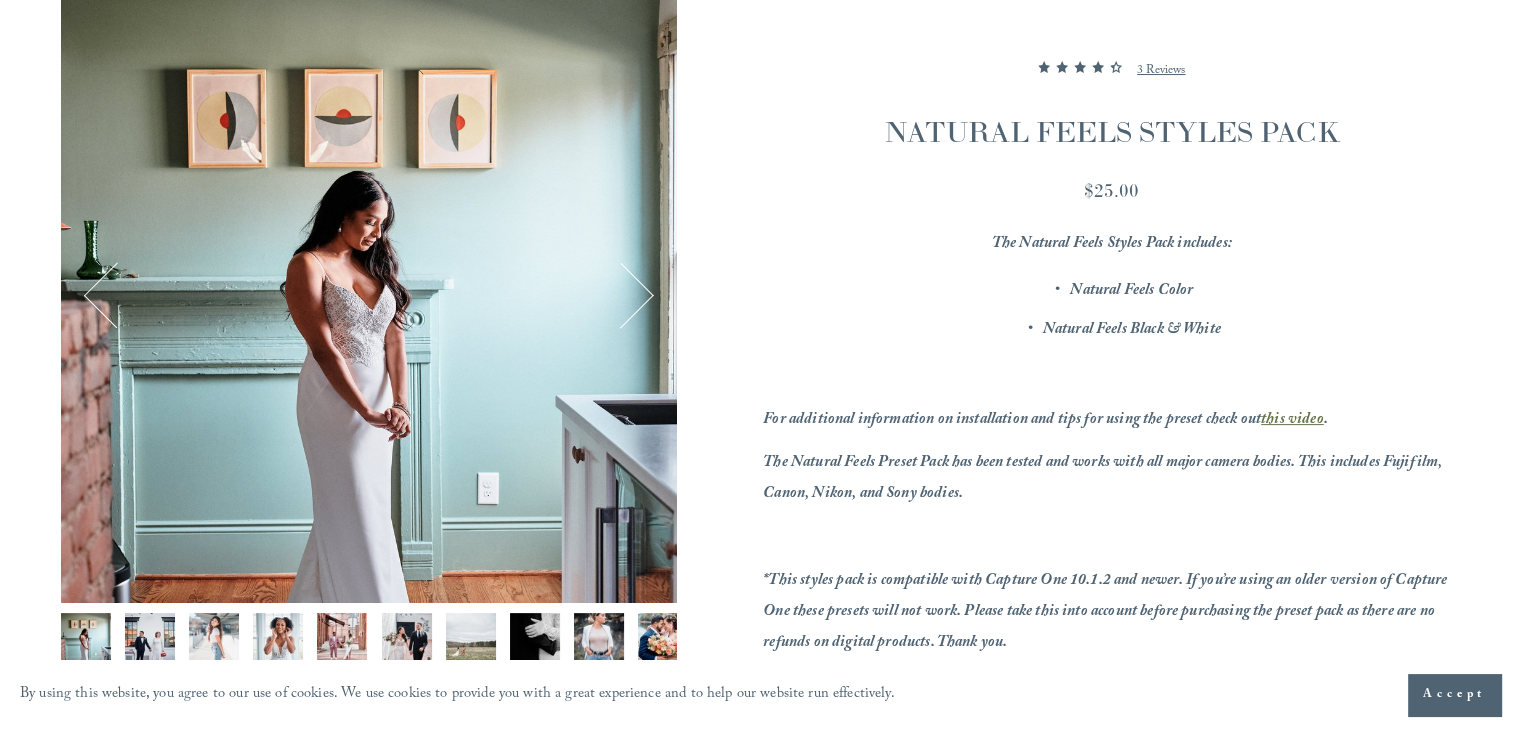 click at bounding box center (621, 295) 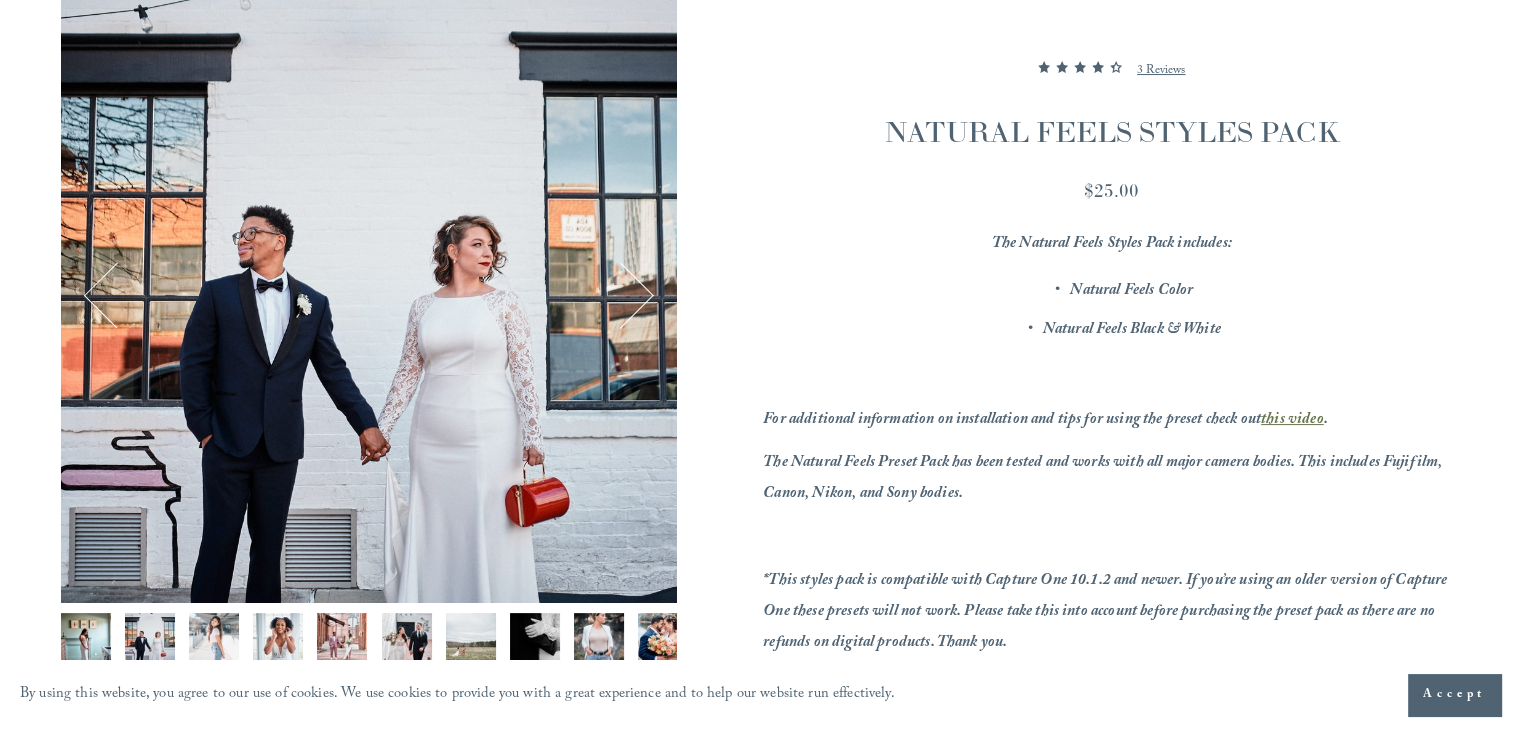 click at bounding box center (621, 295) 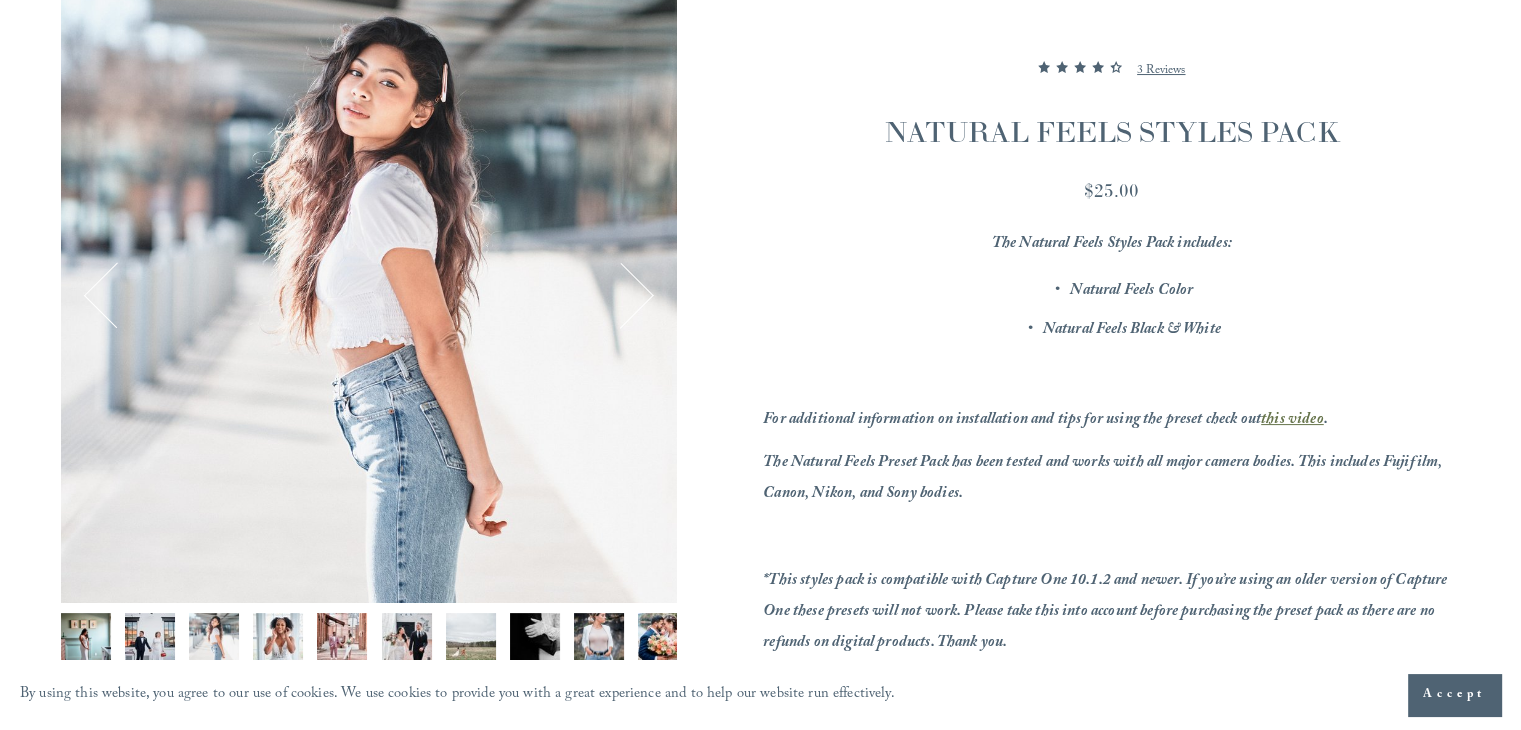 click at bounding box center (621, 295) 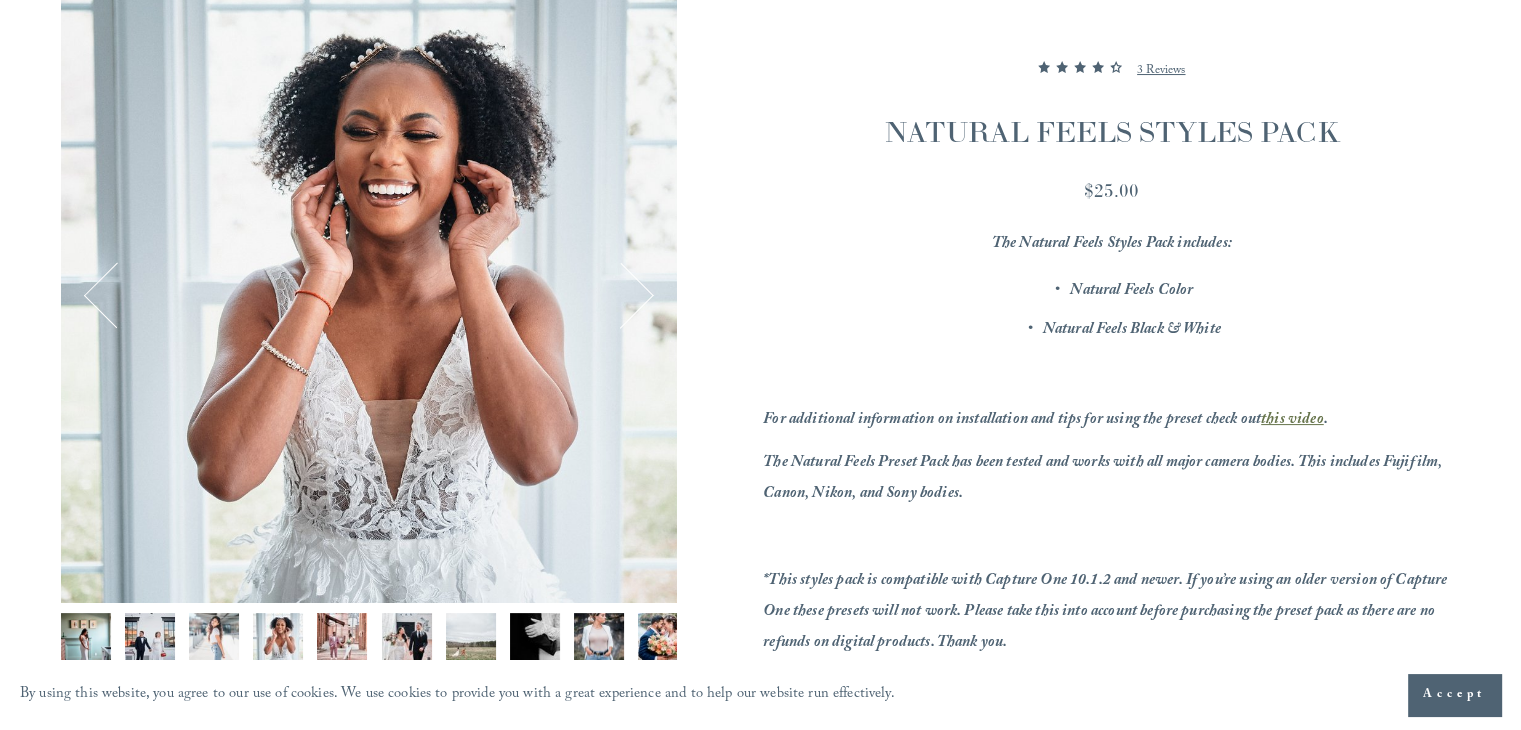 click at bounding box center [621, 295] 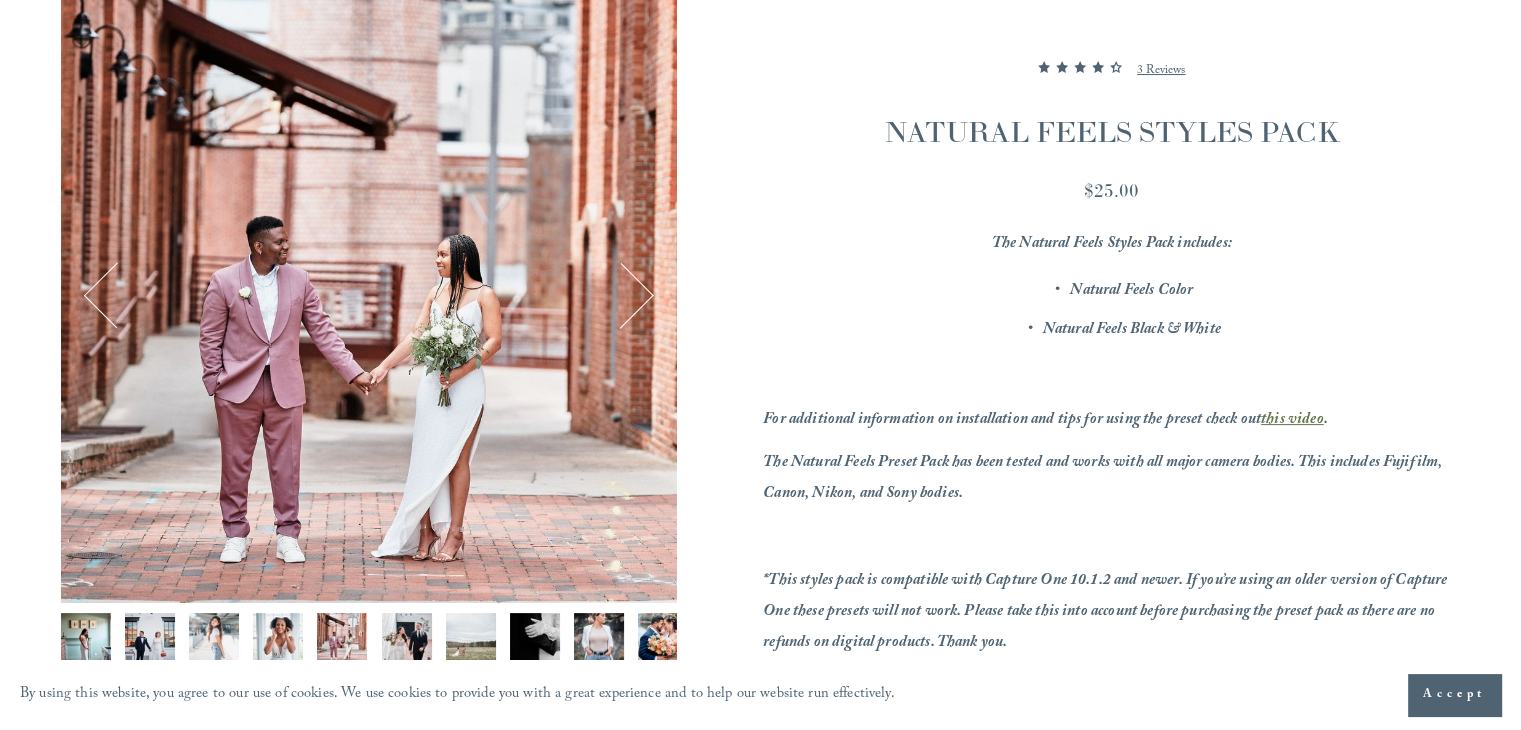 click at bounding box center (621, 295) 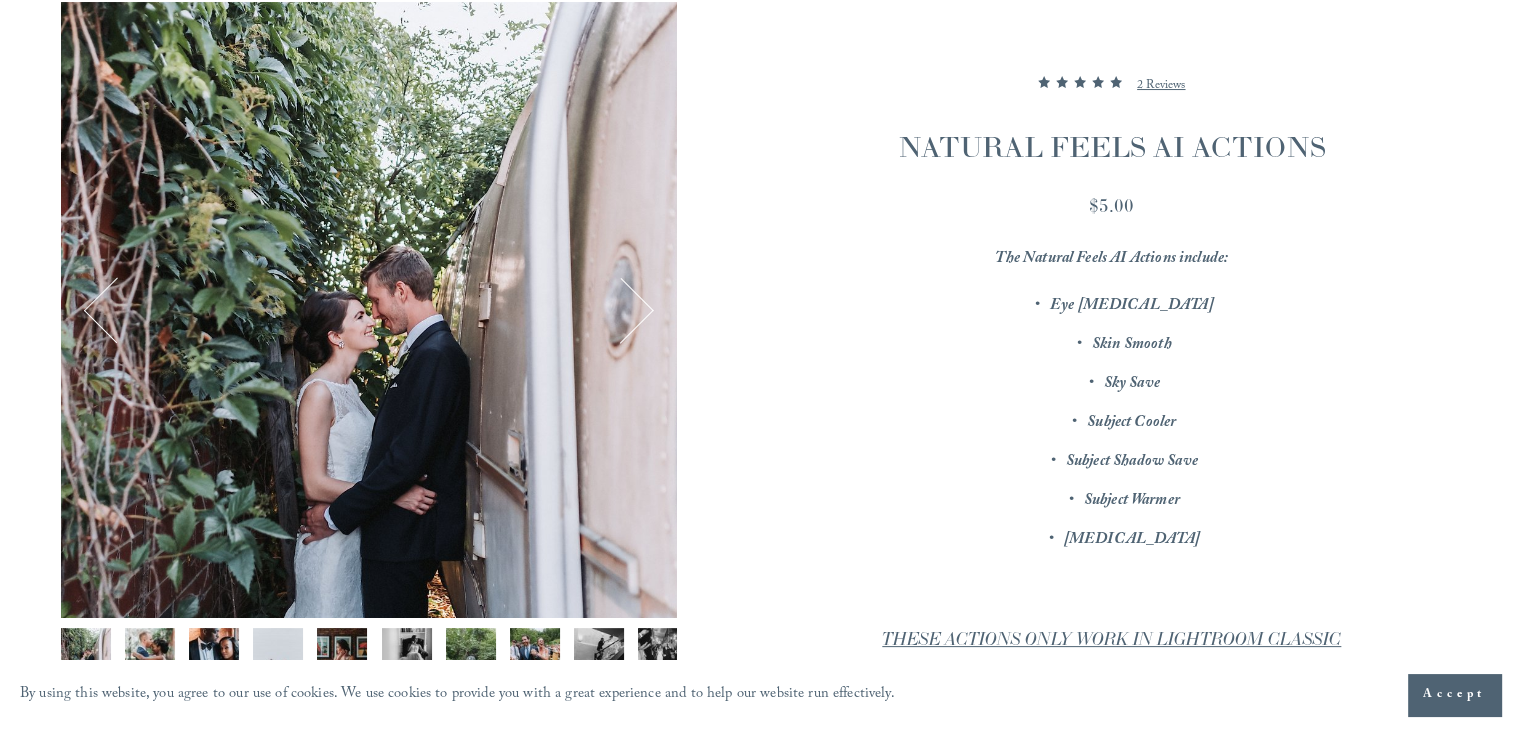 scroll, scrollTop: 300, scrollLeft: 0, axis: vertical 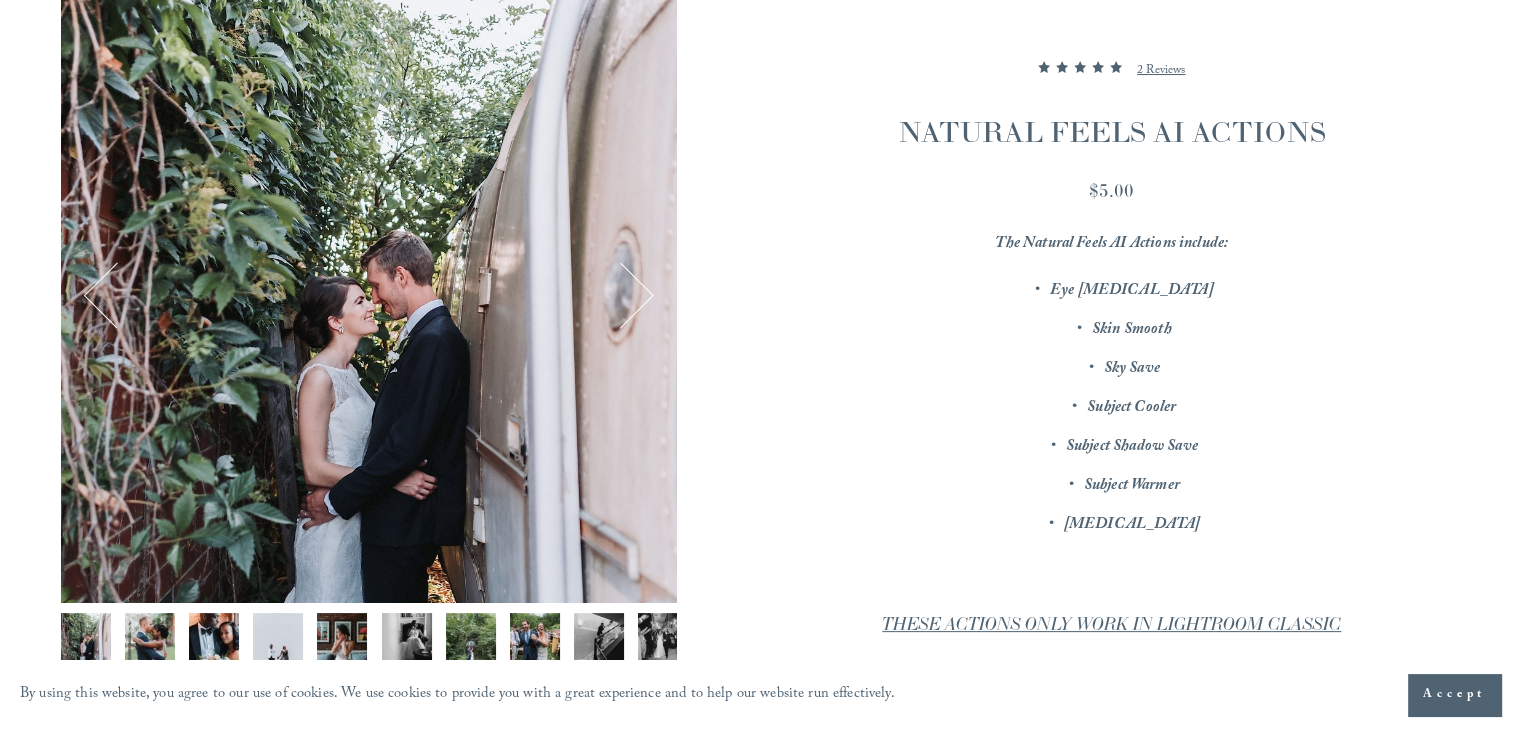 click on "Eye [MEDICAL_DATA]" at bounding box center (1131, 291) 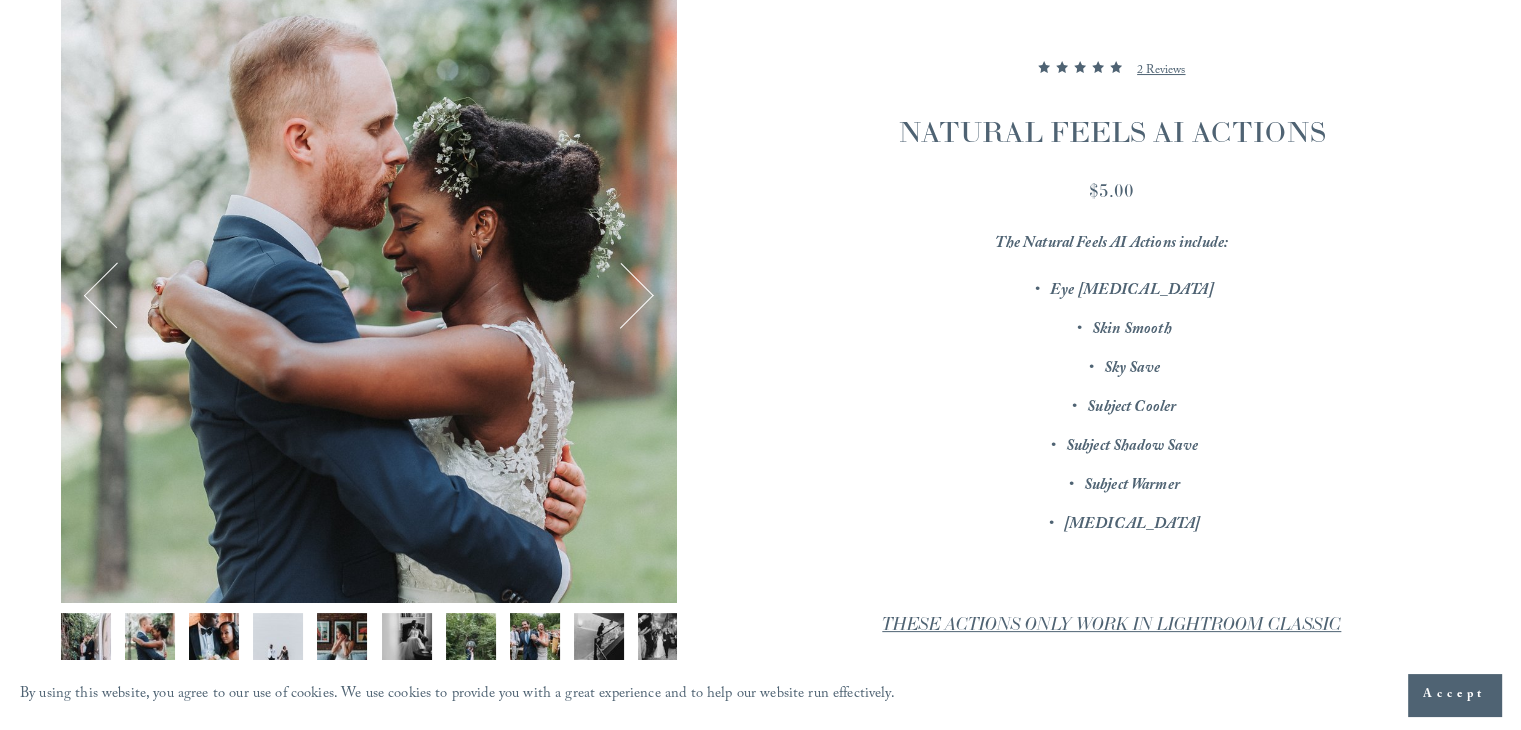 drag, startPoint x: 859, startPoint y: 277, endPoint x: 892, endPoint y: 281, distance: 33.24154 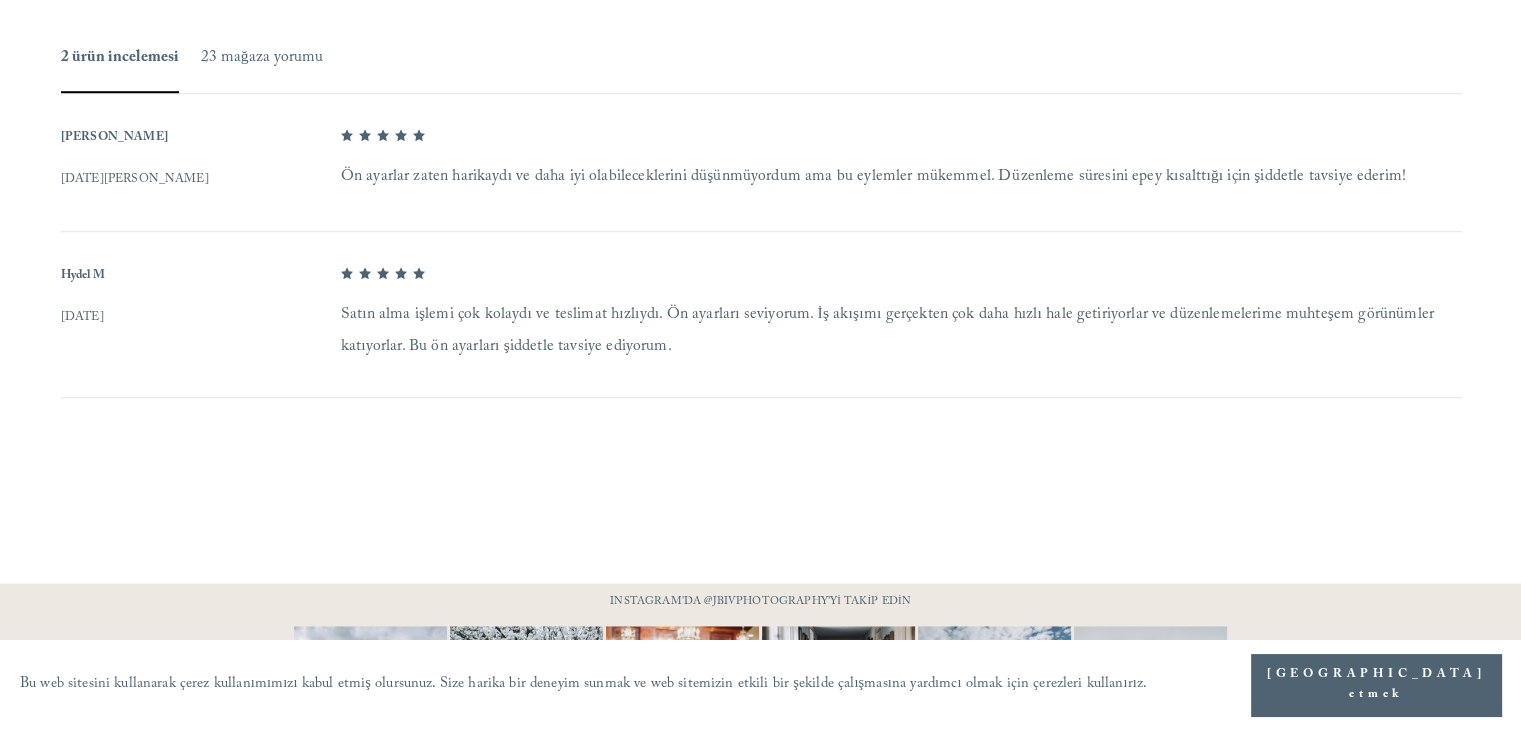 scroll, scrollTop: 1626, scrollLeft: 0, axis: vertical 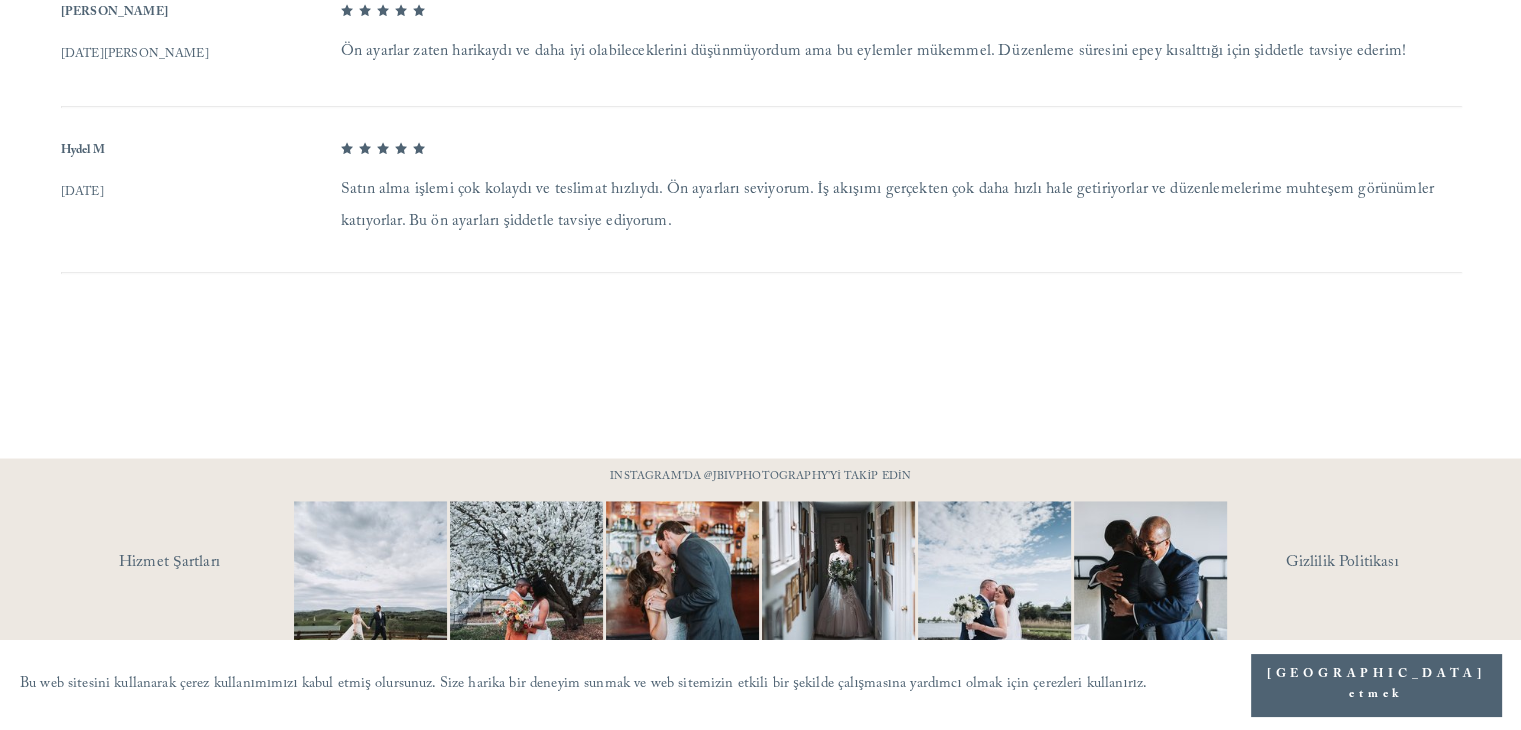 click on "[GEOGRAPHIC_DATA] etmek" at bounding box center (1376, 685) 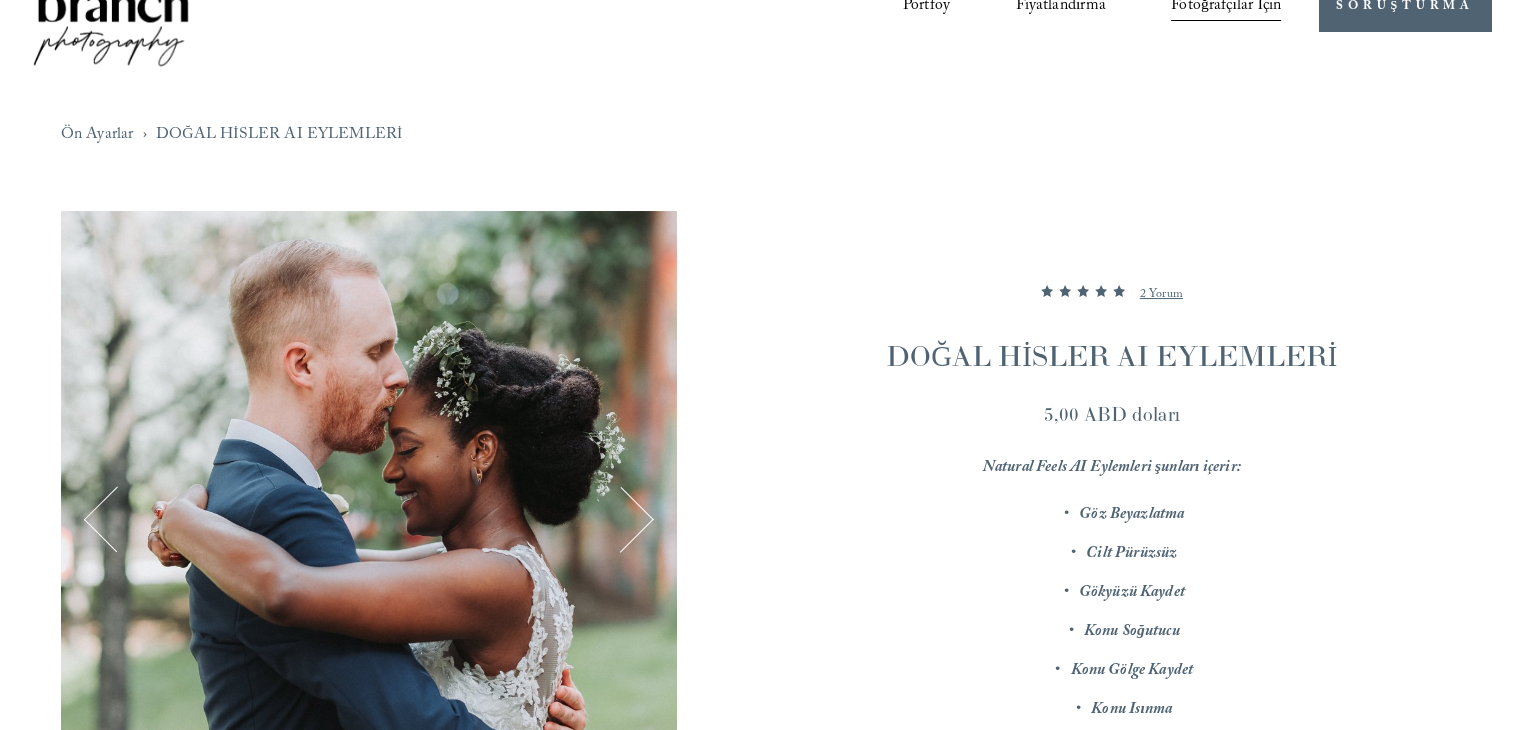 scroll, scrollTop: 0, scrollLeft: 0, axis: both 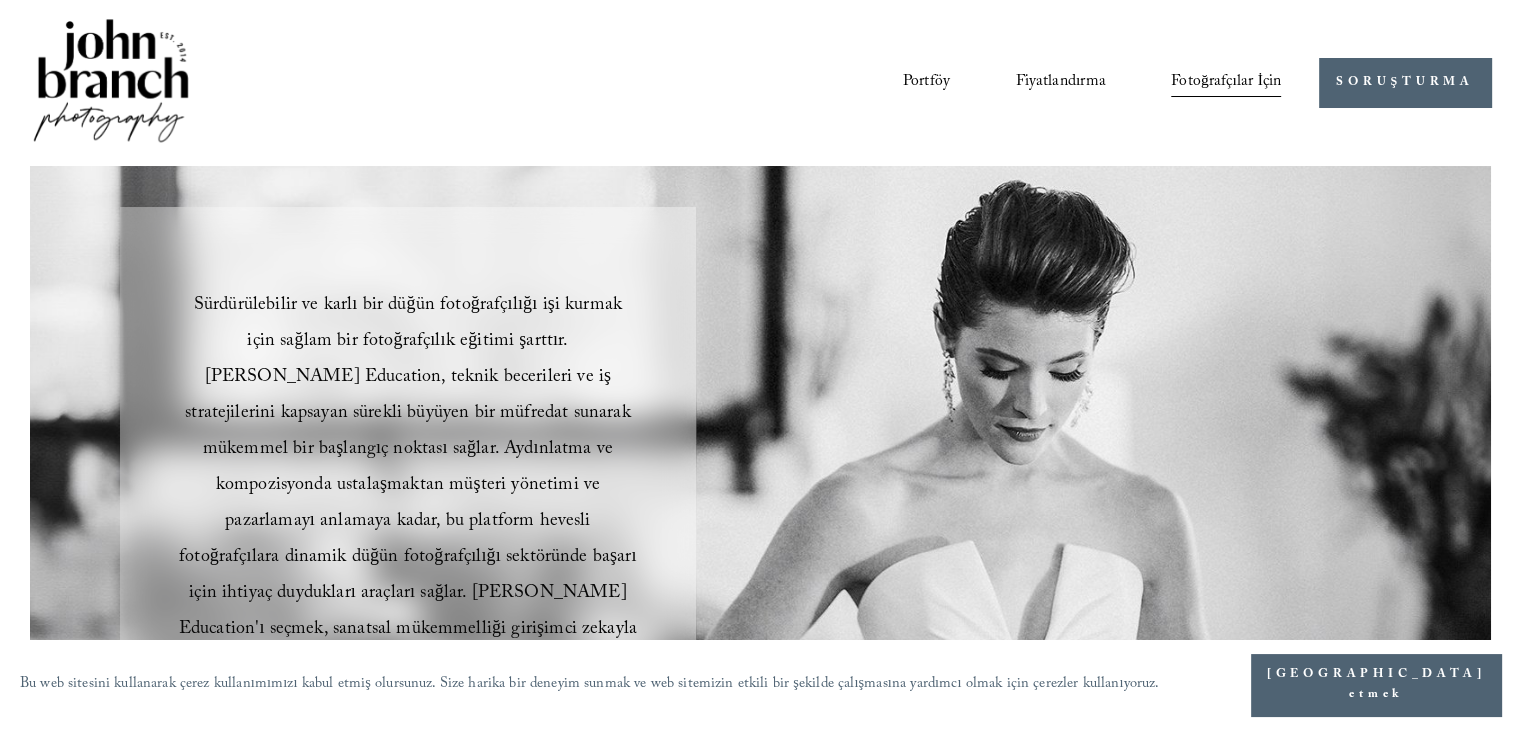 click on "Kurslar" at bounding box center (0, 0) 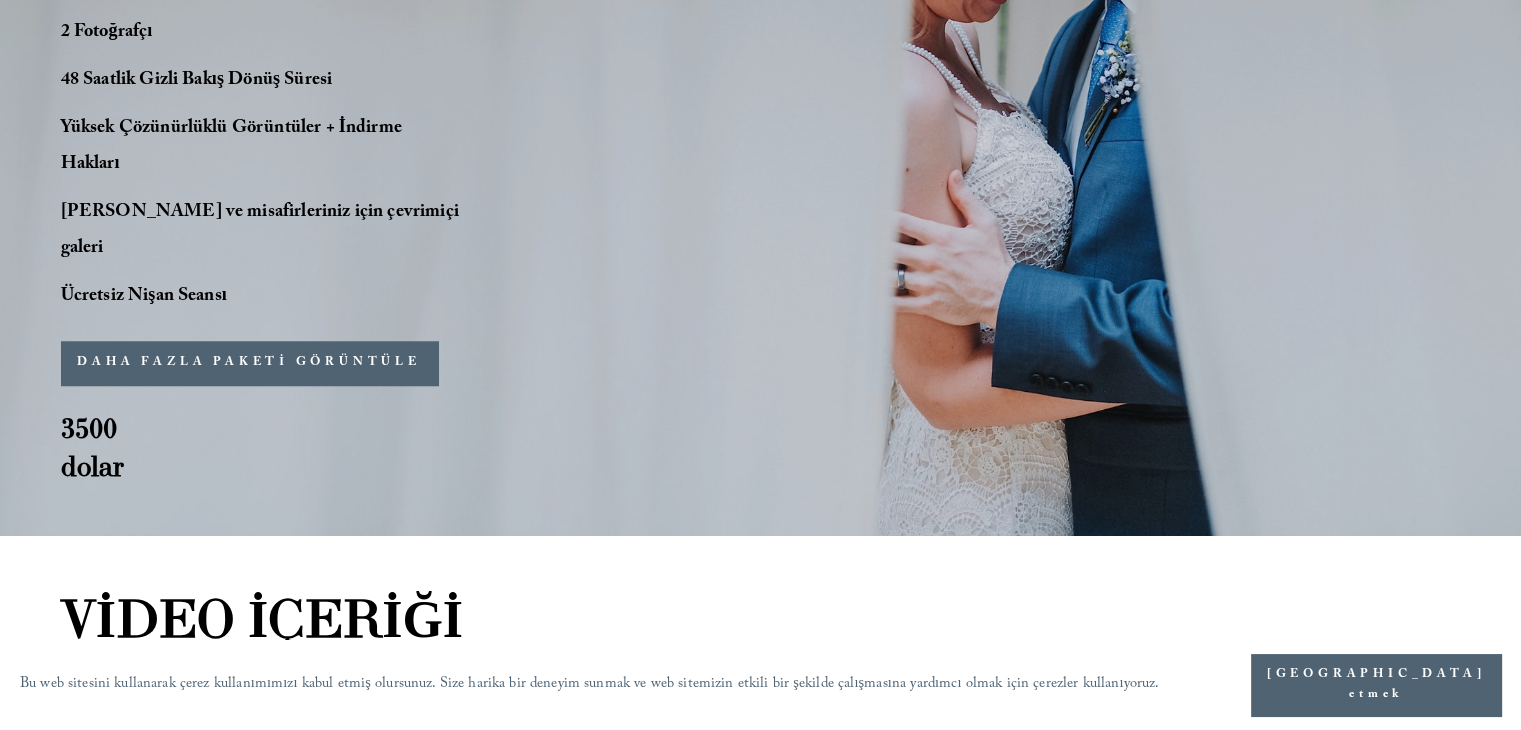 scroll, scrollTop: 1700, scrollLeft: 0, axis: vertical 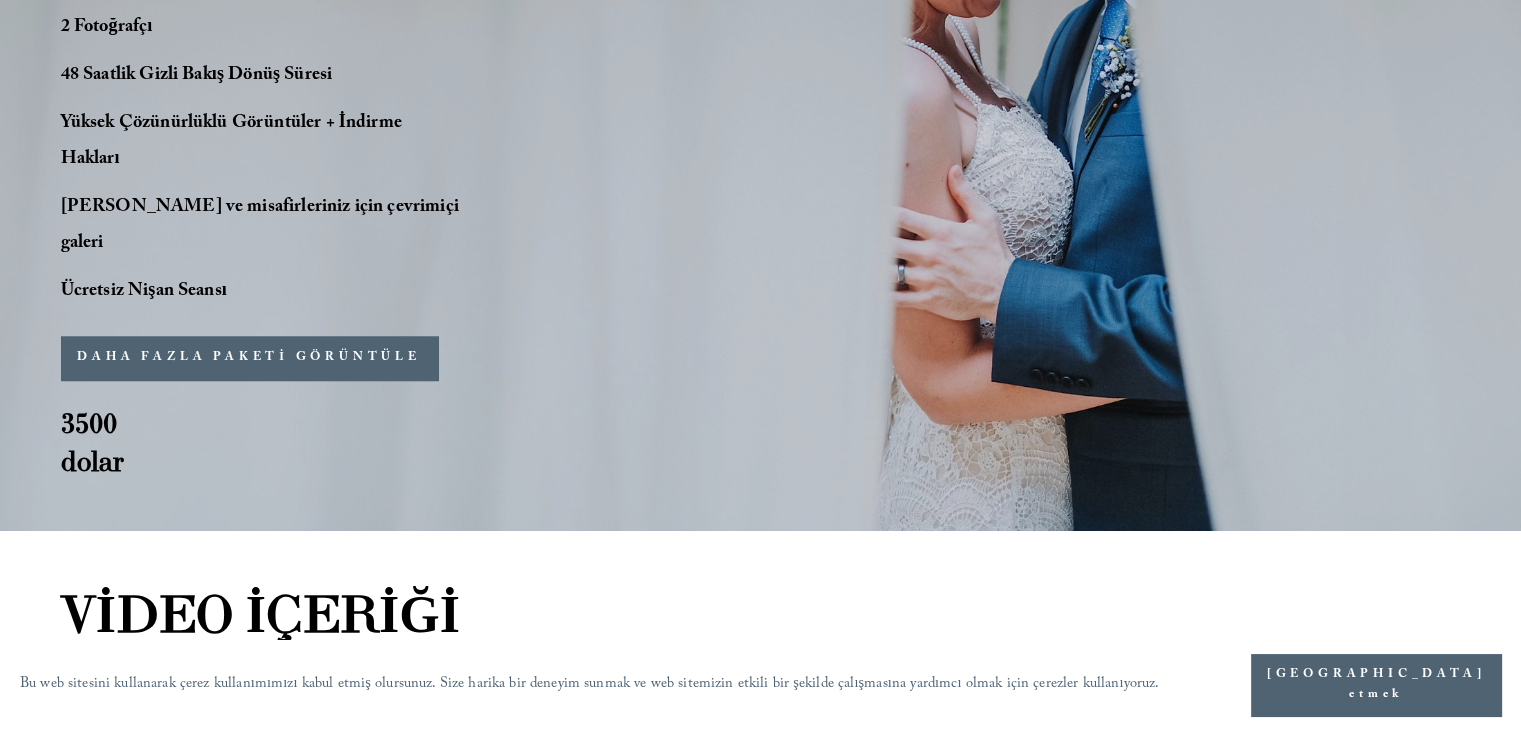 drag, startPoint x: 721, startPoint y: 249, endPoint x: 628, endPoint y: 629, distance: 391.21478 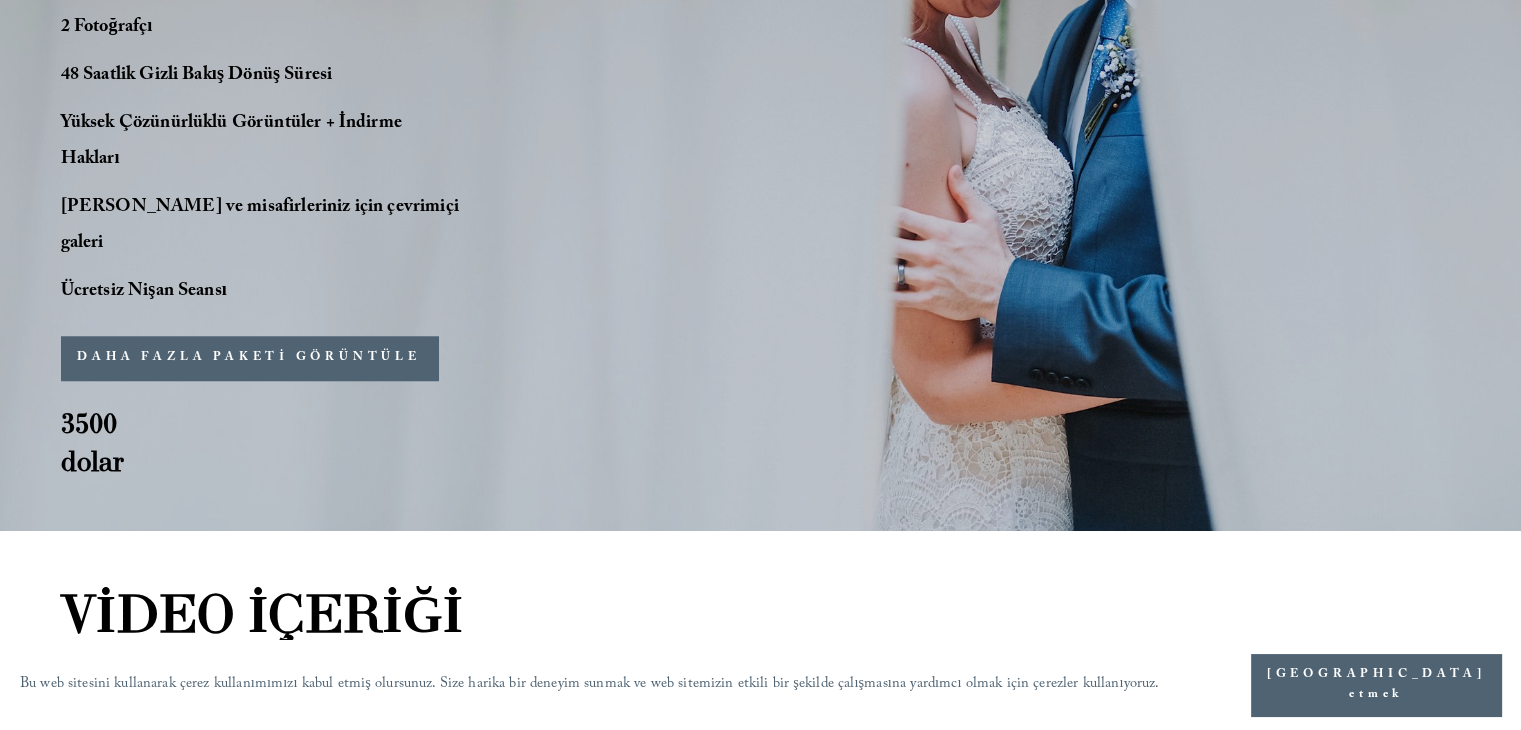 drag, startPoint x: 628, startPoint y: 629, endPoint x: 599, endPoint y: 76, distance: 553.7599 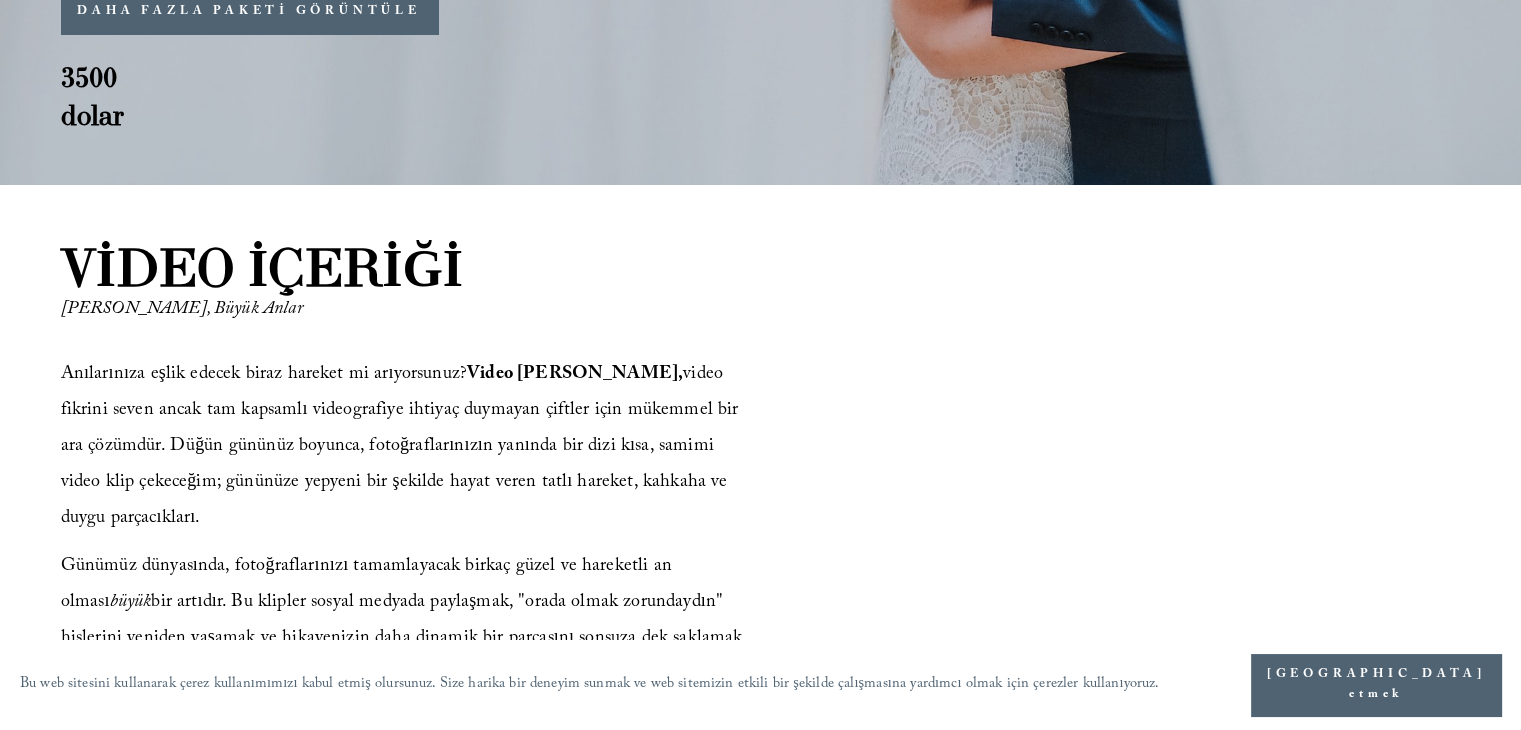 scroll, scrollTop: 2200, scrollLeft: 0, axis: vertical 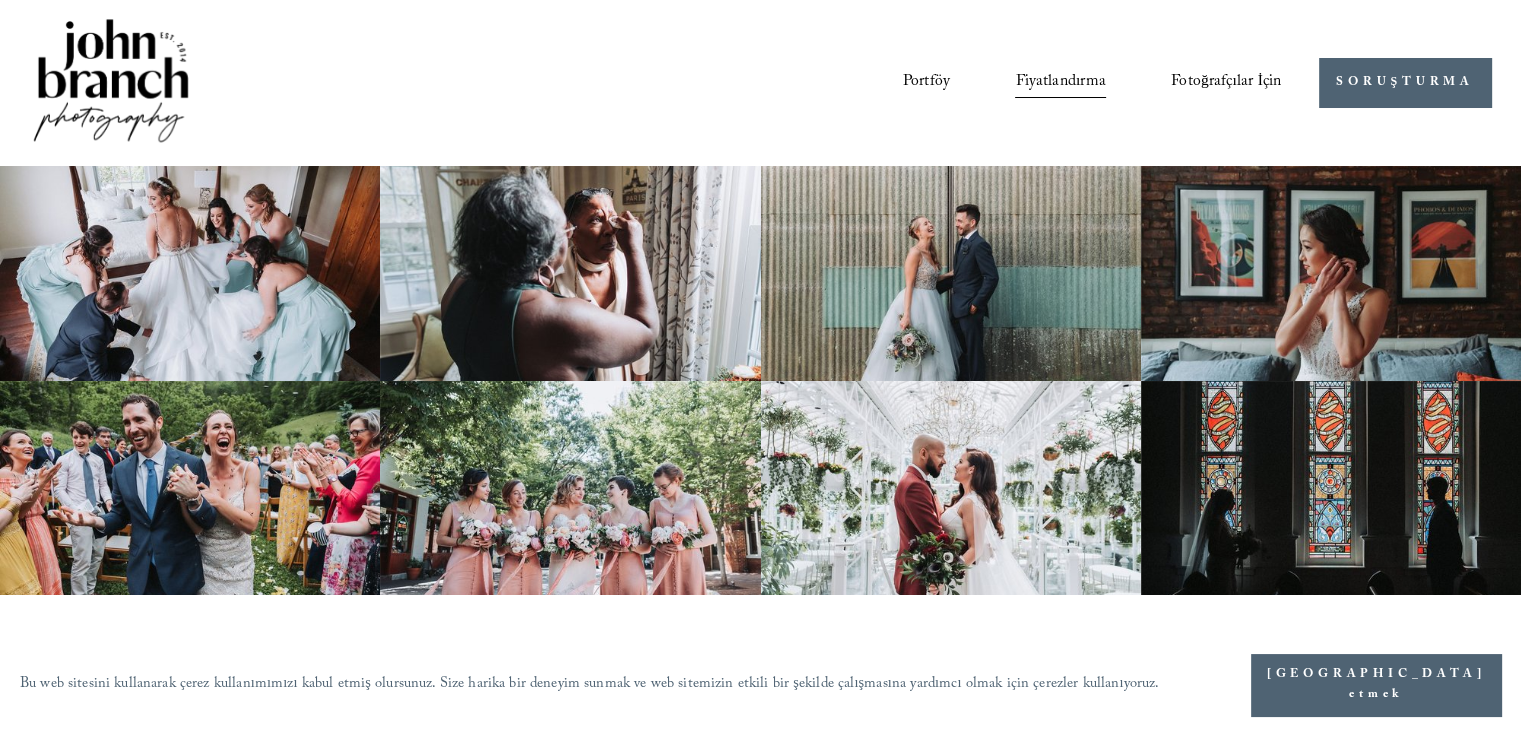 click on "Portföy" at bounding box center [926, 82] 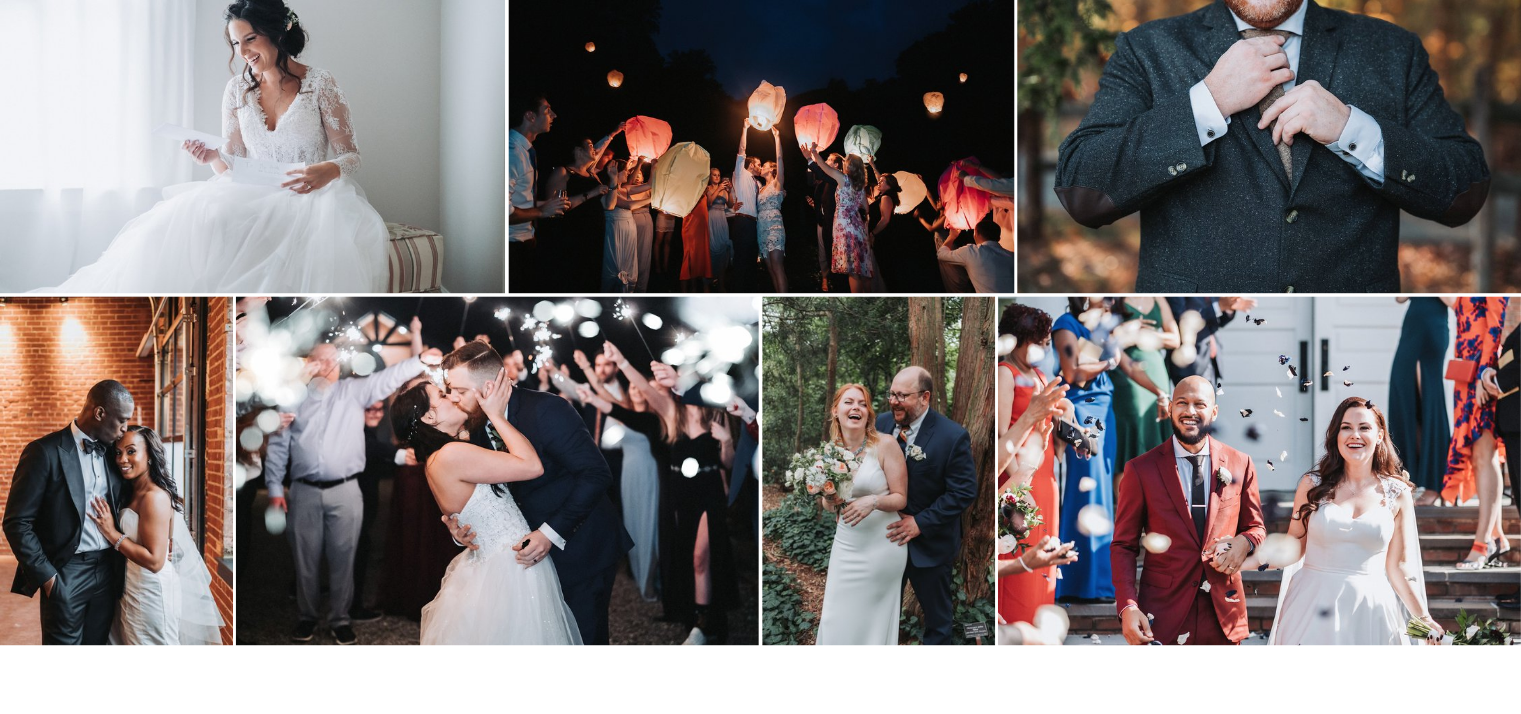 scroll, scrollTop: 2900, scrollLeft: 0, axis: vertical 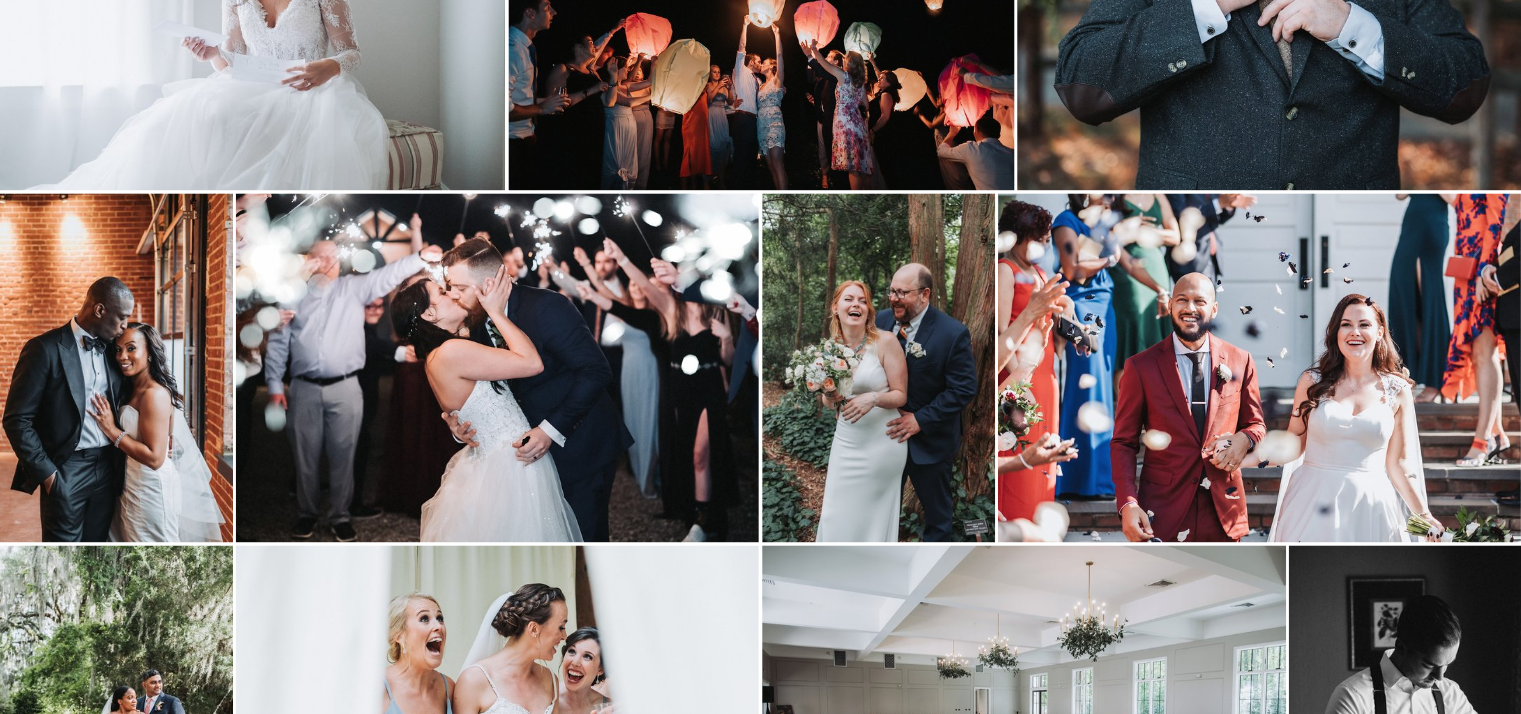 click at bounding box center (116, 367) 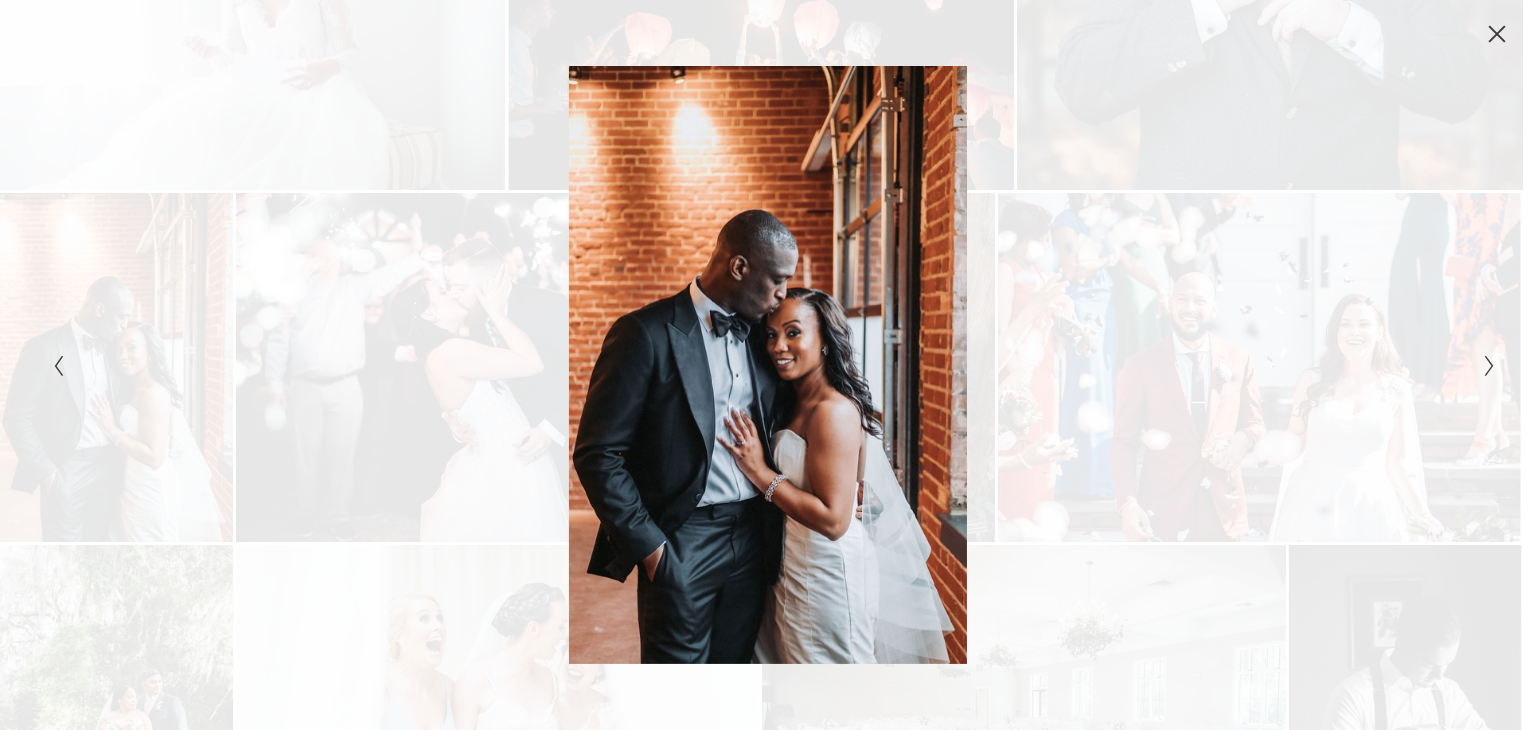 click at bounding box center [1497, 34] 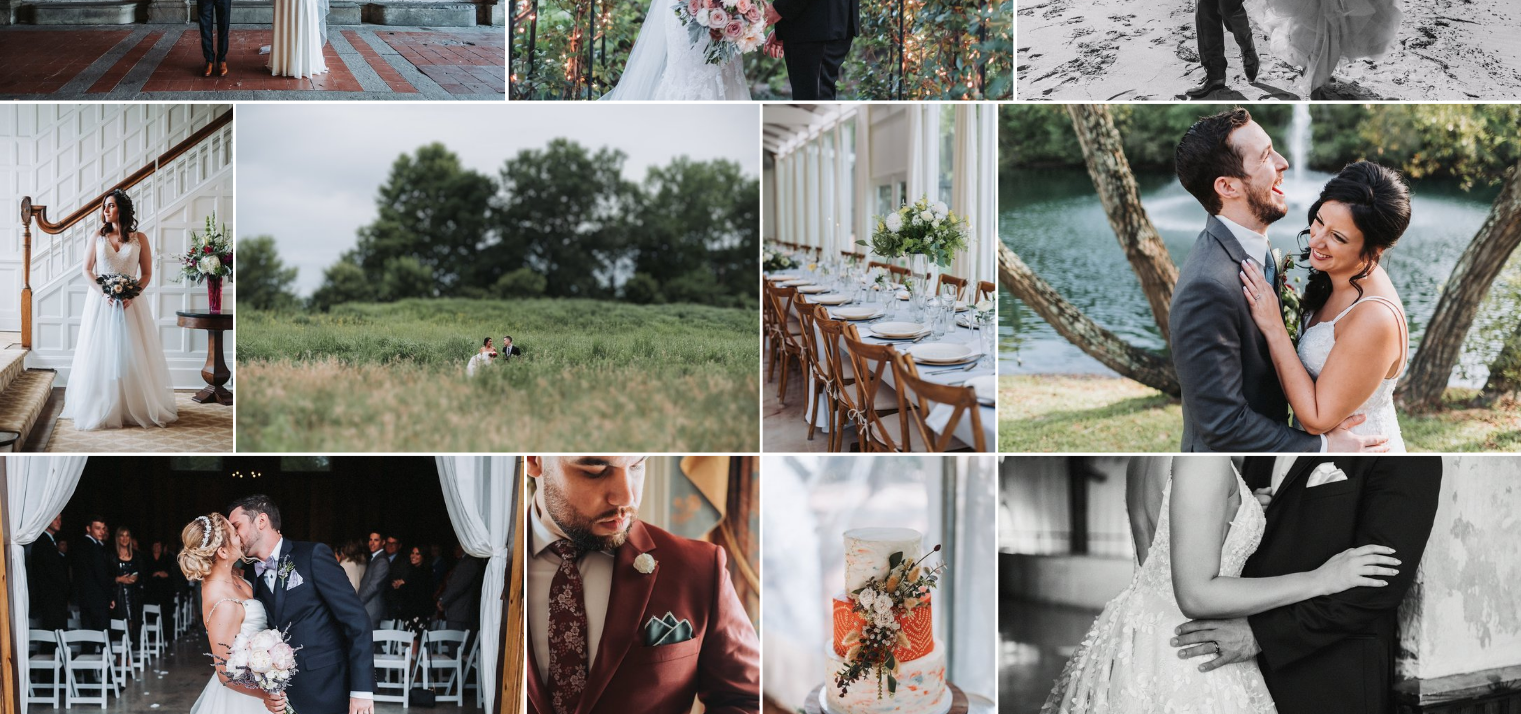 scroll, scrollTop: 5100, scrollLeft: 0, axis: vertical 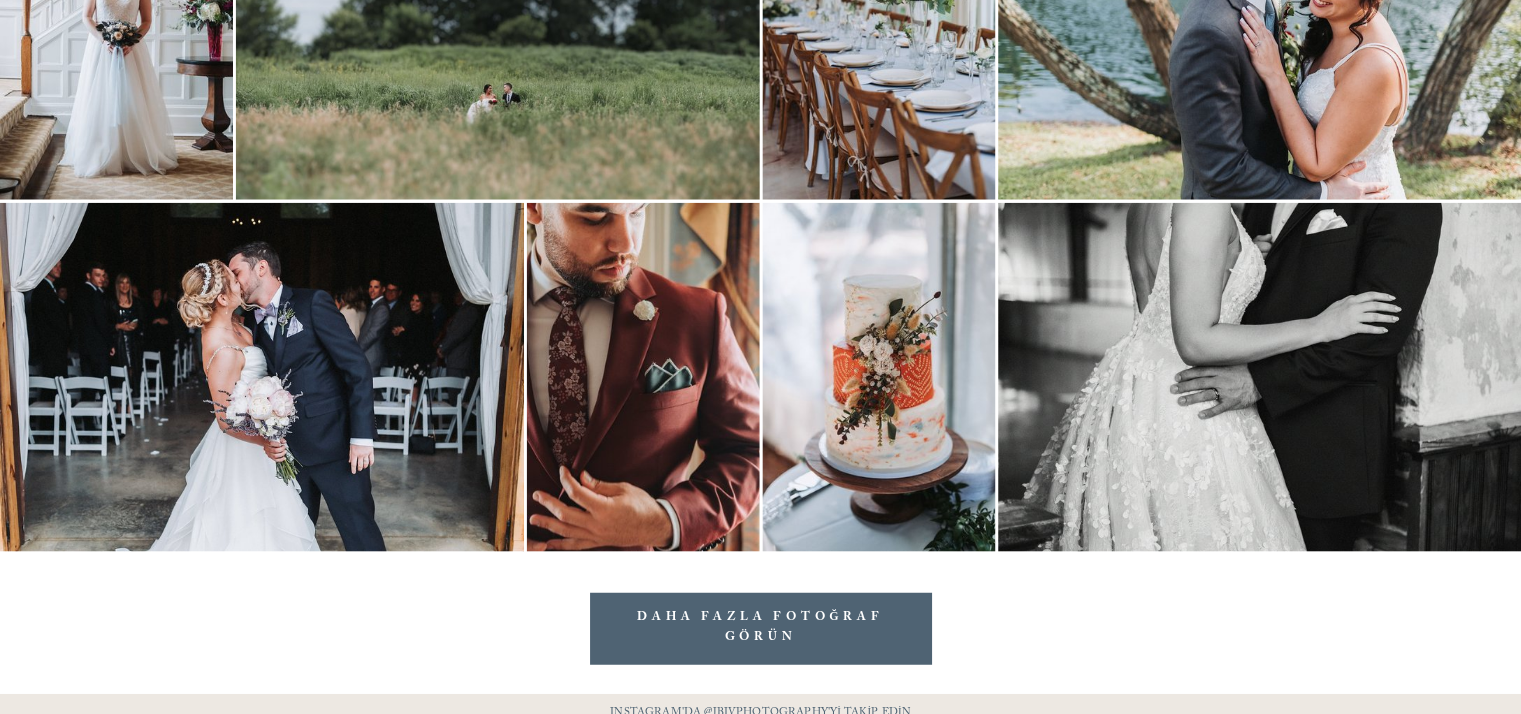 click on "DAHA FAZLA FOTOĞRAF GÖRÜN" at bounding box center [760, 628] 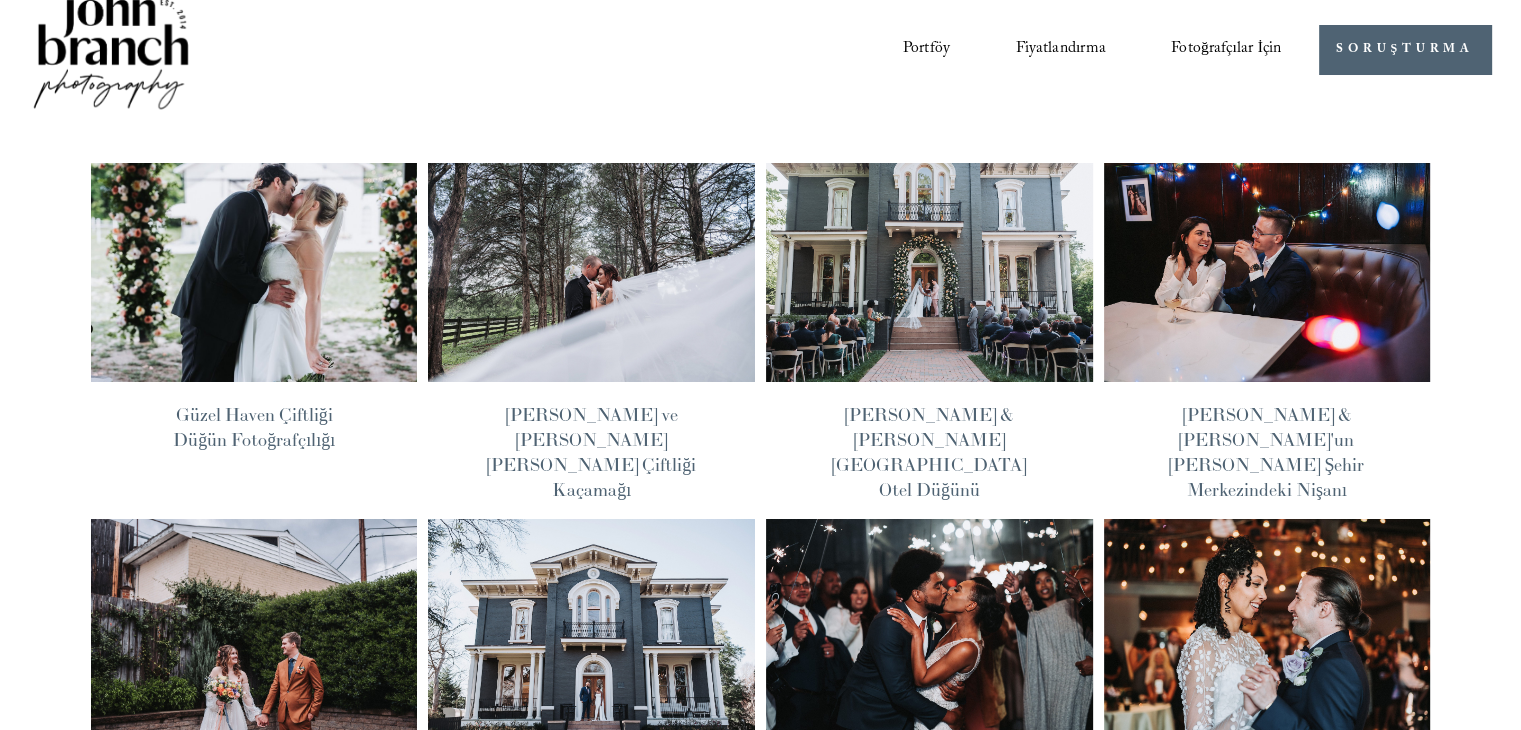 scroll, scrollTop: 0, scrollLeft: 0, axis: both 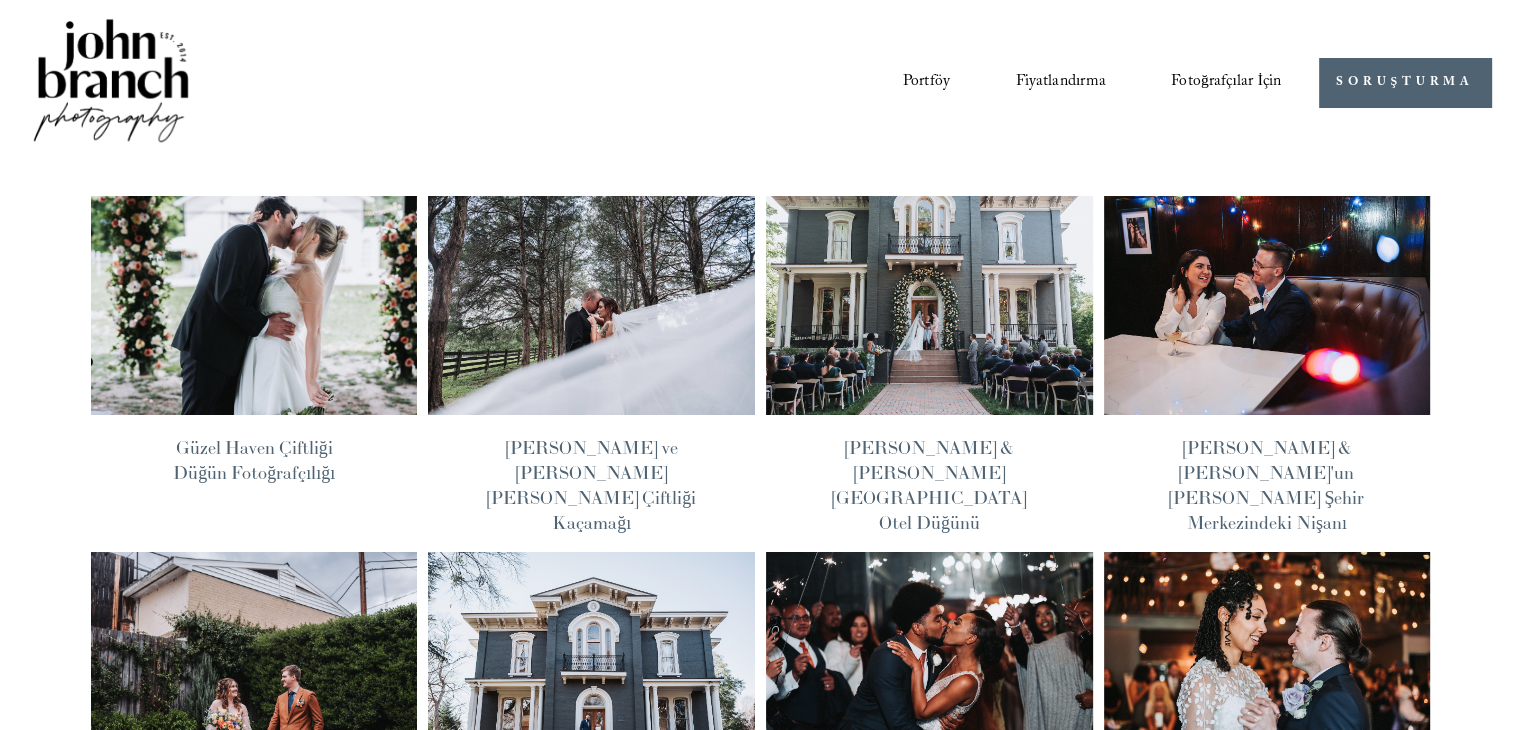 click on "Fiyatlandırma" at bounding box center [1060, 82] 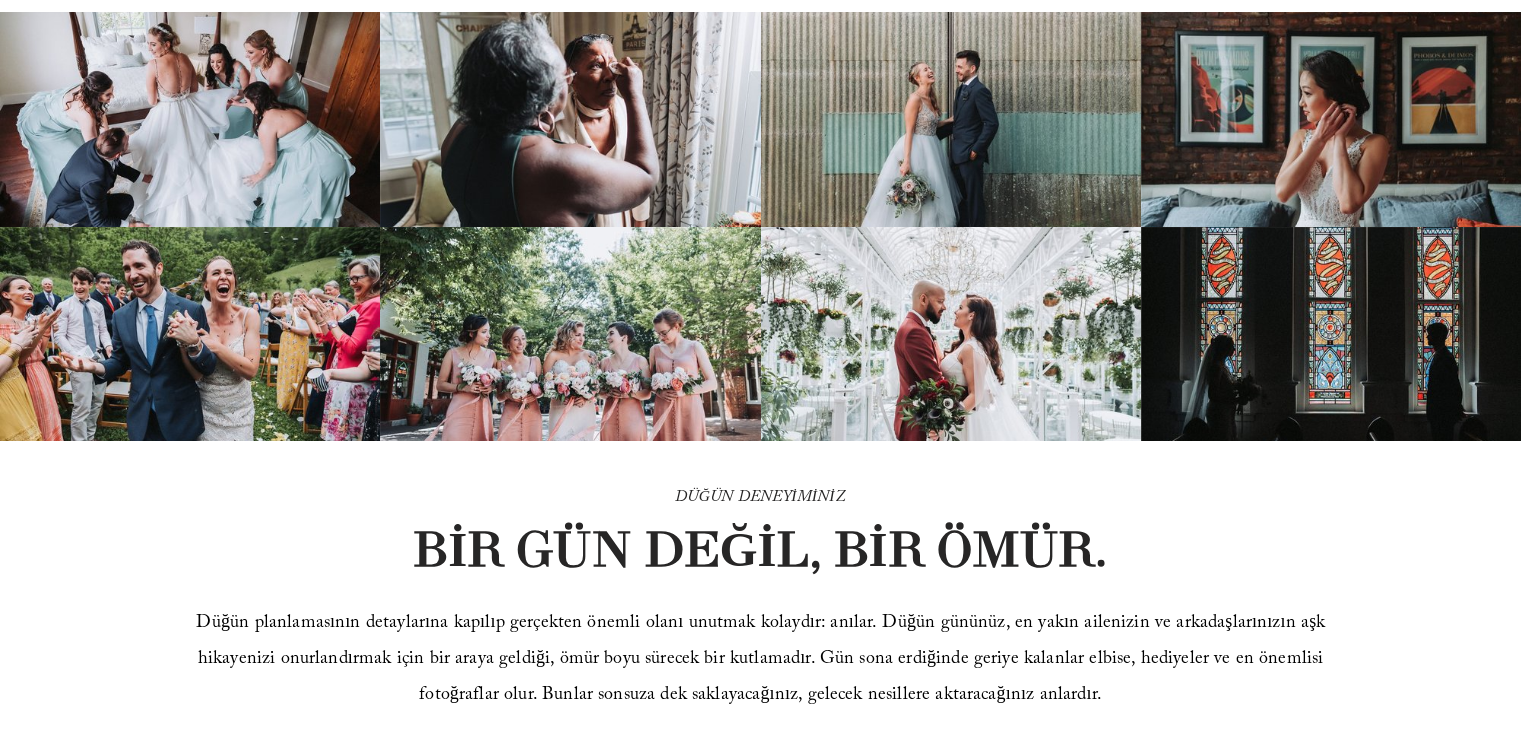 scroll, scrollTop: 0, scrollLeft: 0, axis: both 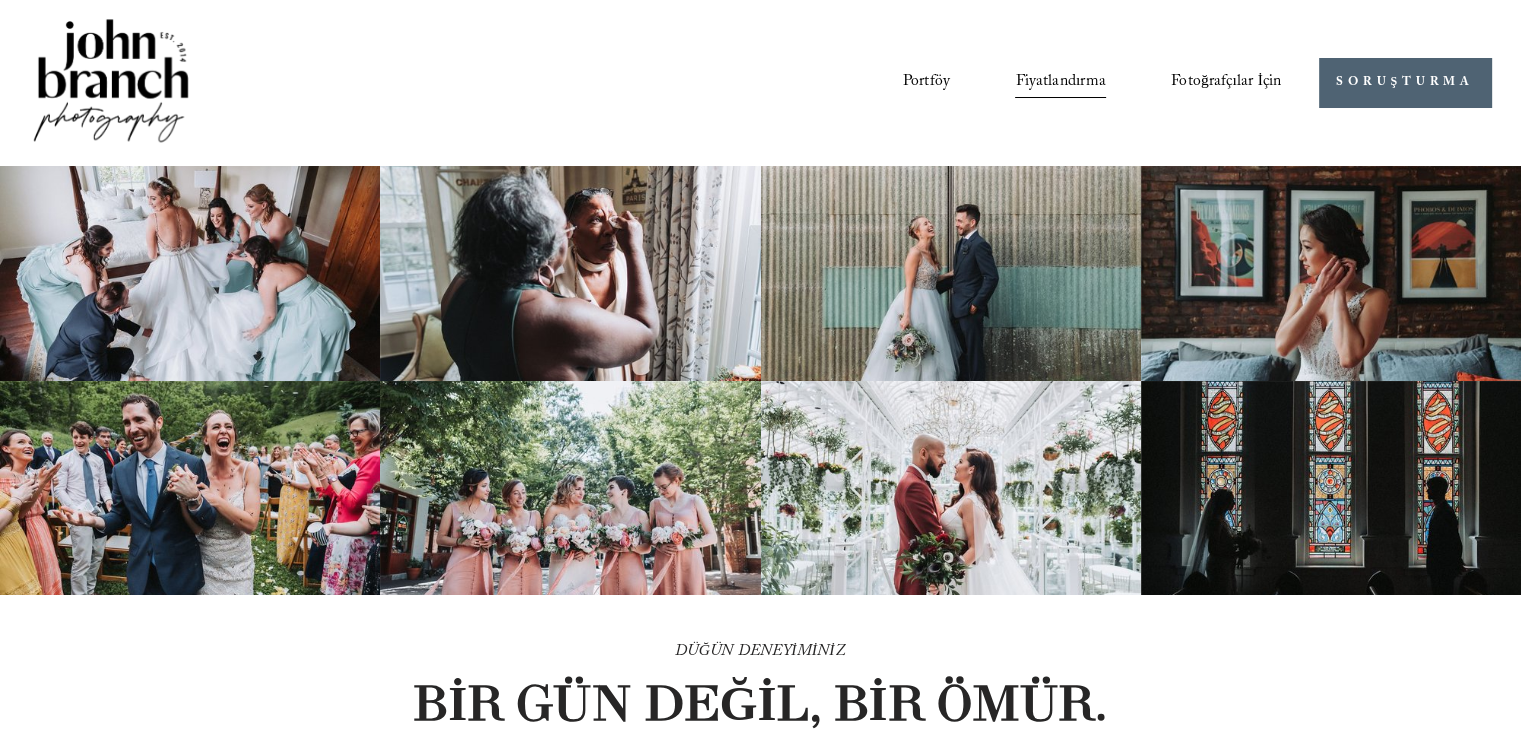 click on "Fotoğrafçılar İçin" at bounding box center [1226, 82] 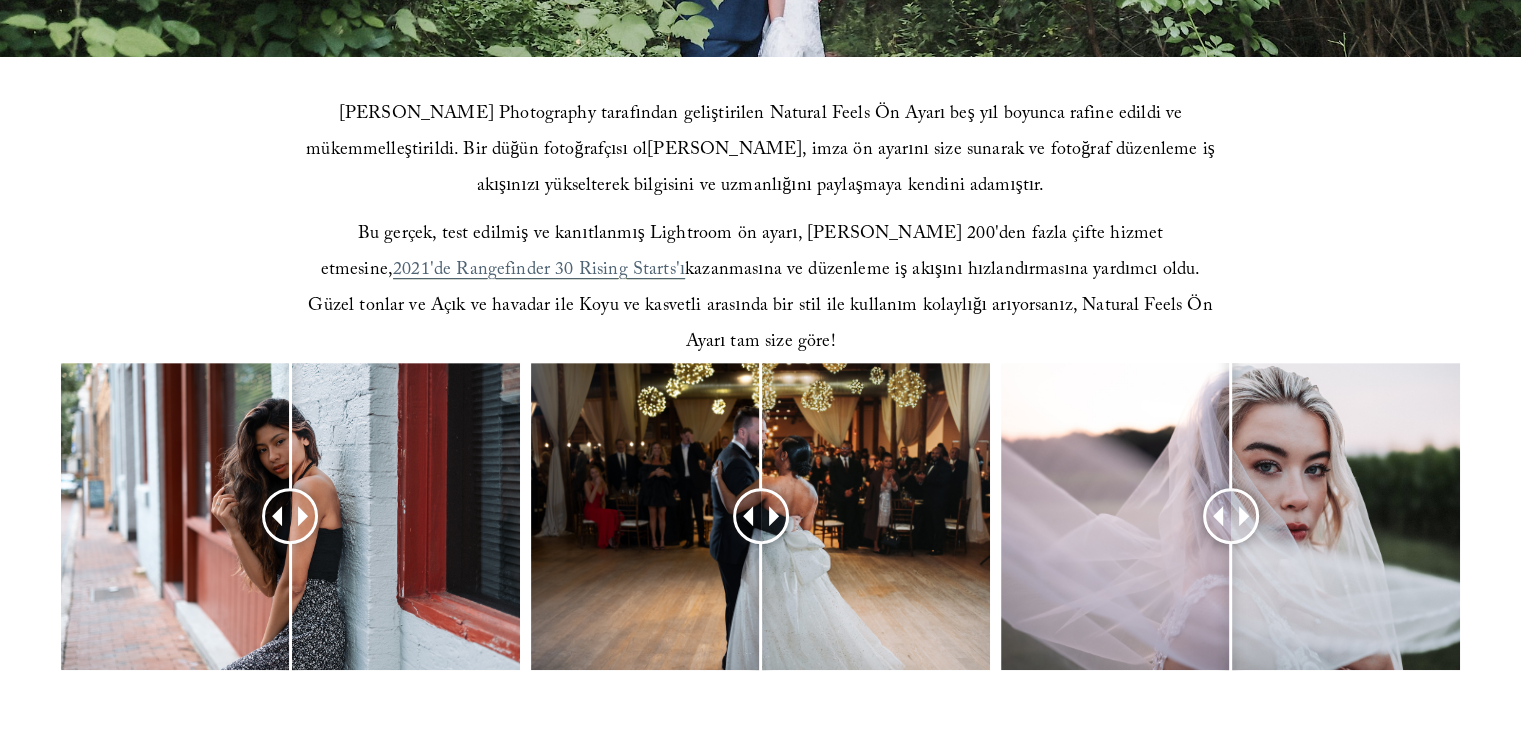 scroll, scrollTop: 800, scrollLeft: 0, axis: vertical 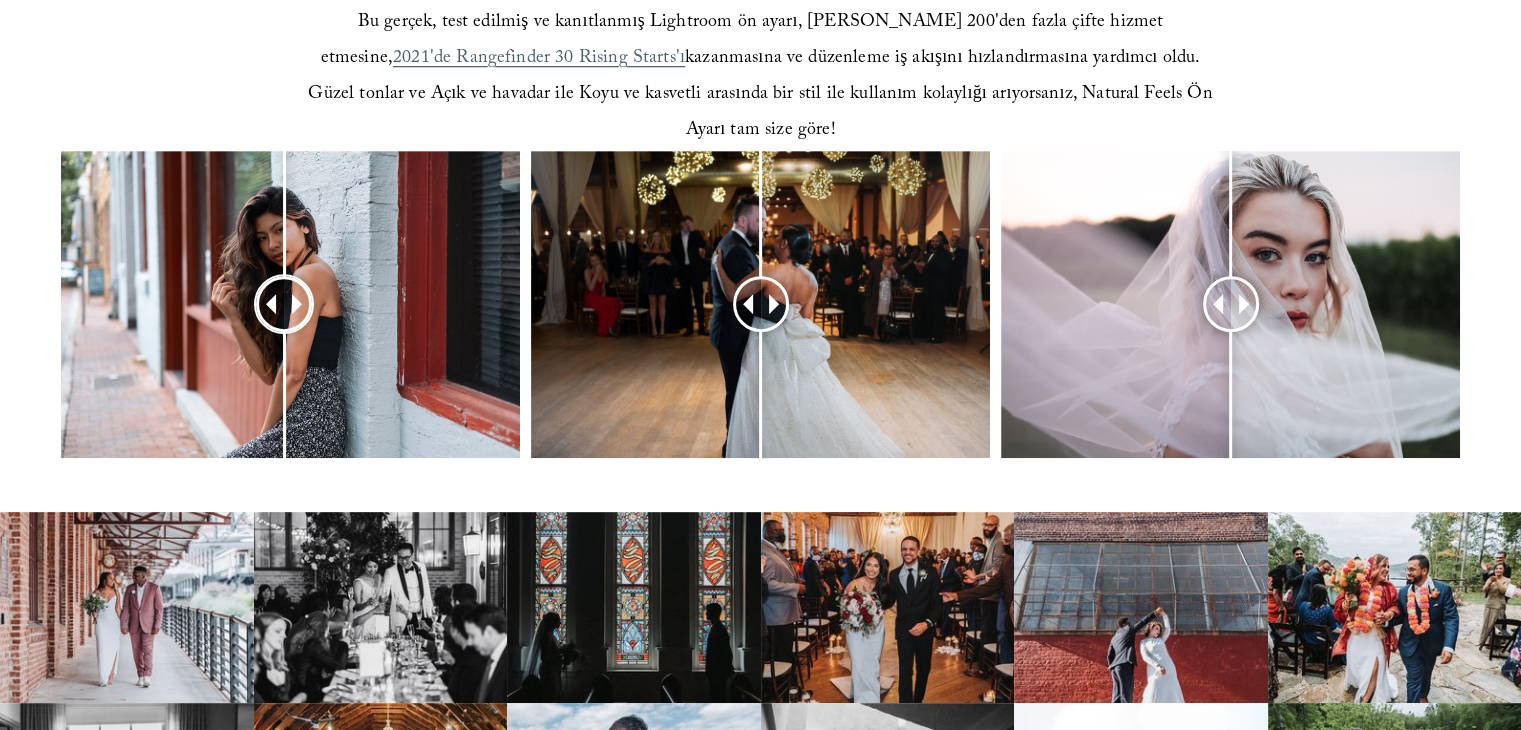 drag, startPoint x: 310, startPoint y: 271, endPoint x: 284, endPoint y: 309, distance: 46.043457 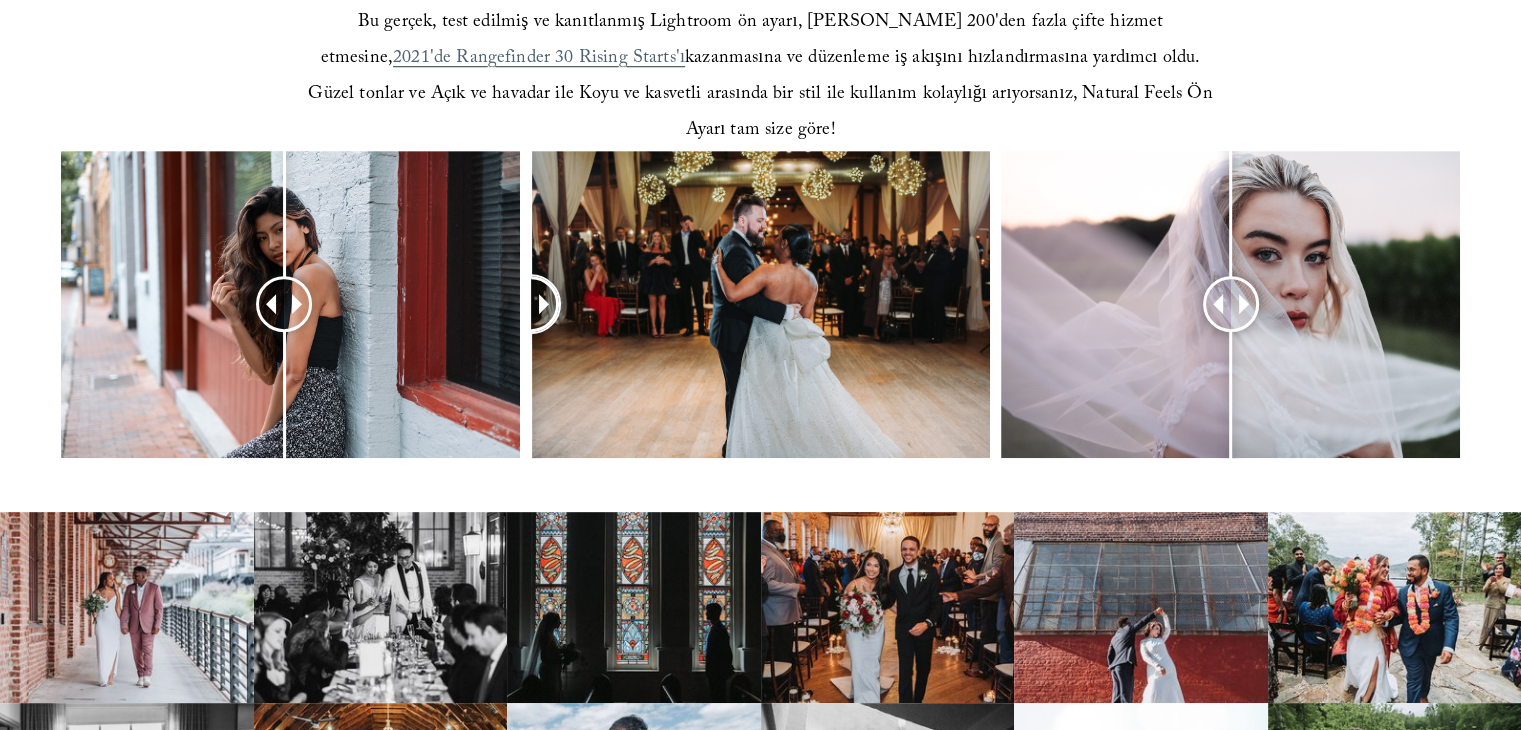 drag, startPoint x: 837, startPoint y: 260, endPoint x: 527, endPoint y: 283, distance: 310.85205 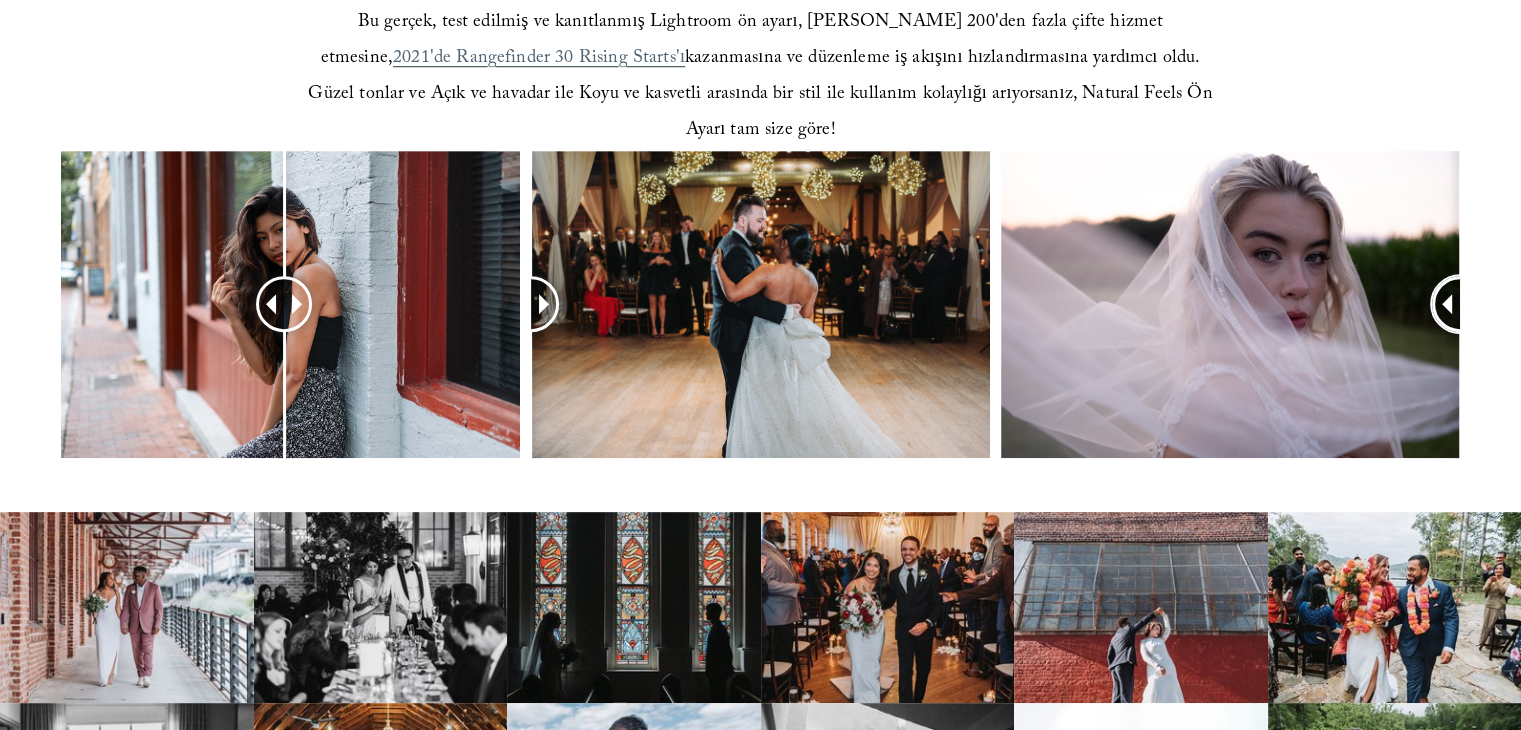 drag, startPoint x: 1261, startPoint y: 264, endPoint x: 1523, endPoint y: 427, distance: 308.56604 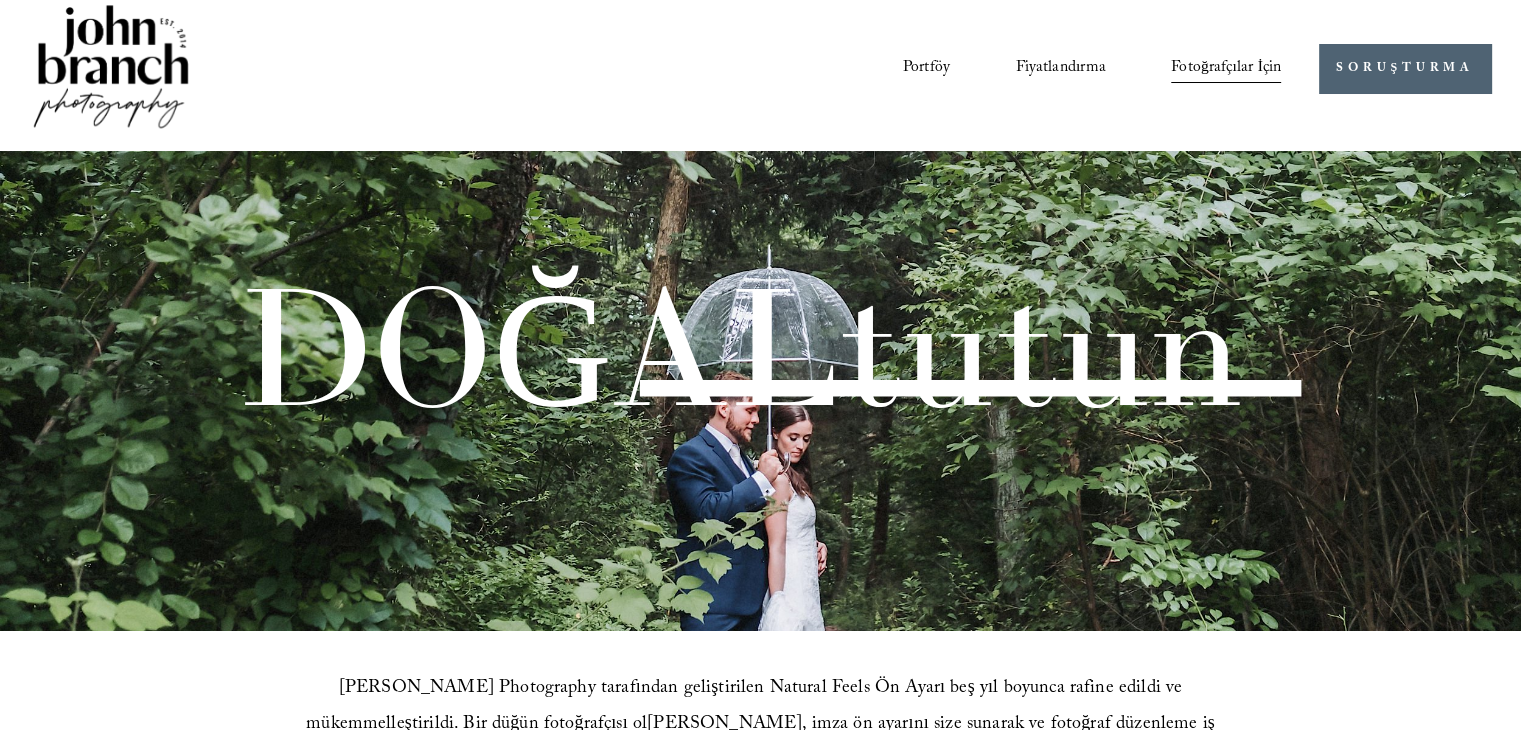 scroll, scrollTop: 0, scrollLeft: 0, axis: both 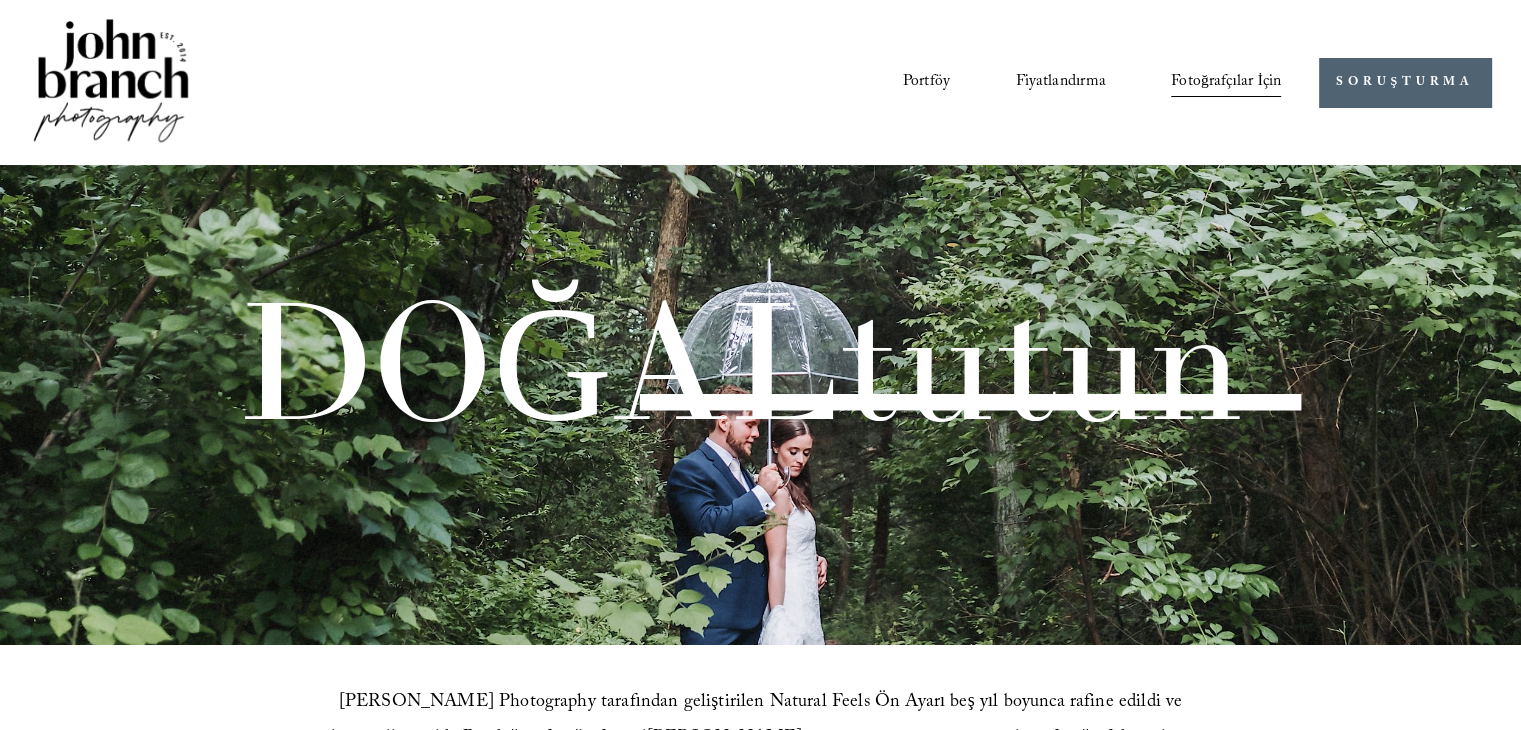 click on "Portföy" at bounding box center (926, 82) 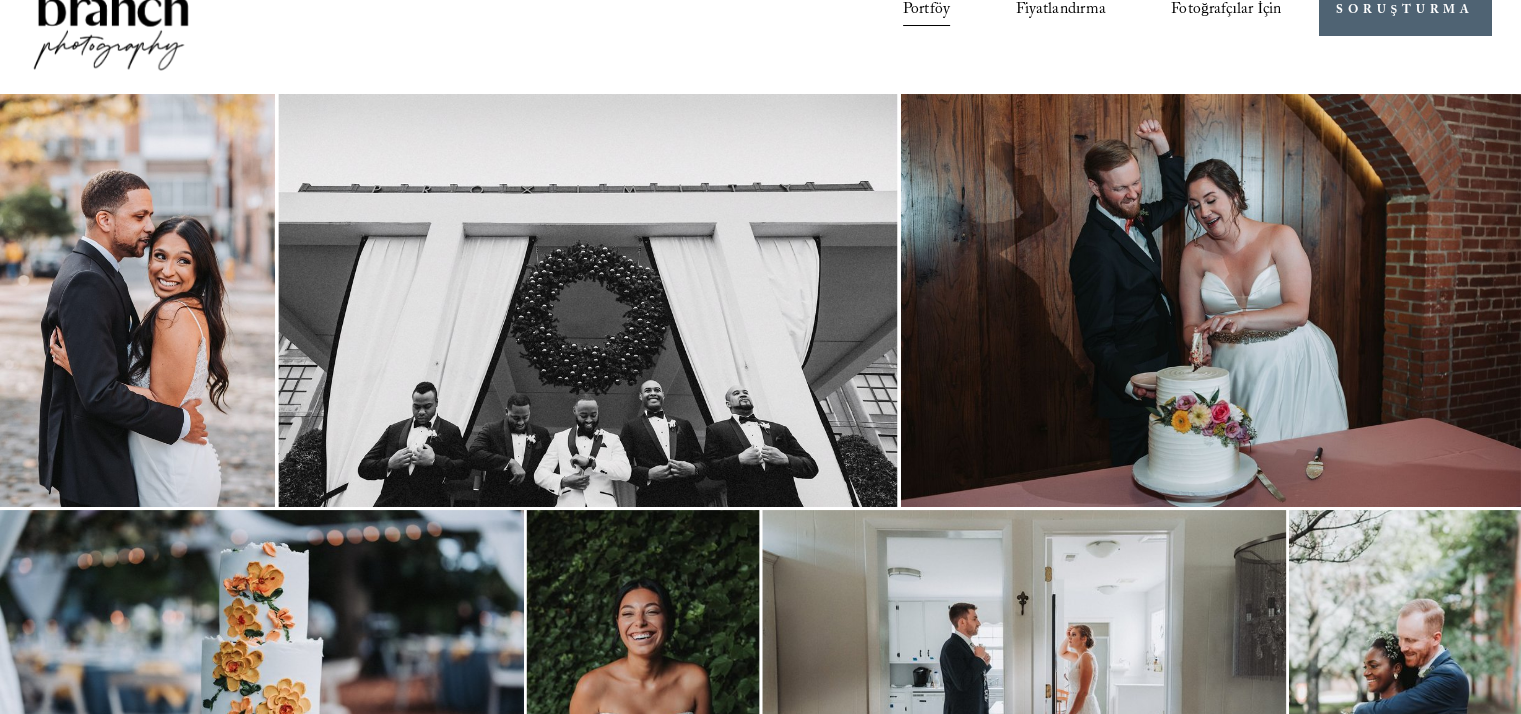 scroll, scrollTop: 0, scrollLeft: 0, axis: both 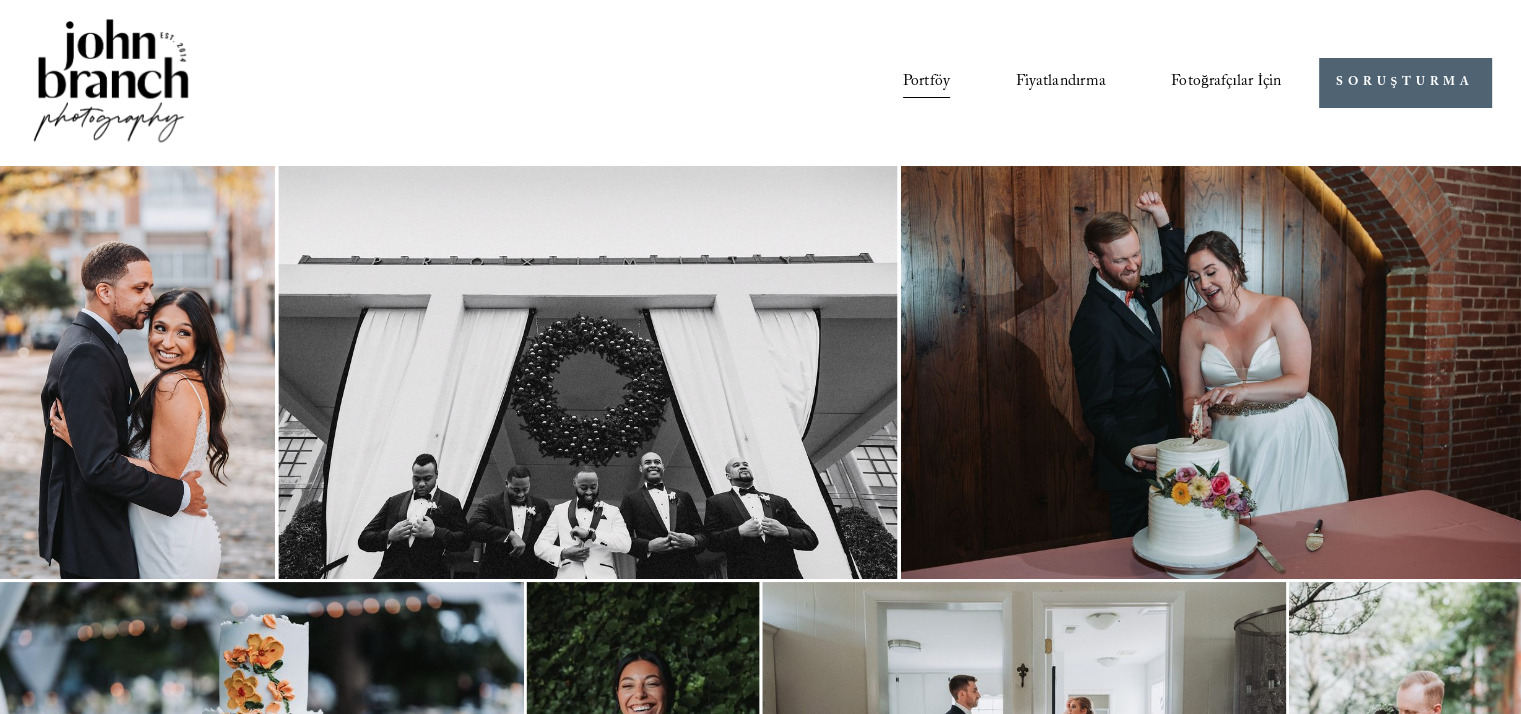 click on "Portföy
Fiyatlandırma
Fotoğrafçılar İçin
Presets
Education
Courses
Blog" at bounding box center (755, 83) 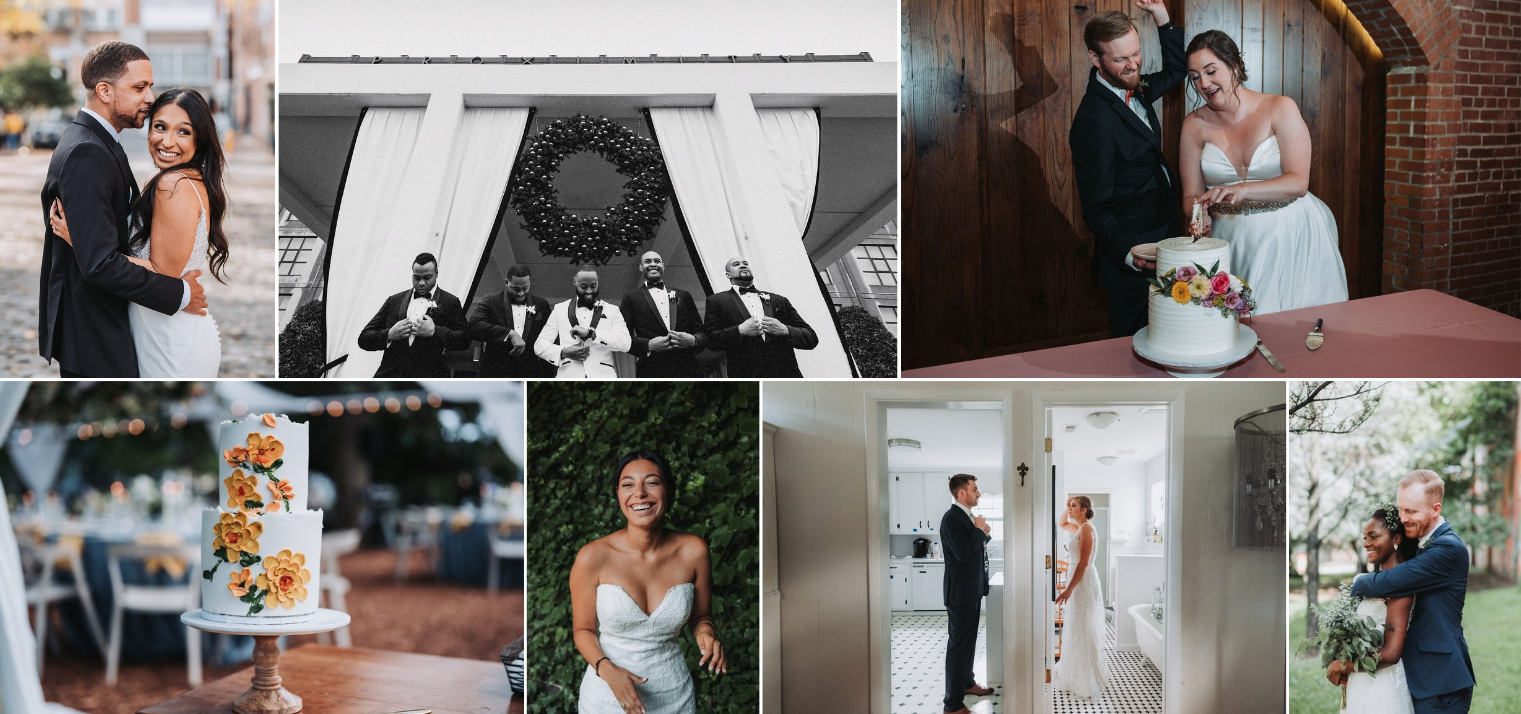 scroll, scrollTop: 400, scrollLeft: 0, axis: vertical 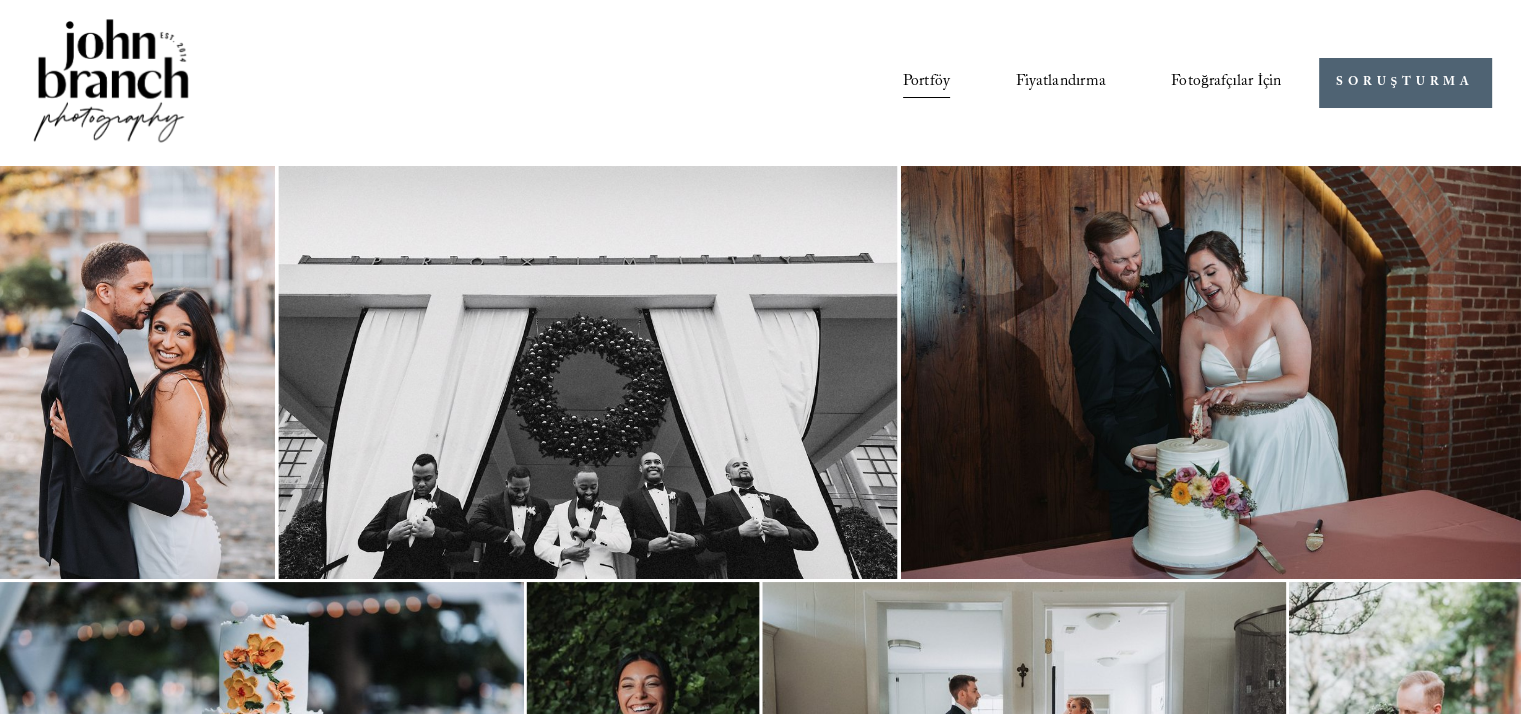 click at bounding box center [111, 82] 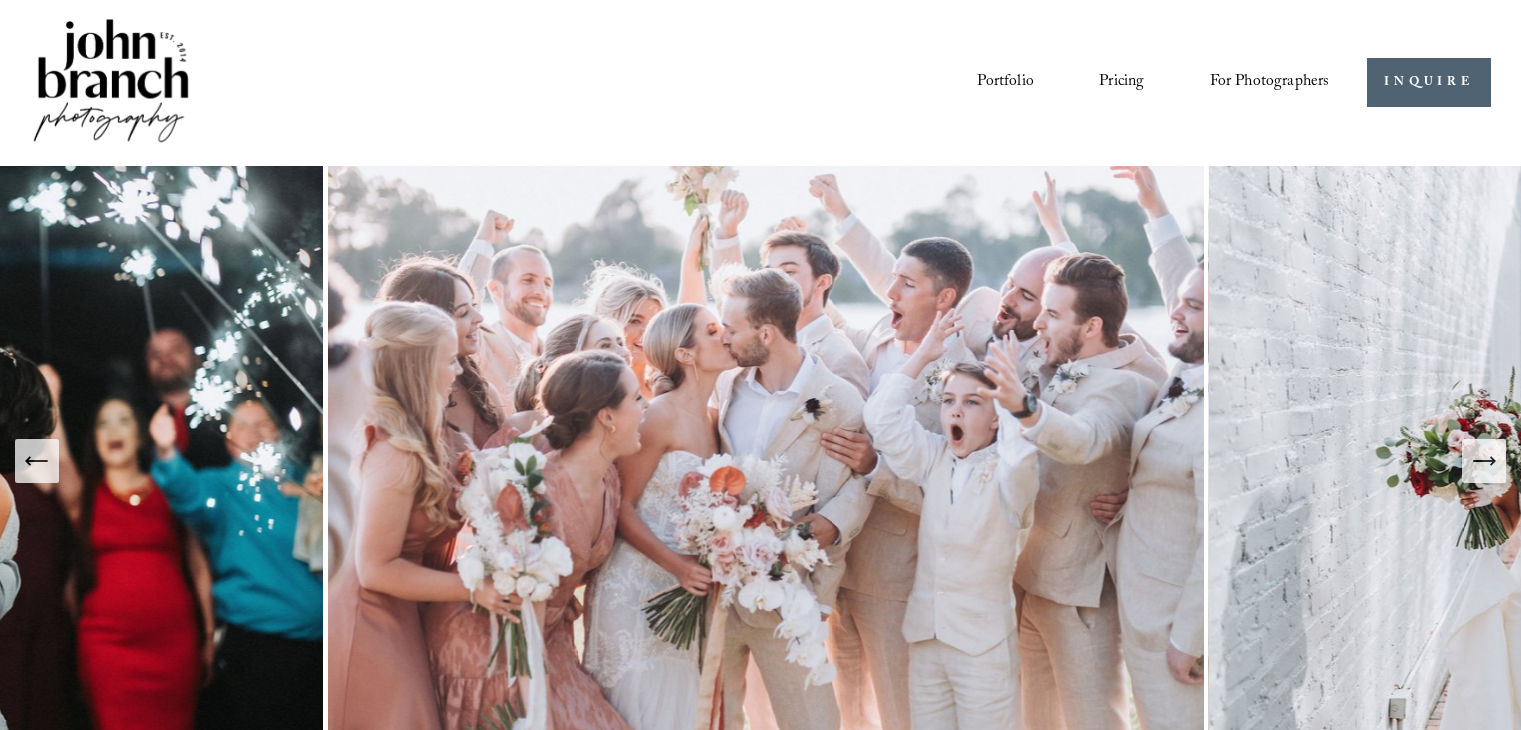 scroll, scrollTop: 0, scrollLeft: 0, axis: both 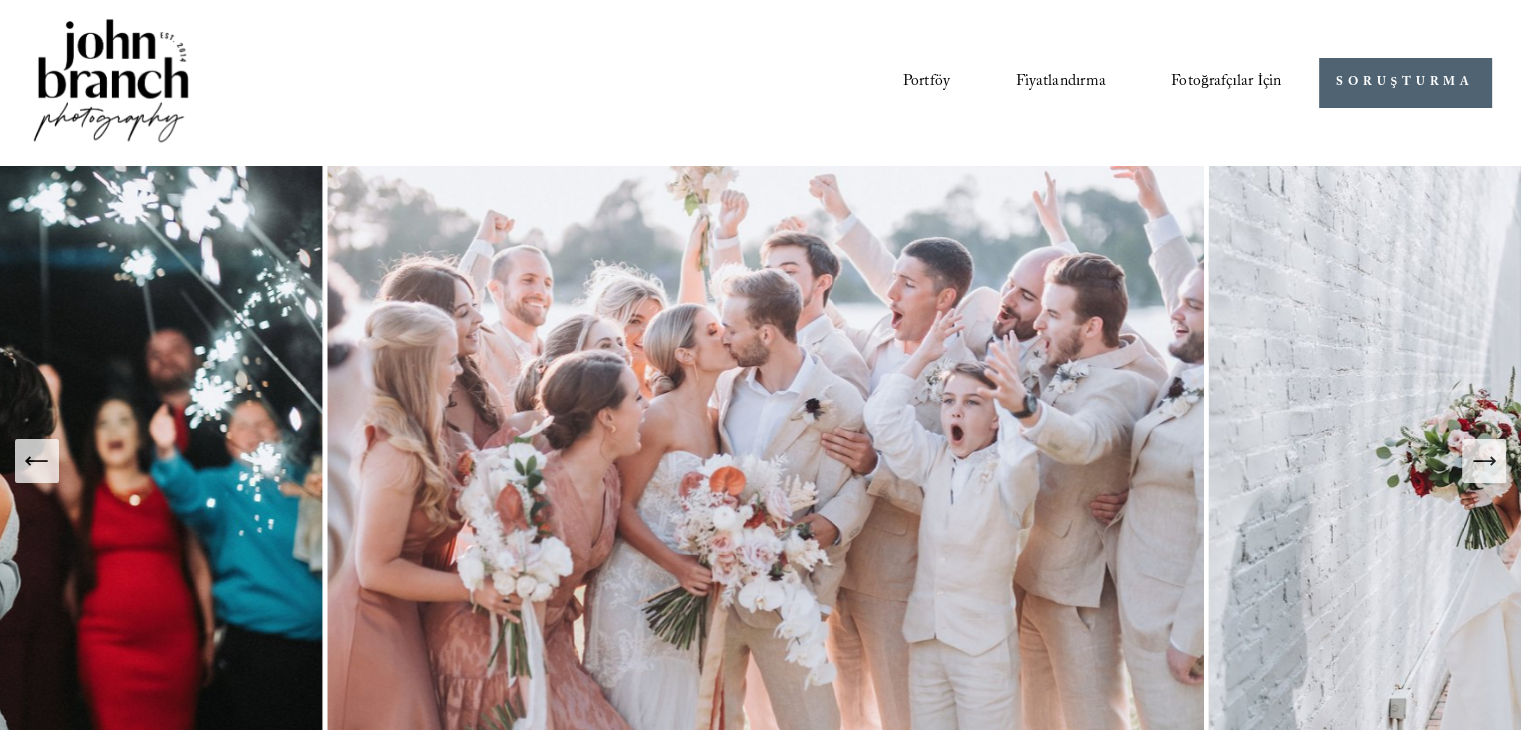 click on "Portföy
Fiyatlandırma
Fotoğrafçılar İçin
Presets
Education
Courses
Blog" at bounding box center [755, 83] 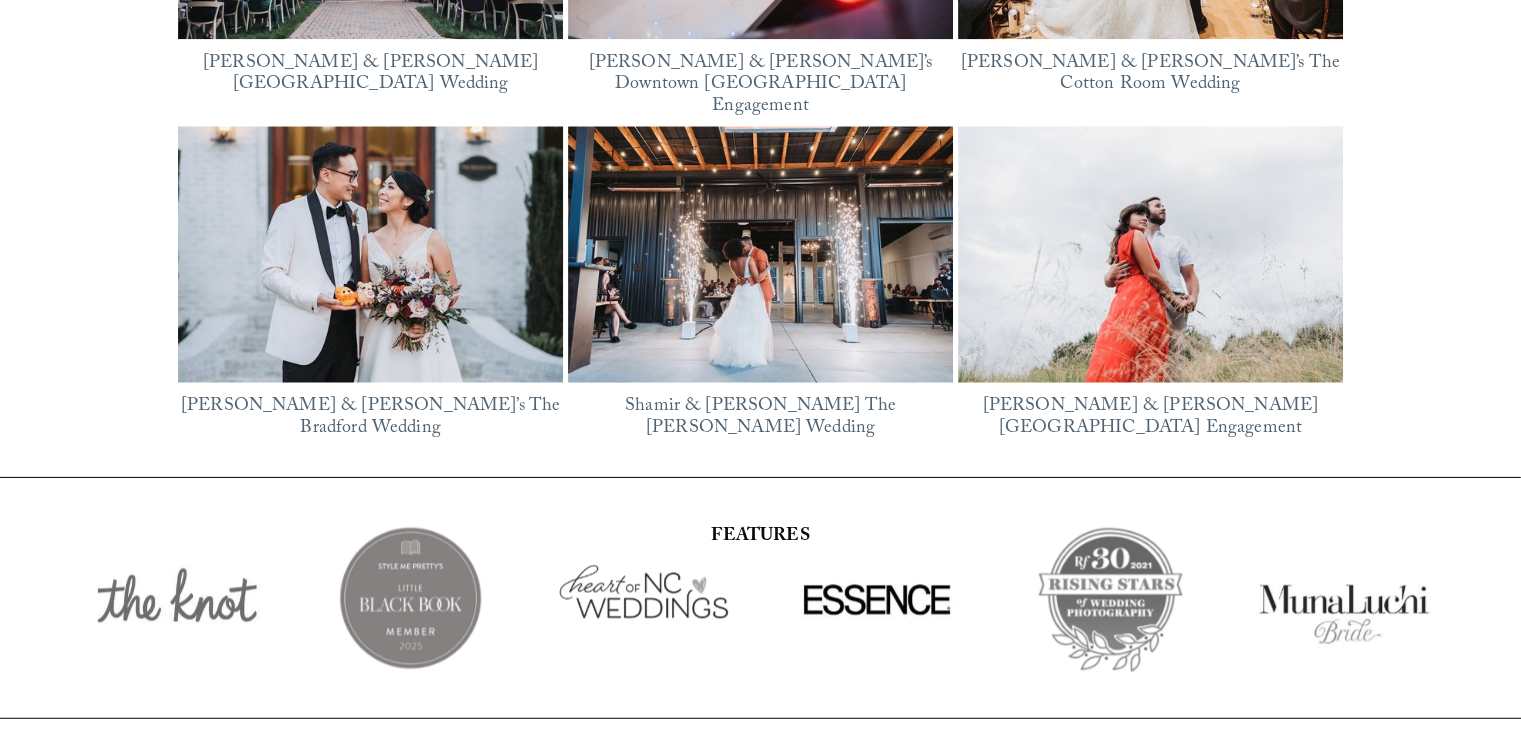 scroll, scrollTop: 3000, scrollLeft: 0, axis: vertical 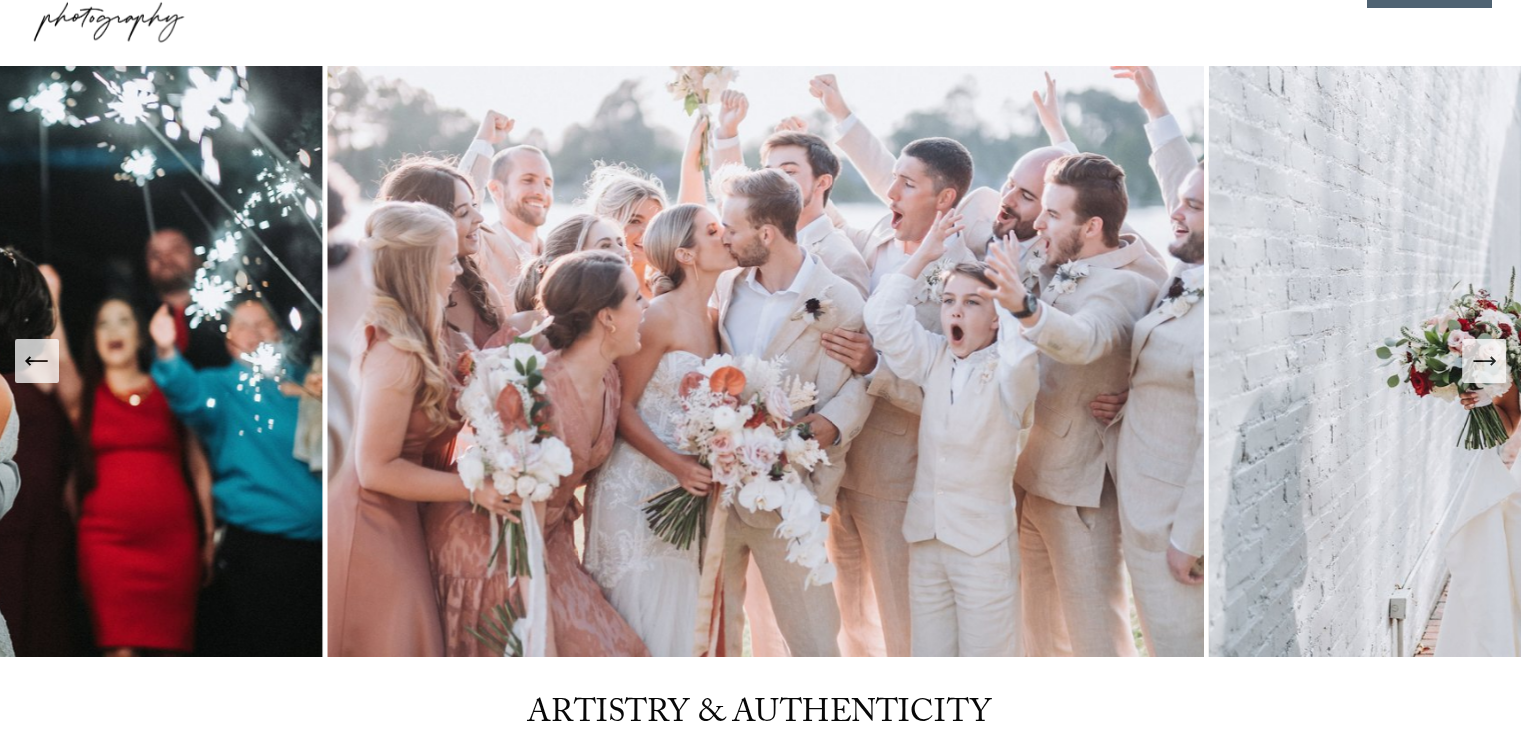 click 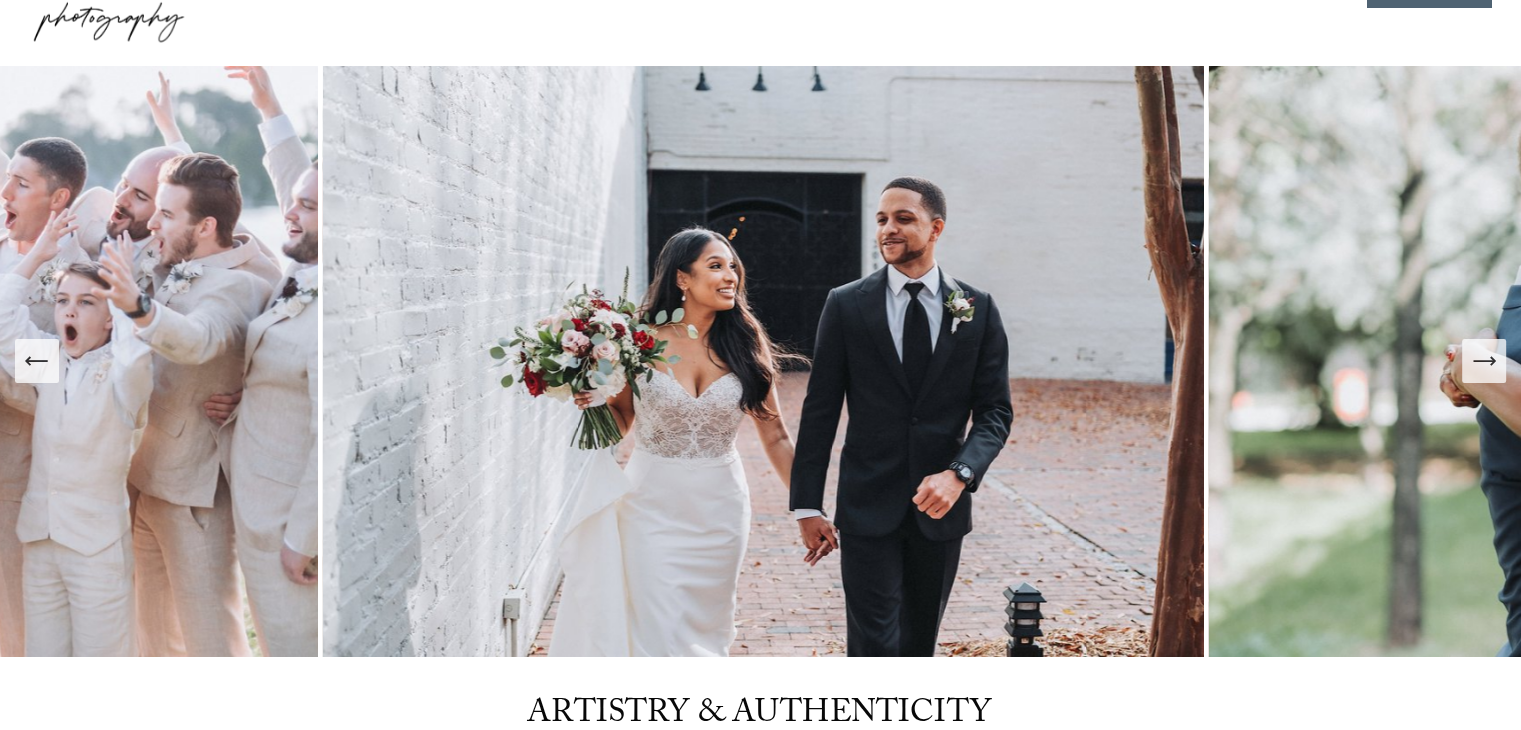 click 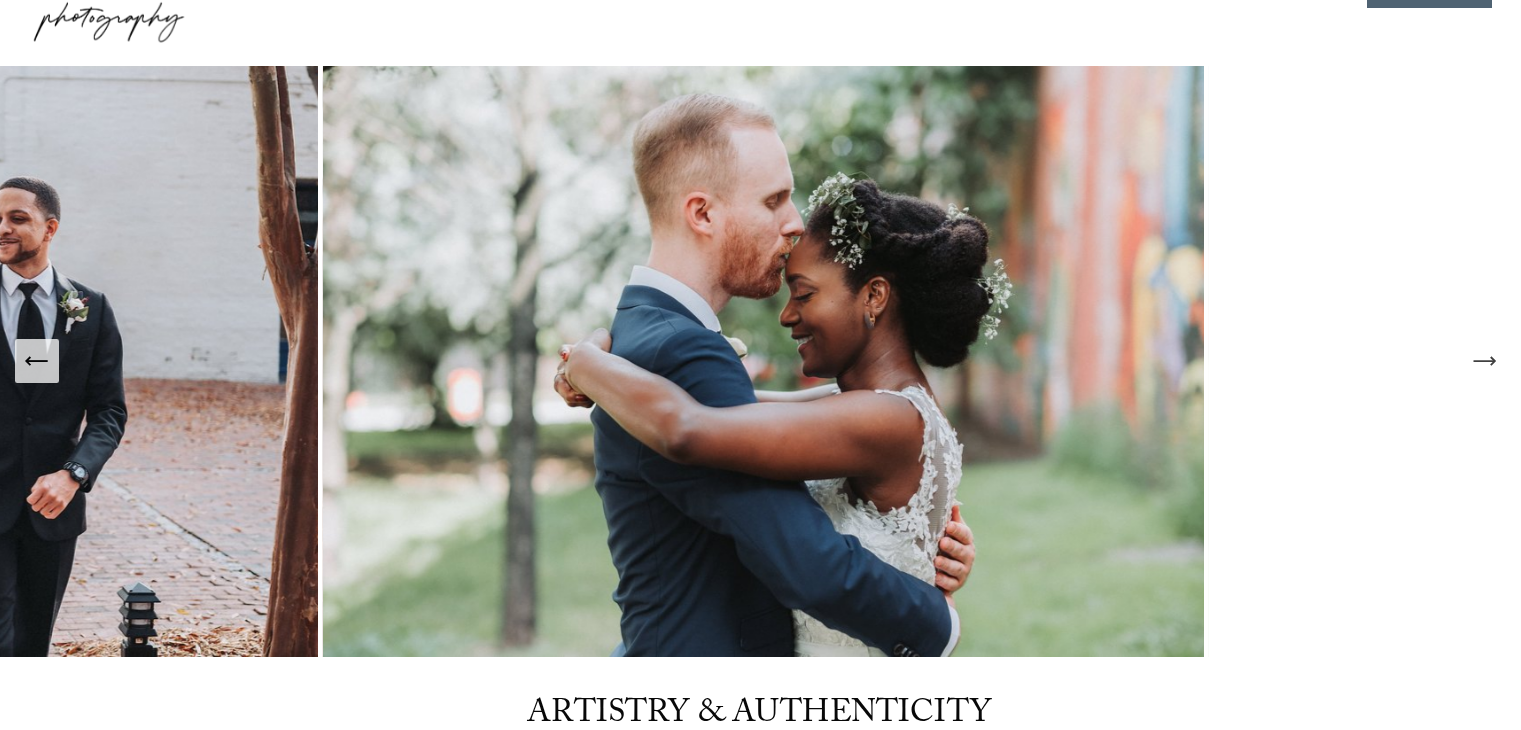 scroll, scrollTop: 0, scrollLeft: 0, axis: both 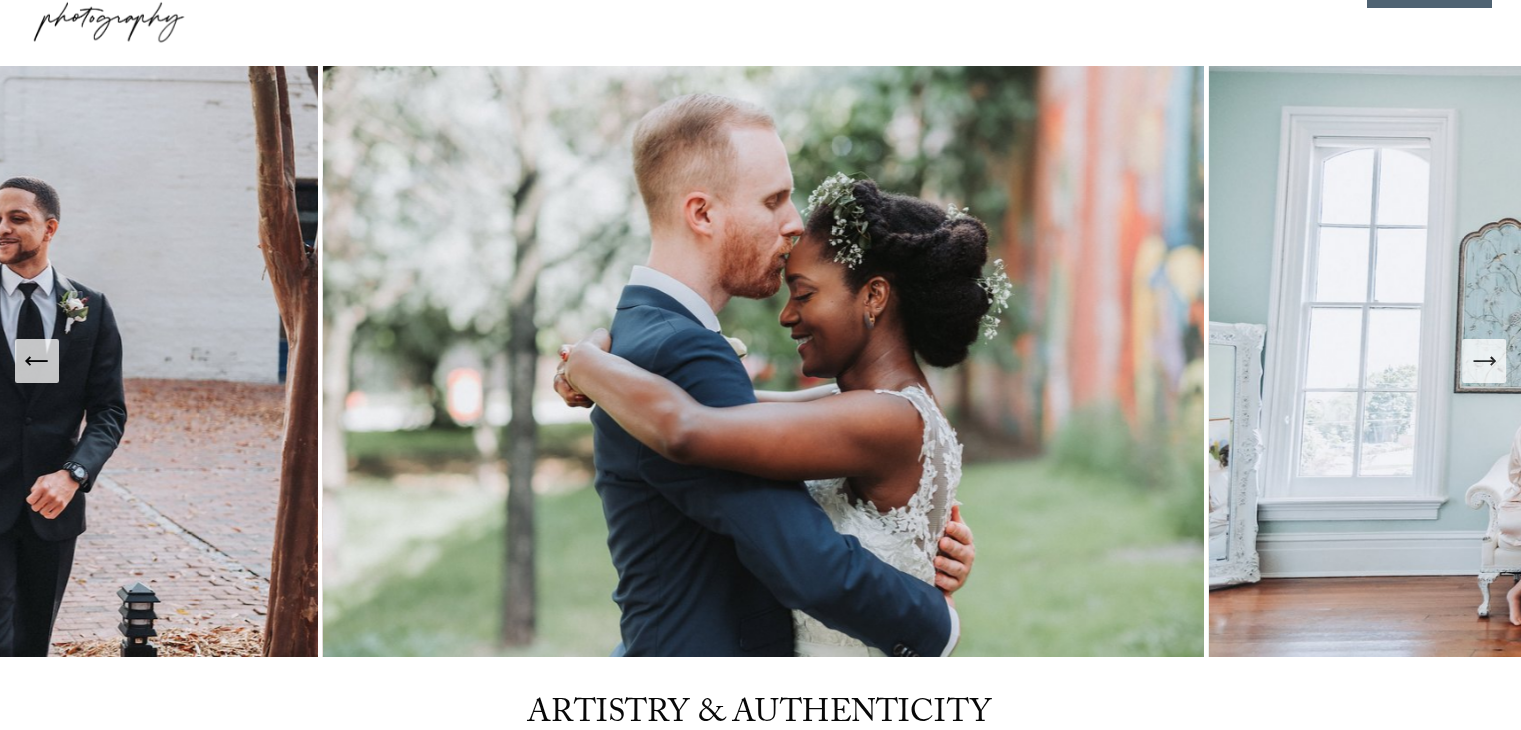 click 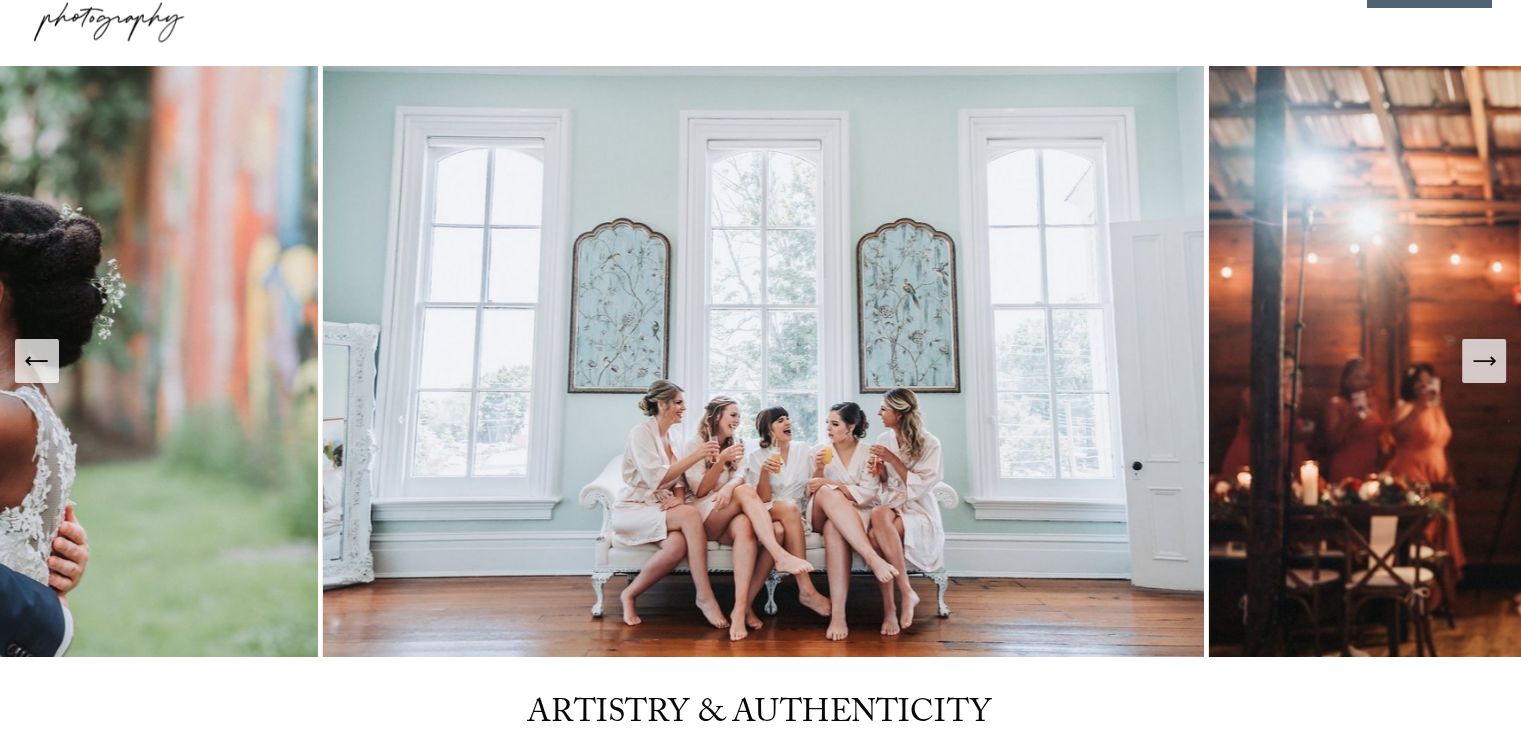 click 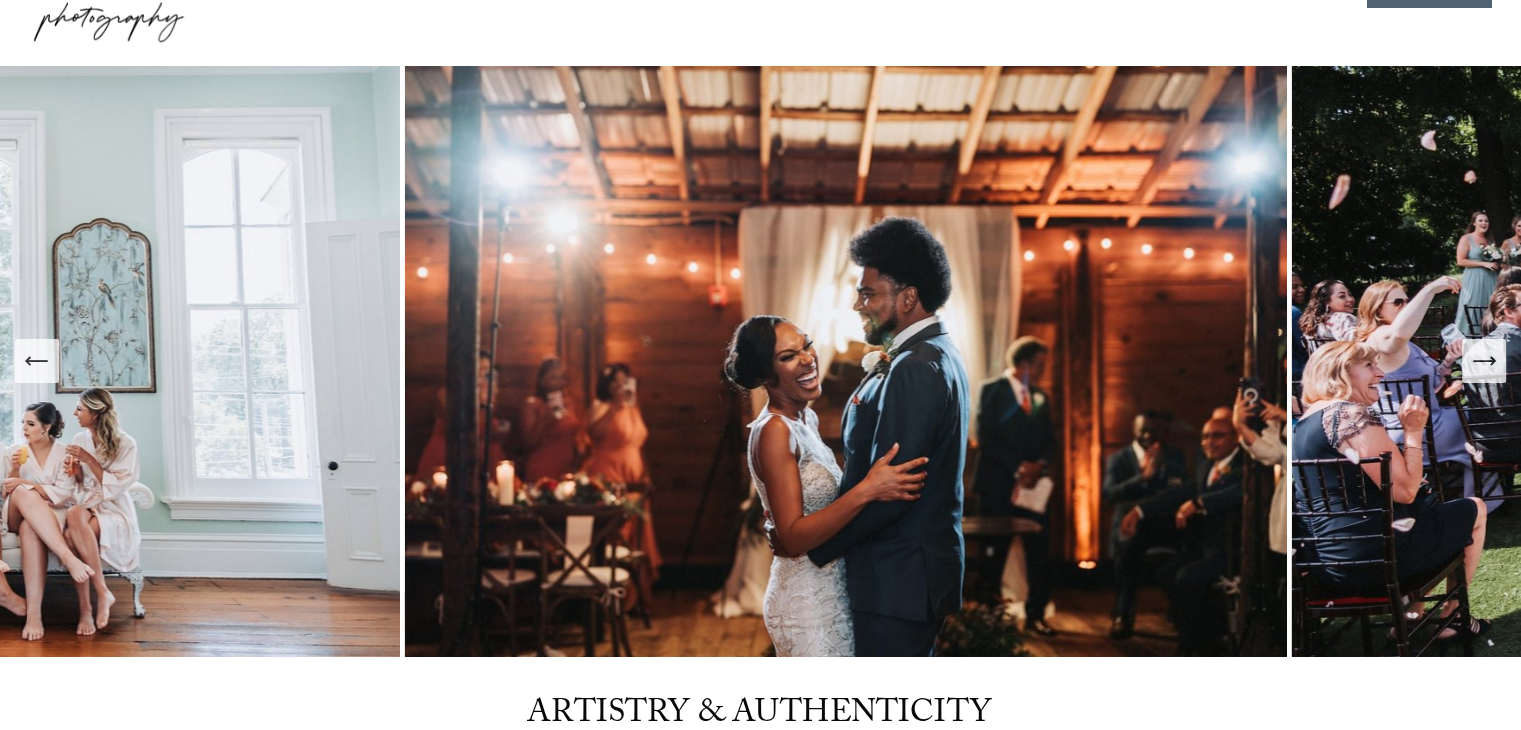 click 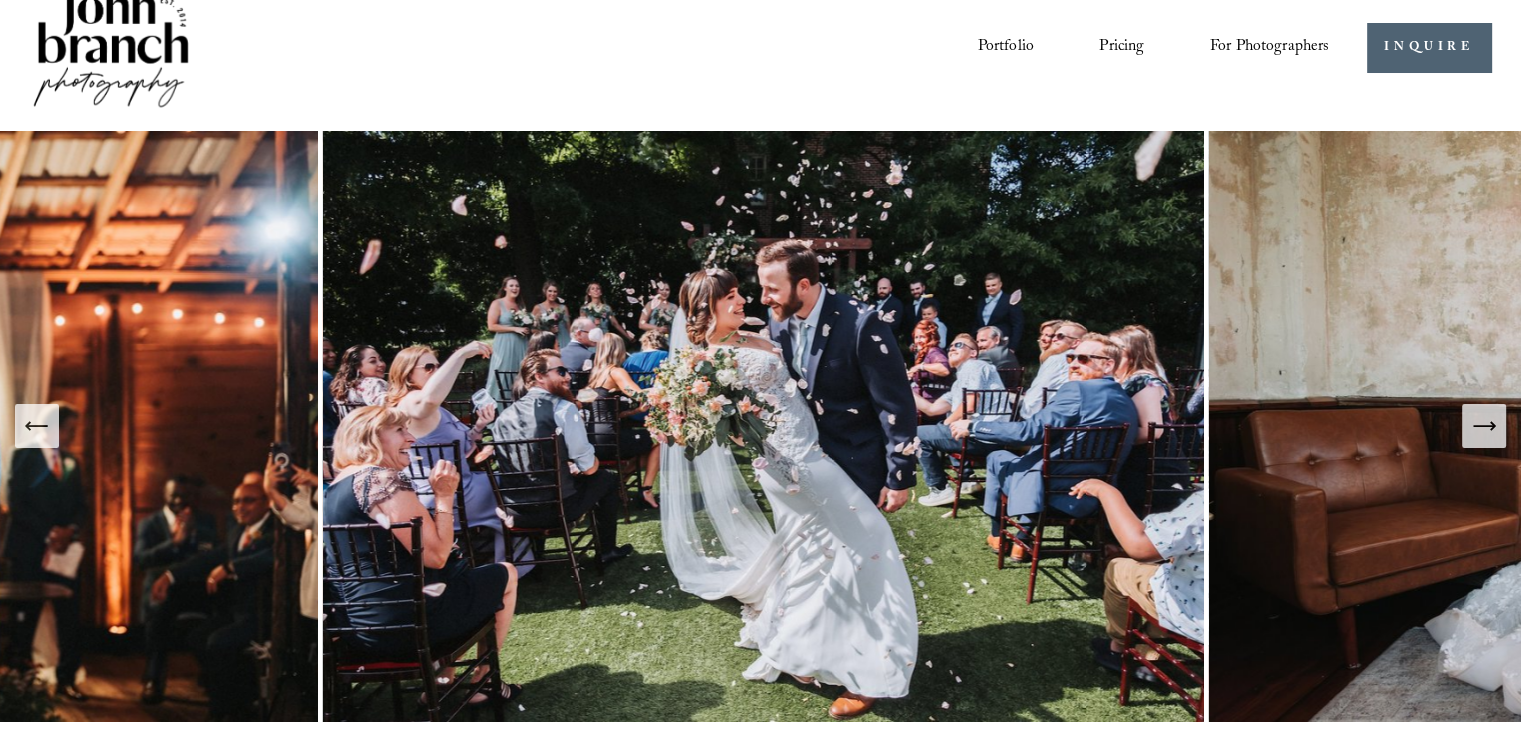 scroll, scrollTop: 0, scrollLeft: 0, axis: both 